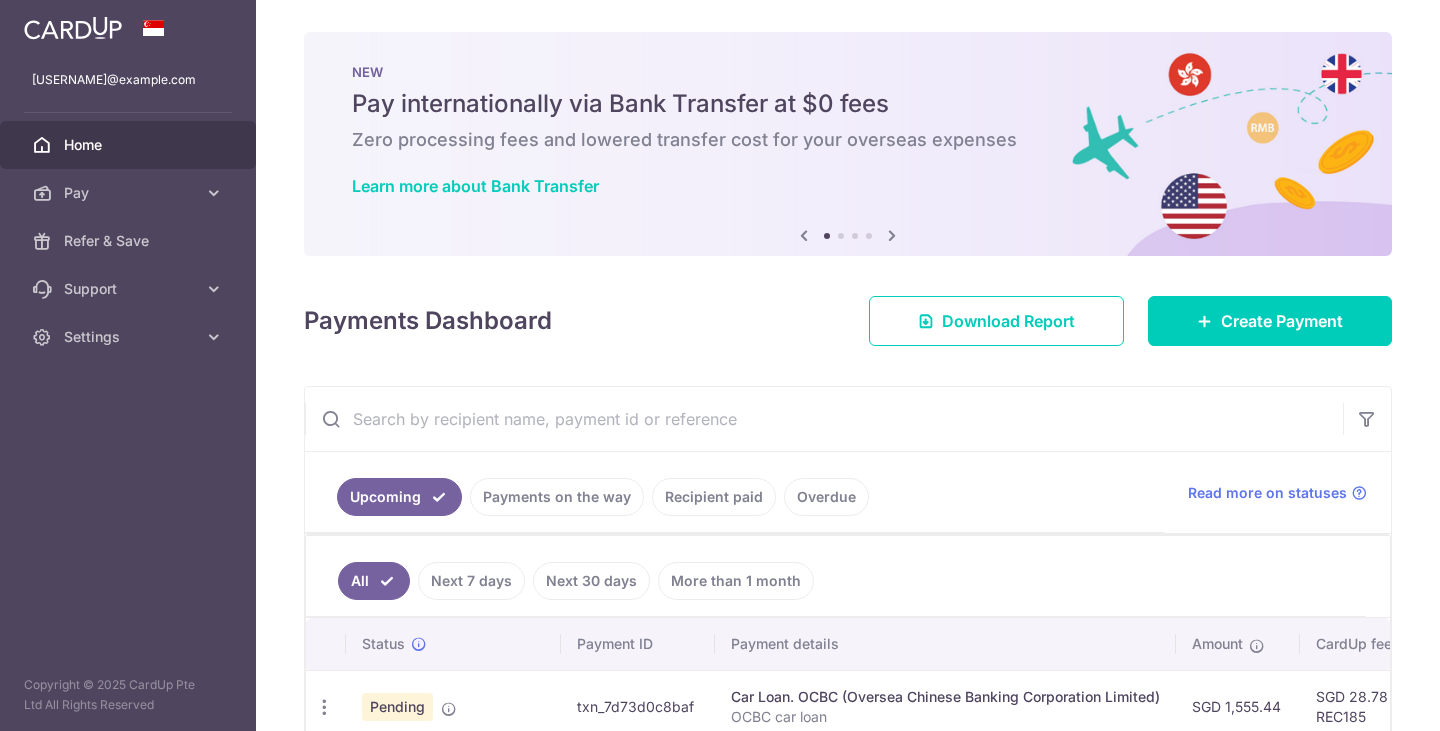 scroll, scrollTop: 0, scrollLeft: 0, axis: both 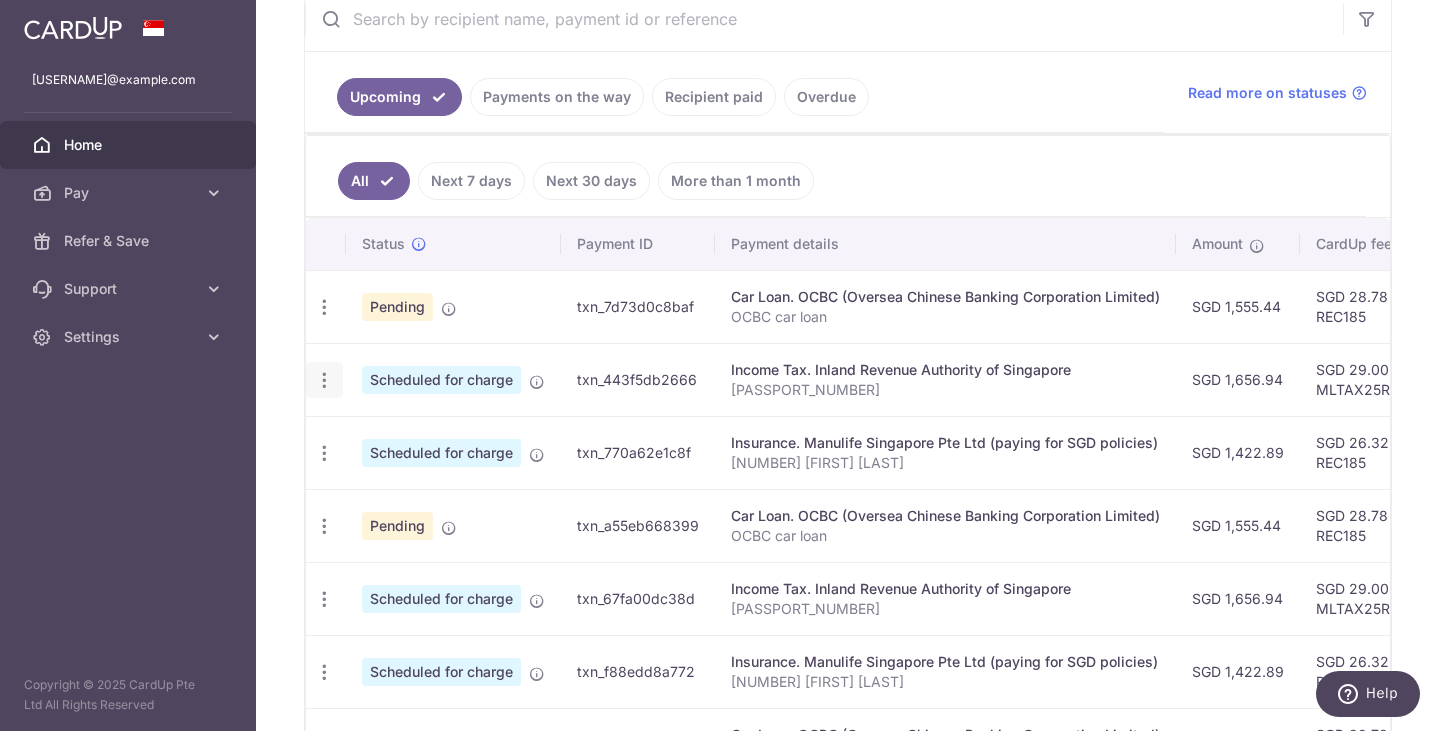 click on "Update payment
Cancel payment" at bounding box center [324, 380] 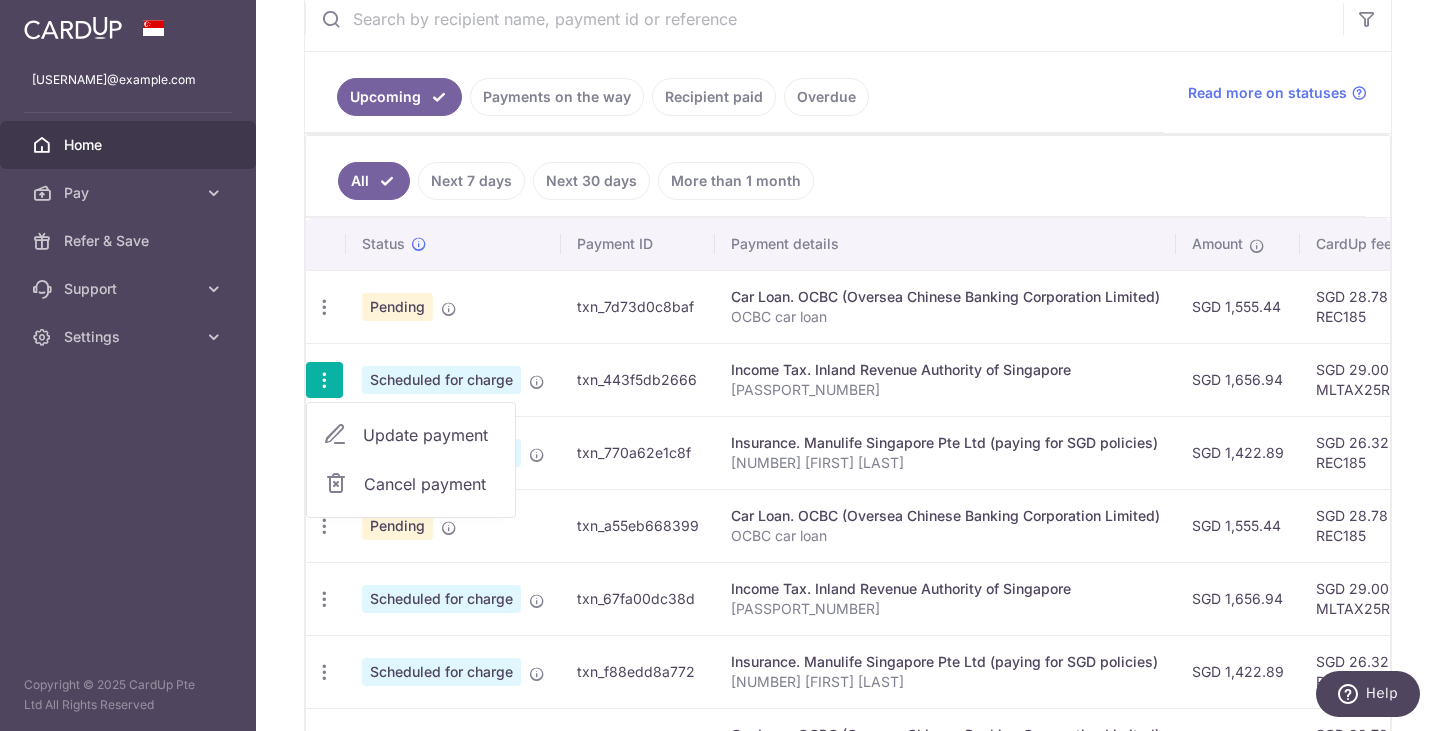 click on "Update payment" at bounding box center [431, 435] 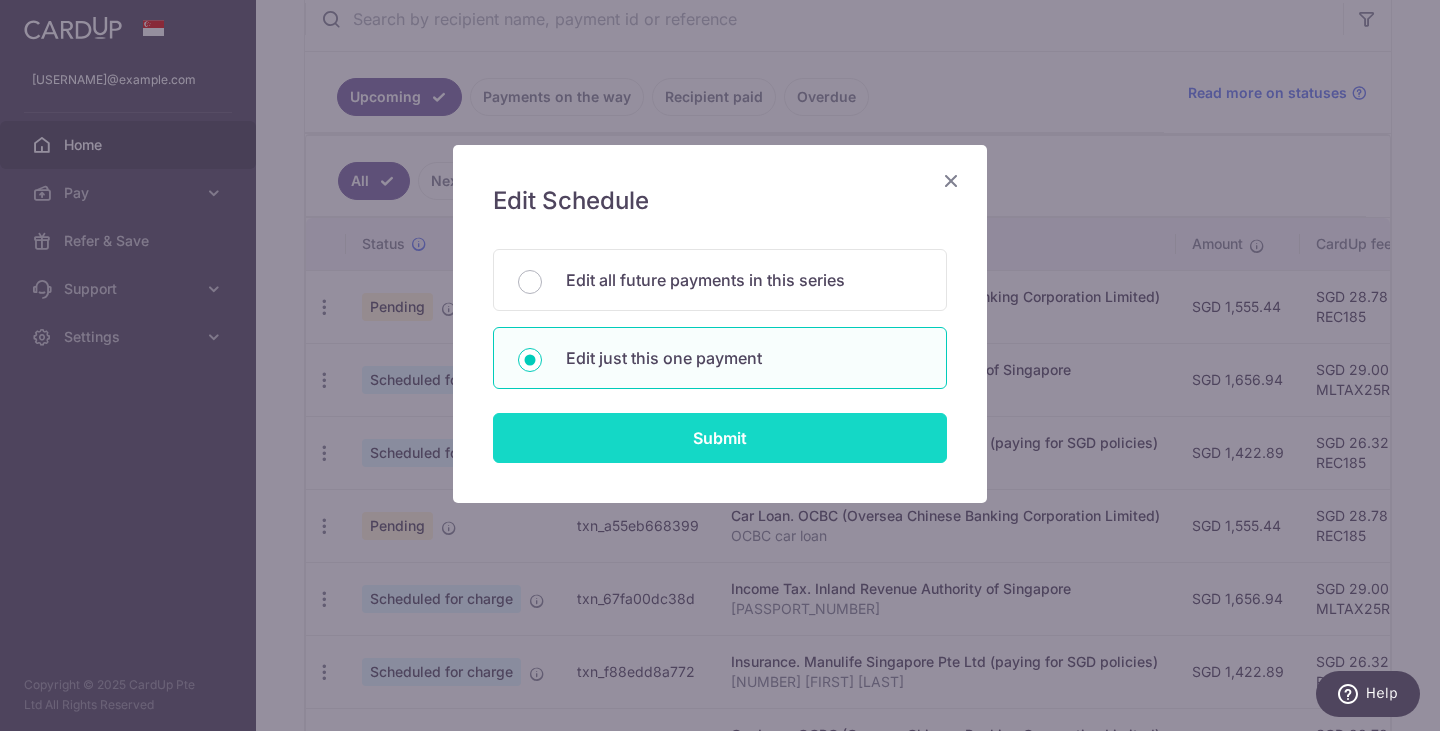 click on "Submit" at bounding box center (720, 438) 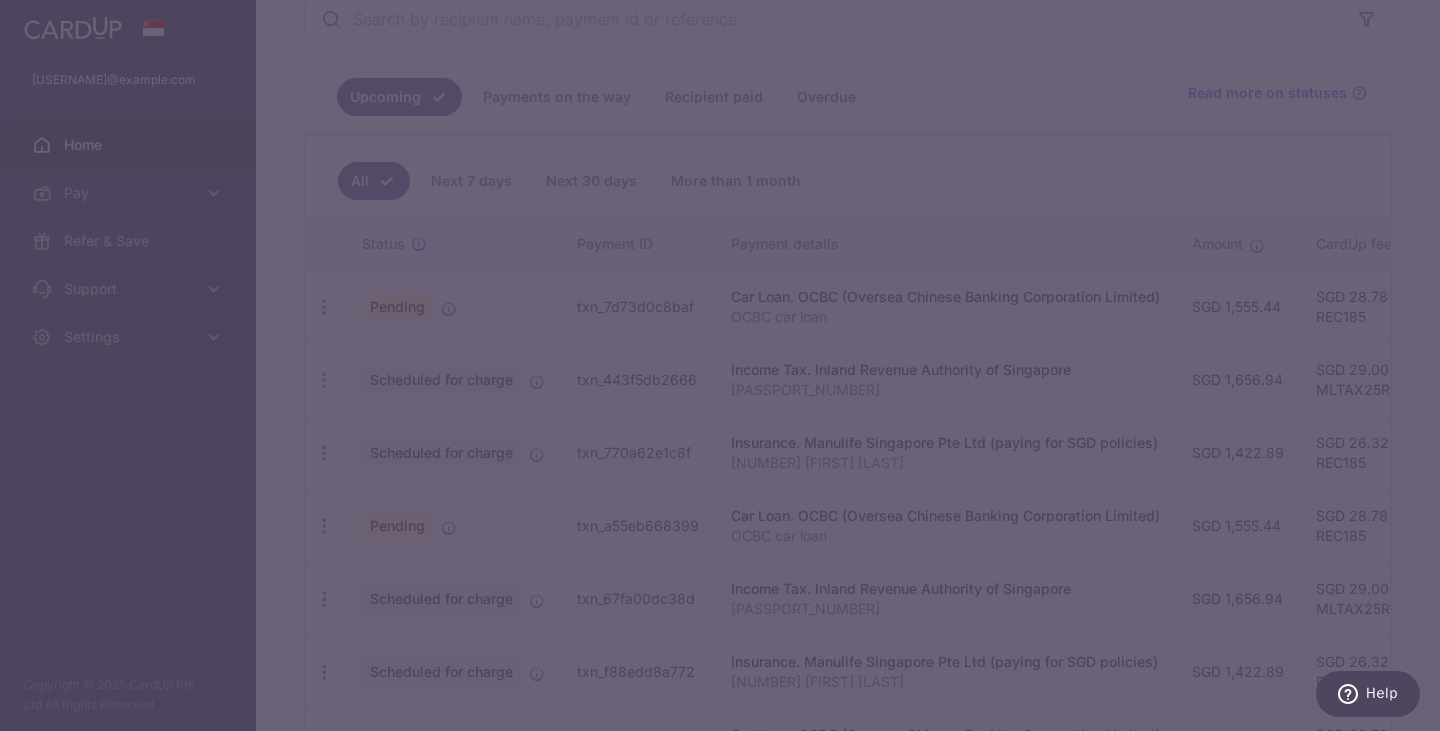 type on "MLTAX25R" 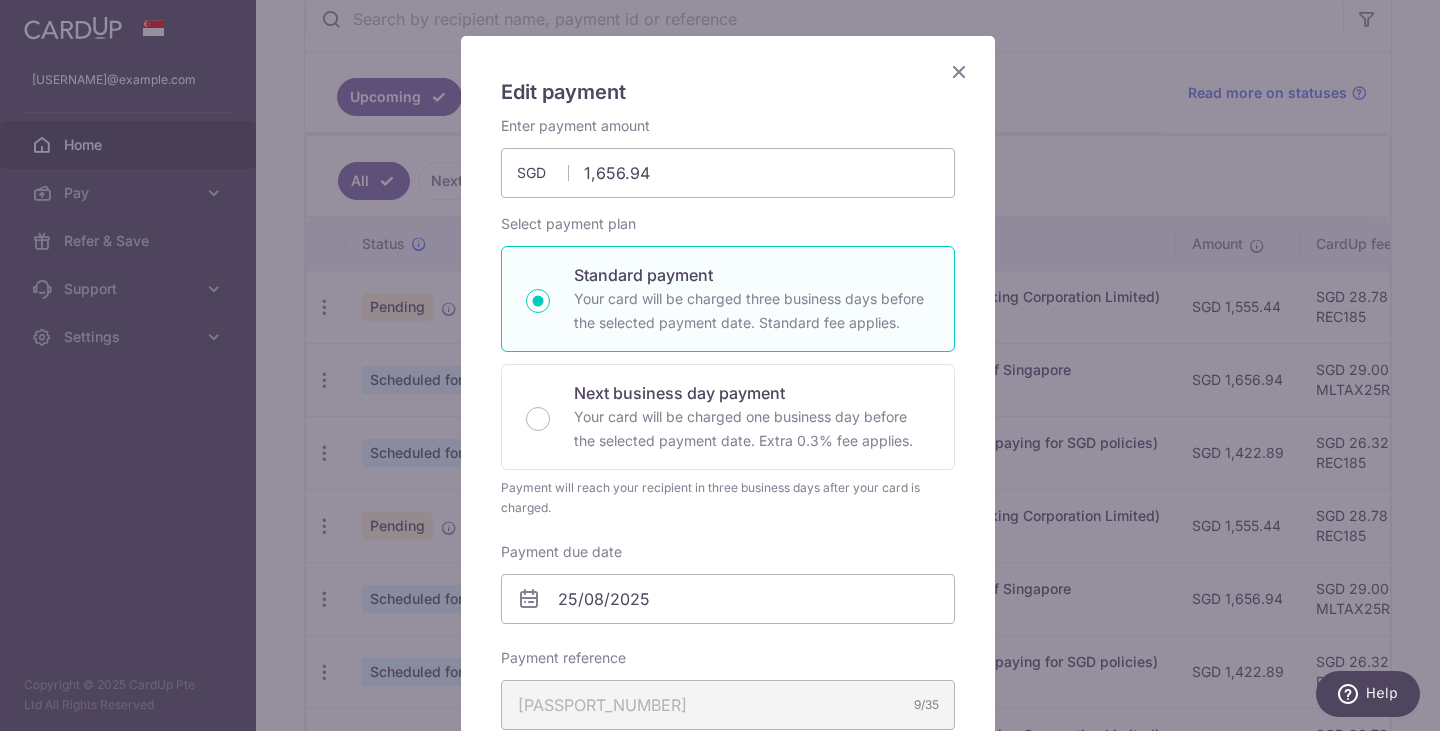 scroll, scrollTop: 0, scrollLeft: 0, axis: both 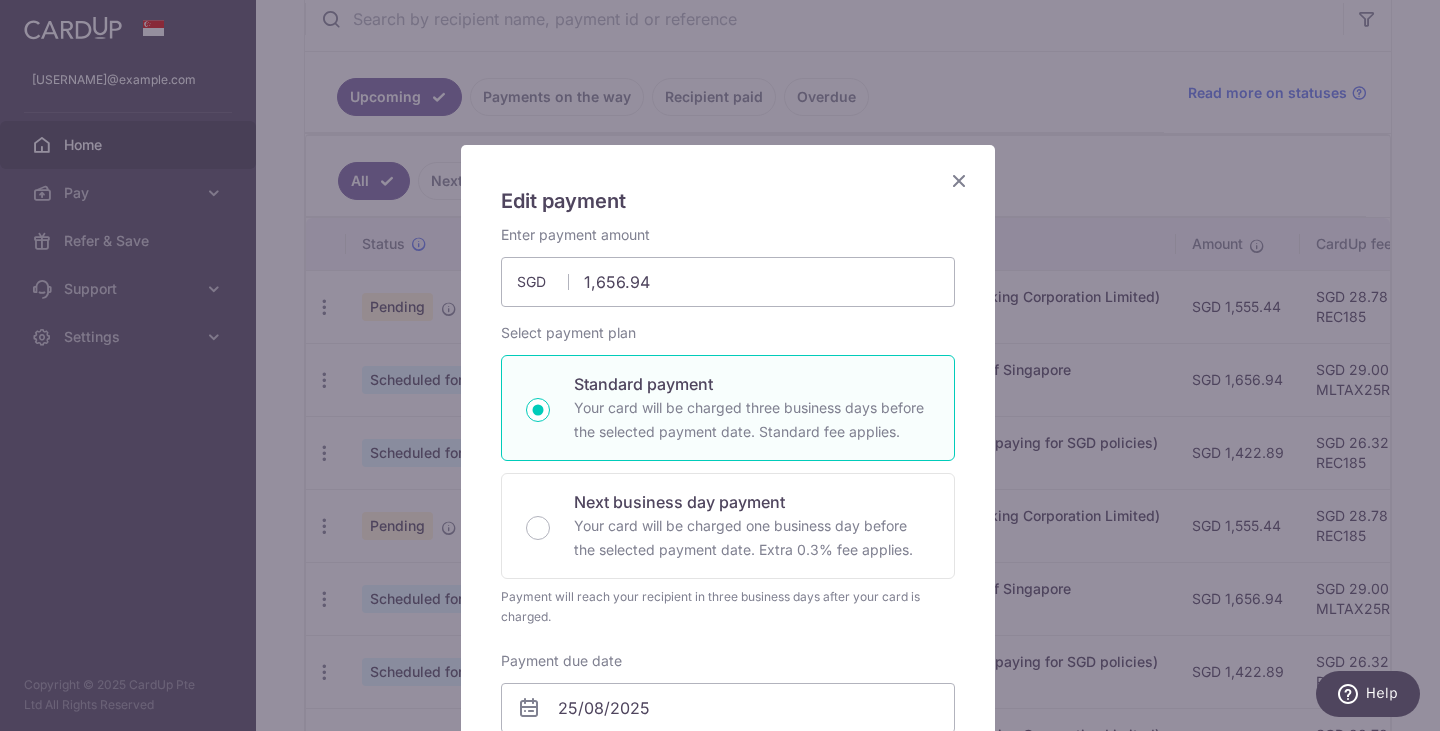 click at bounding box center [959, 180] 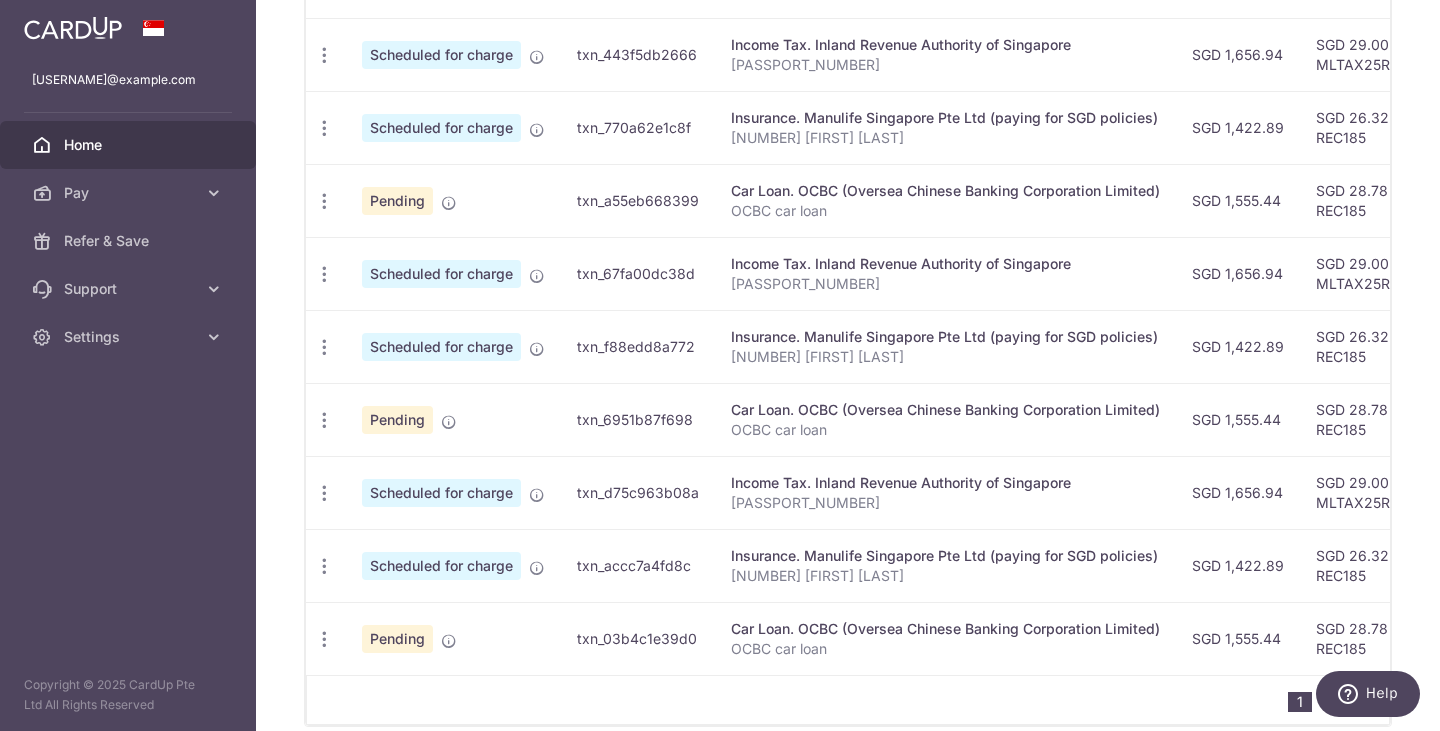 scroll, scrollTop: 625, scrollLeft: 0, axis: vertical 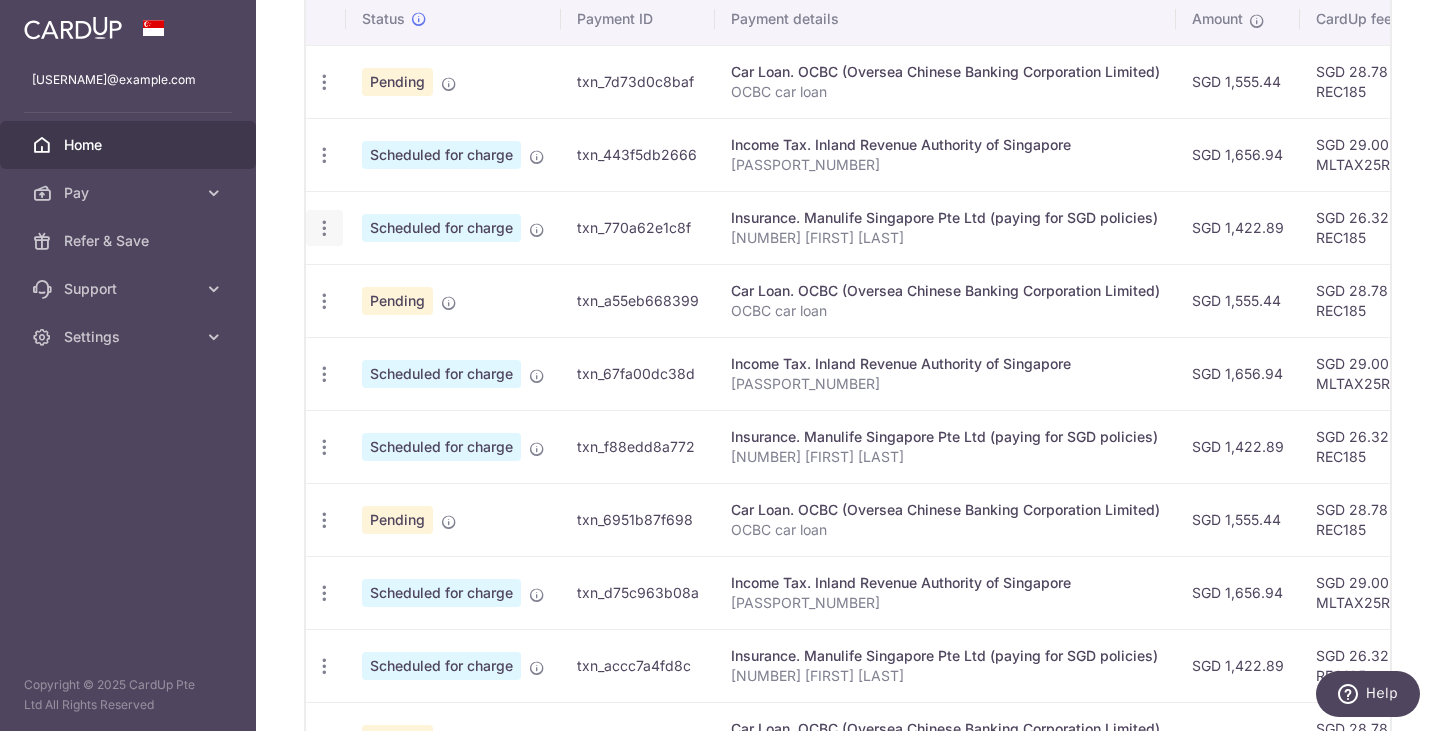 click at bounding box center [324, 82] 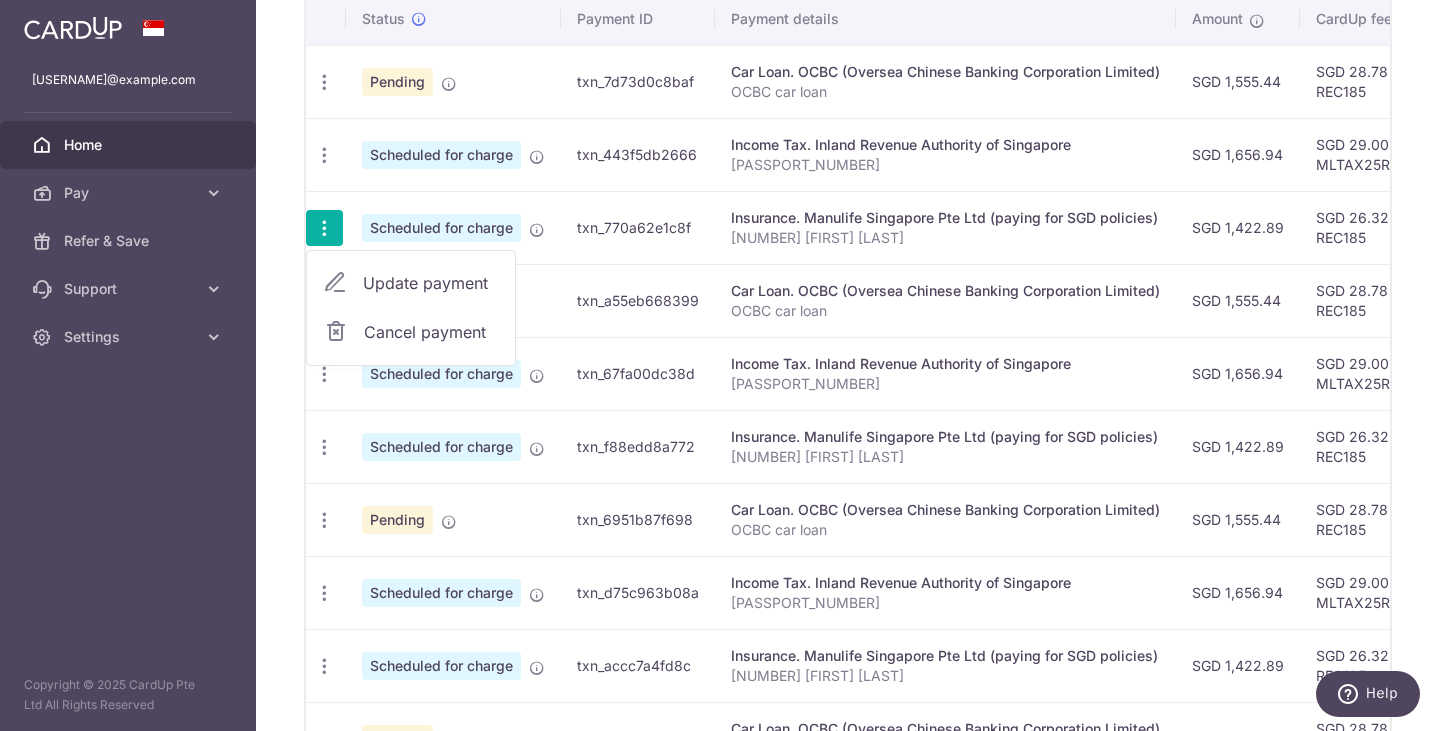 click on "Cancel payment" at bounding box center (431, 332) 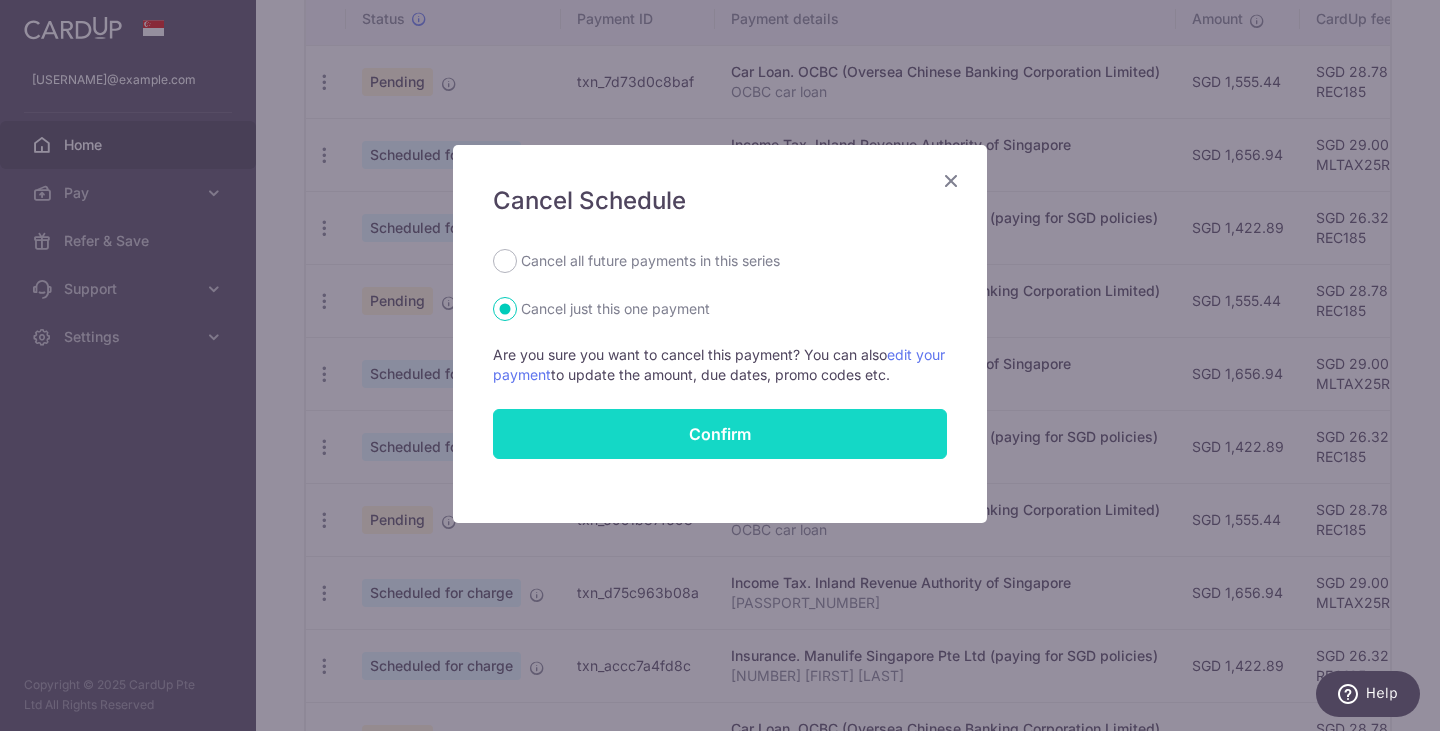 click on "Confirm" at bounding box center (720, 434) 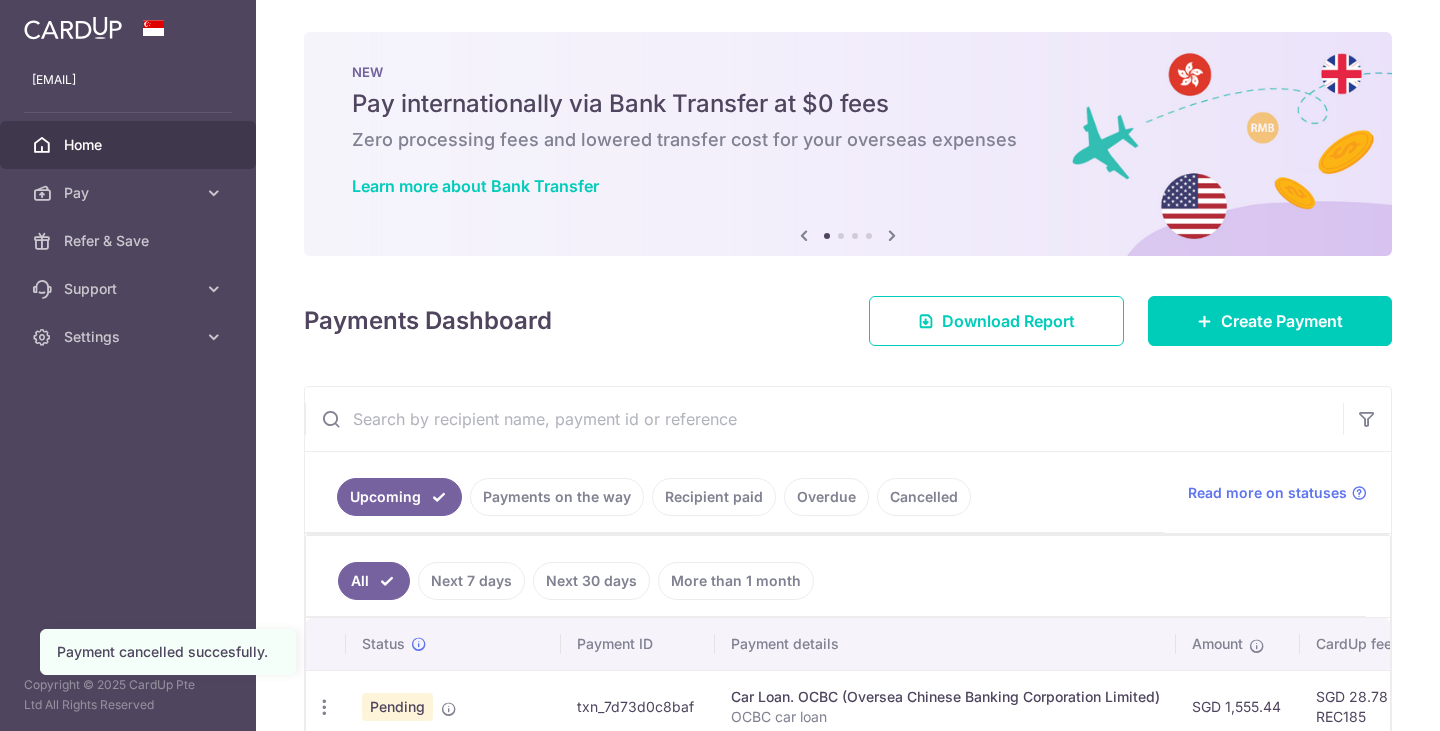 scroll, scrollTop: 0, scrollLeft: 0, axis: both 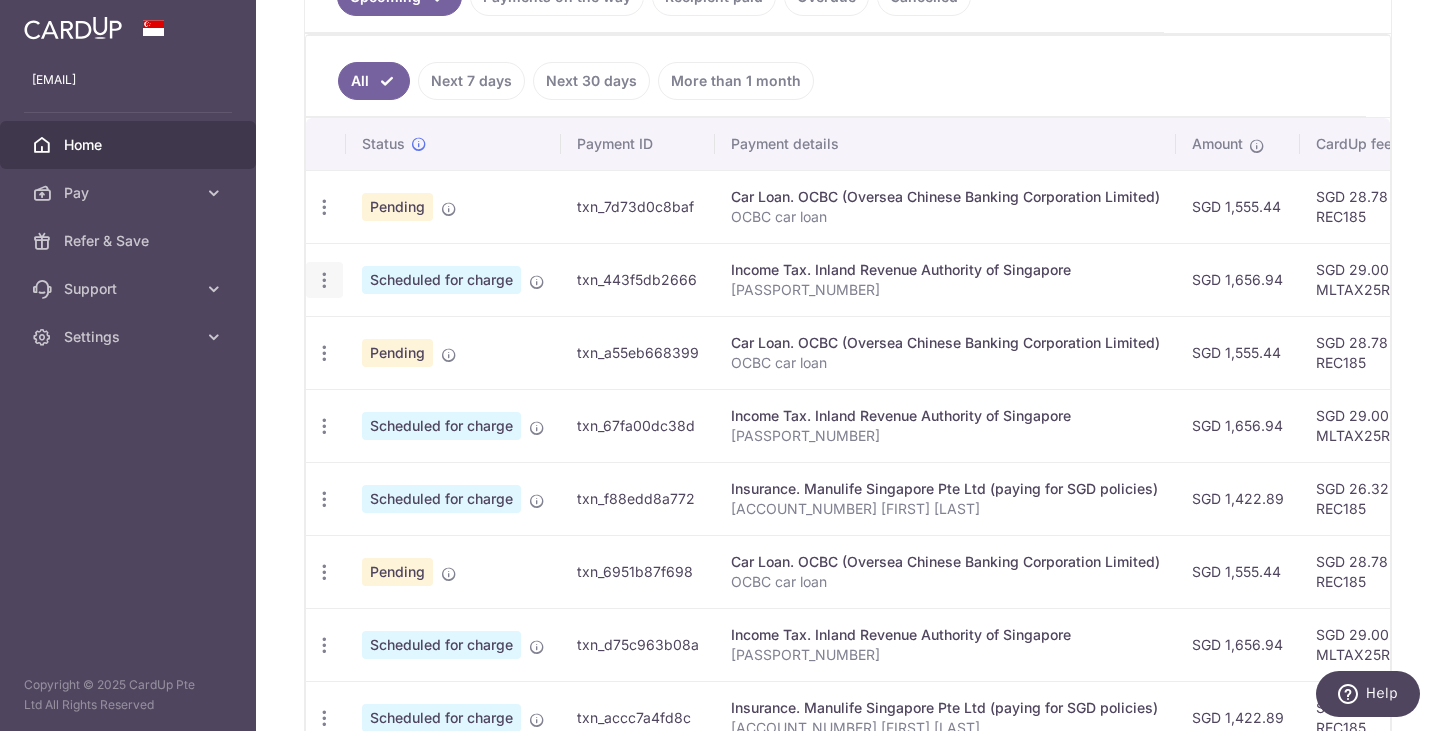 click at bounding box center [324, 207] 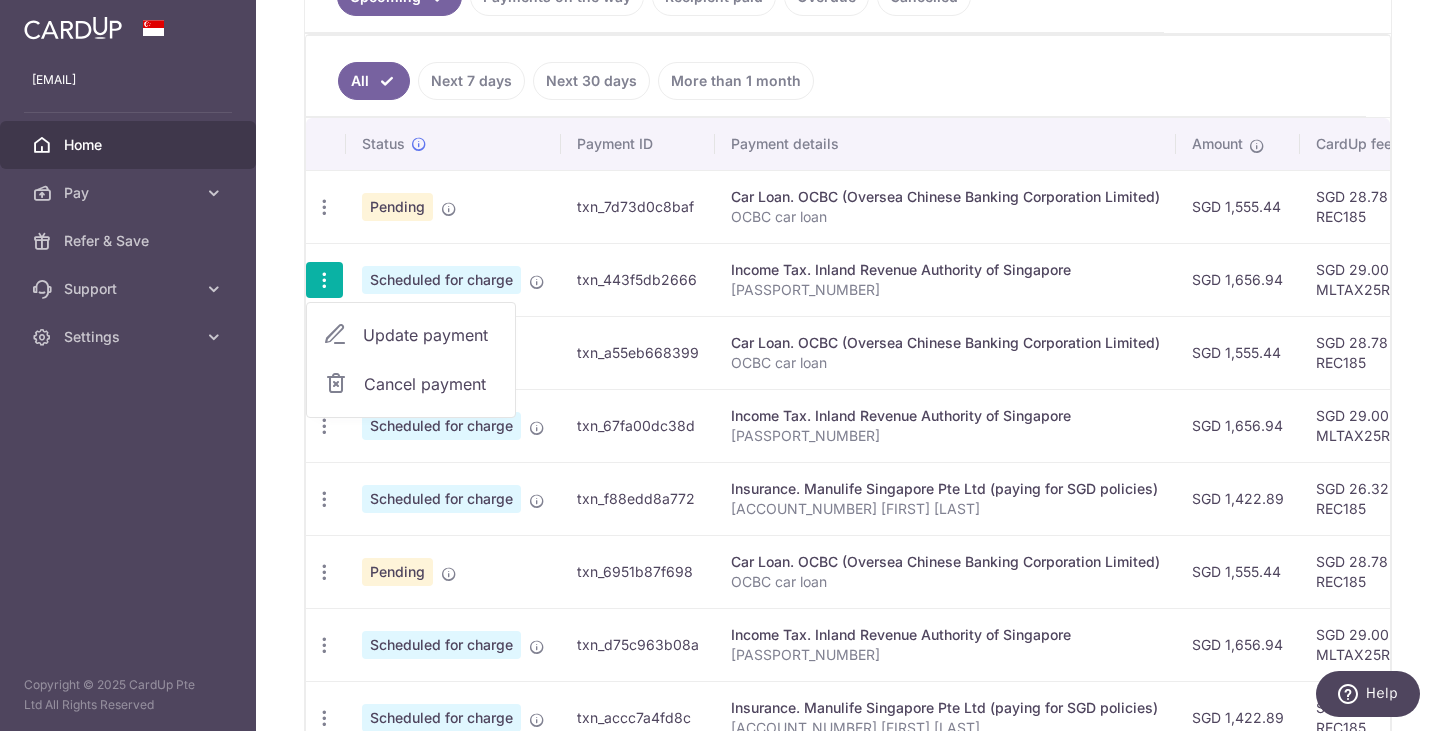 click on "Update payment" at bounding box center (431, 335) 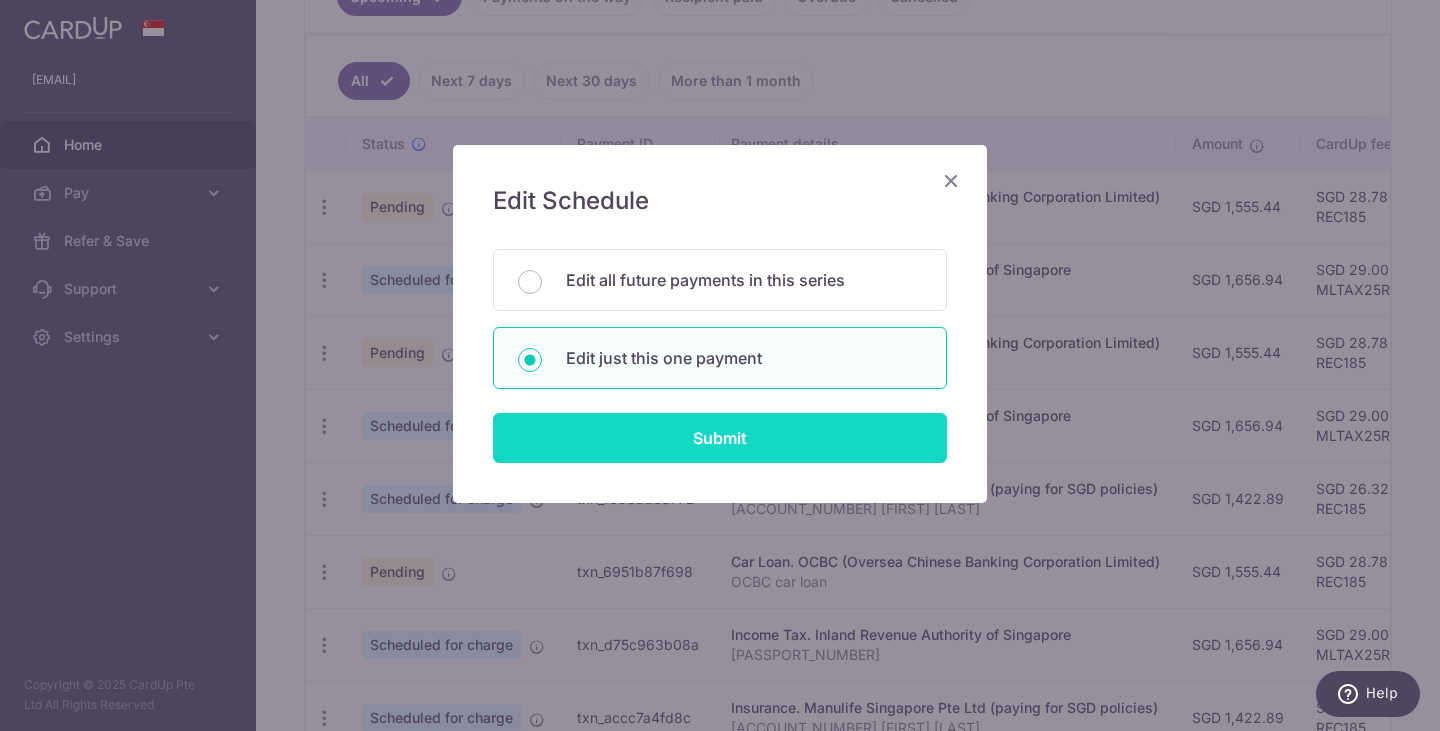 click on "Submit" at bounding box center [720, 438] 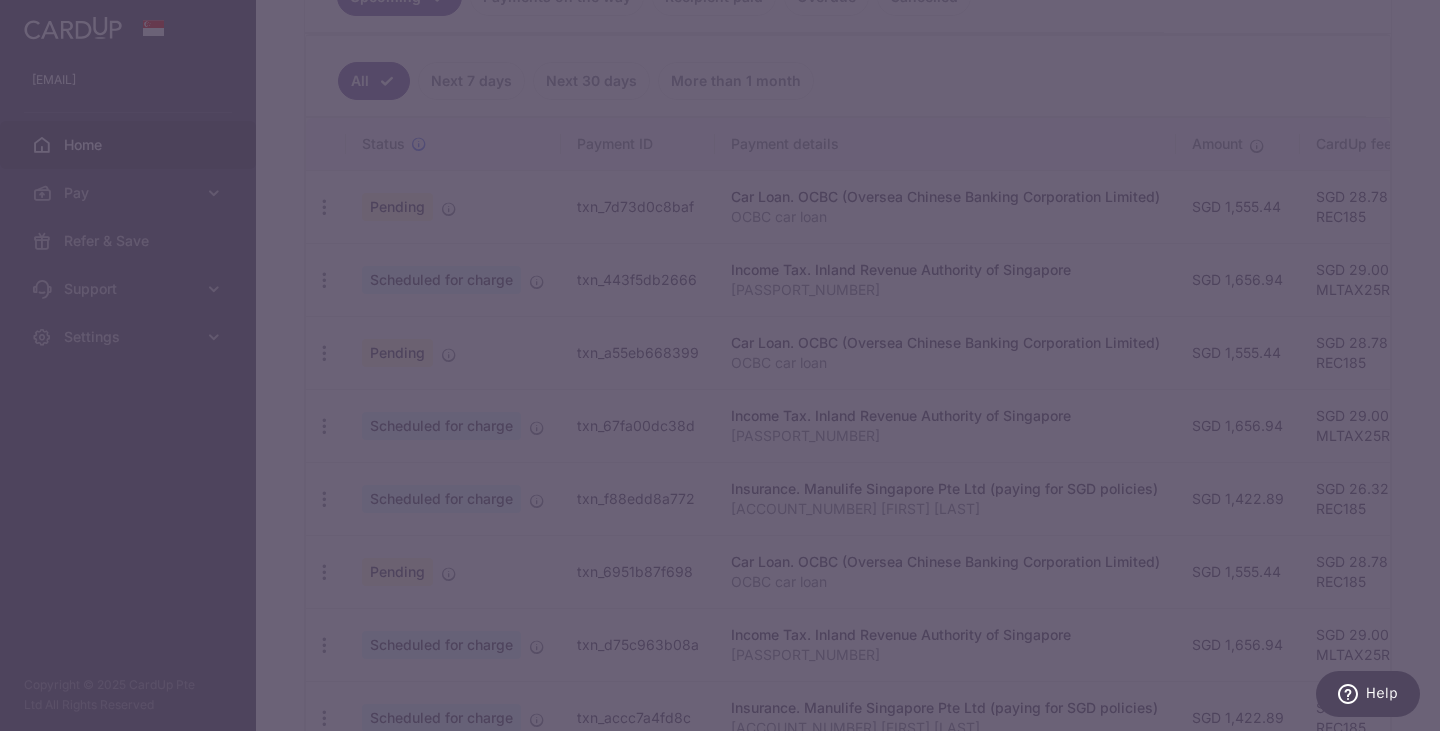 type on "MLTAX25R" 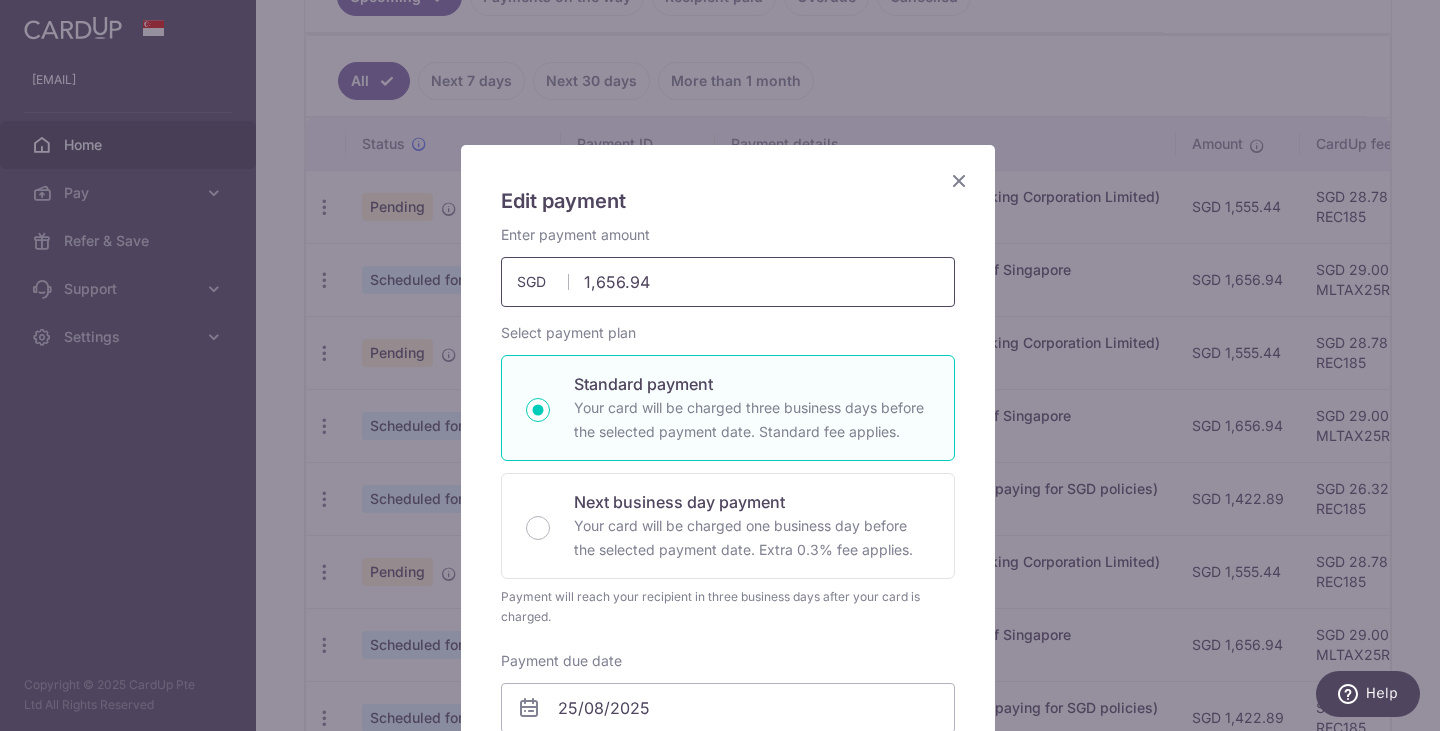 click on "1,656.94" at bounding box center [728, 282] 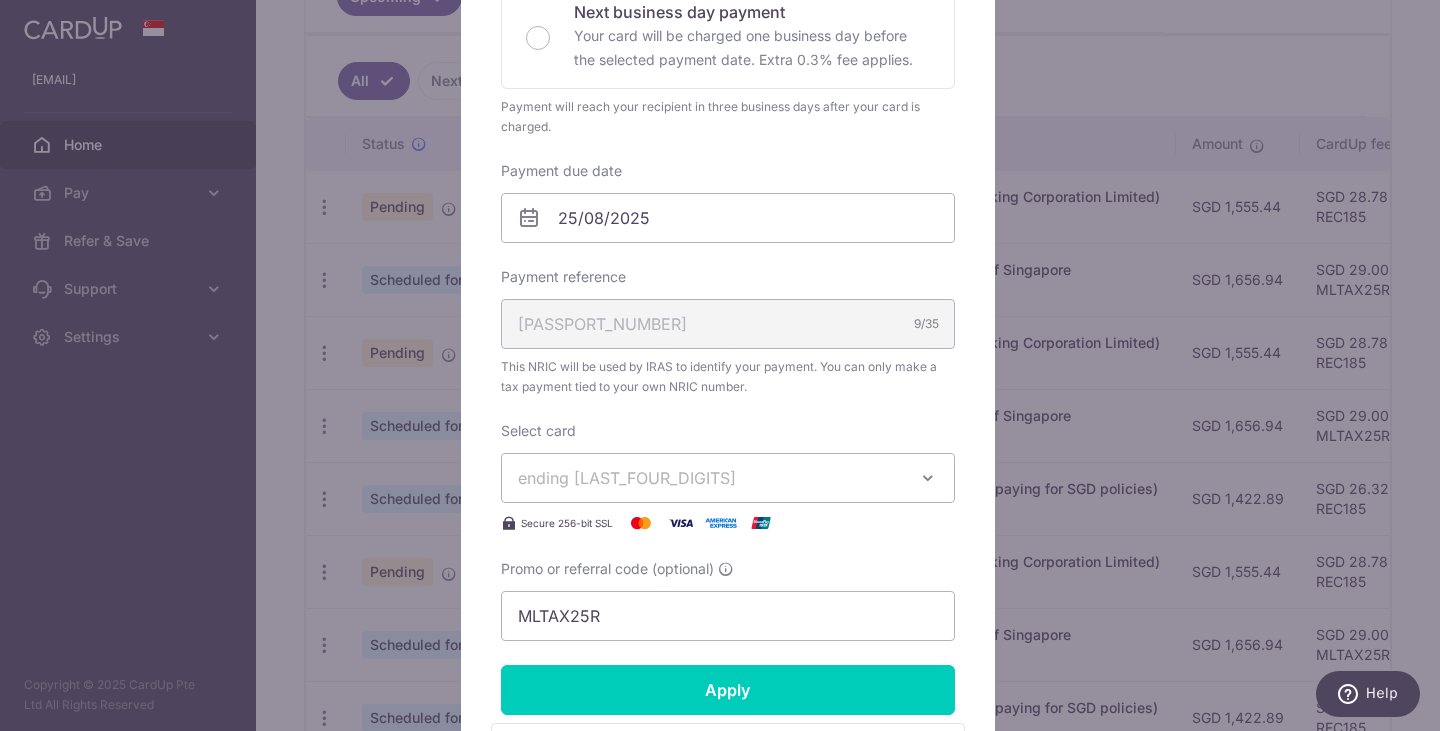 scroll, scrollTop: 489, scrollLeft: 0, axis: vertical 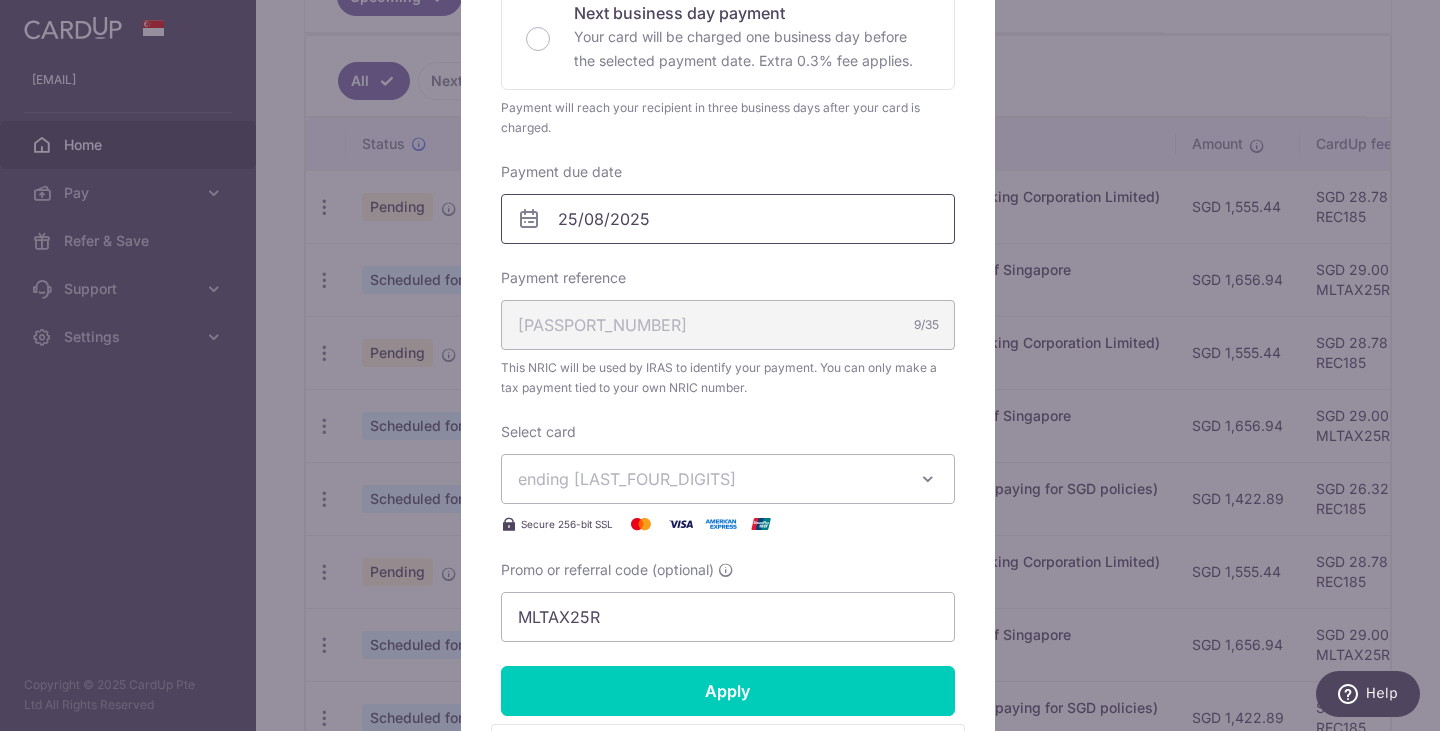 click on "25/08/2025" at bounding box center (728, 219) 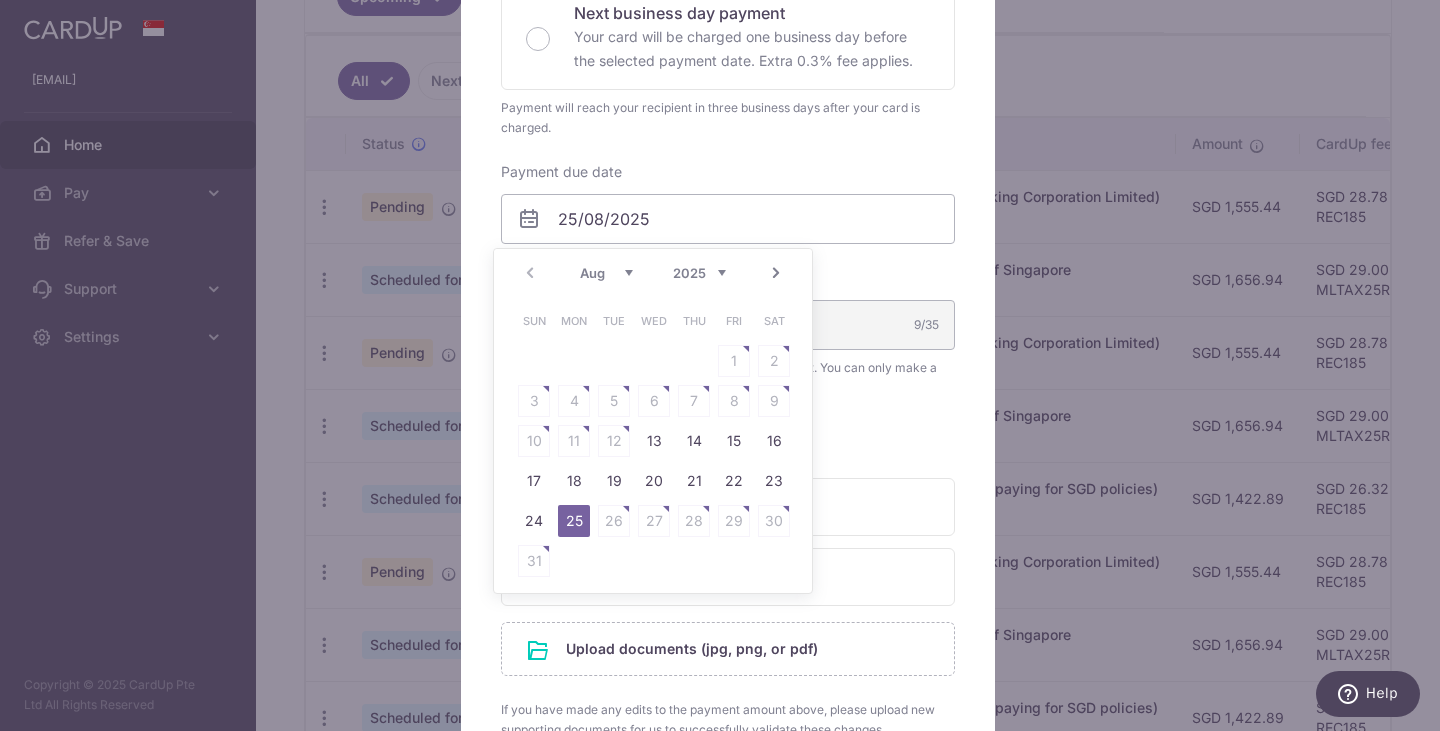 click on "Sun Mon Tue Wed Thu Fri Sat           1 2 3 4 5 6 7 8 9 10 11 12 13 14 15 16 17 18 19 20 21 22 23 24 25 26 27 28 29 30 31" at bounding box center (654, 441) 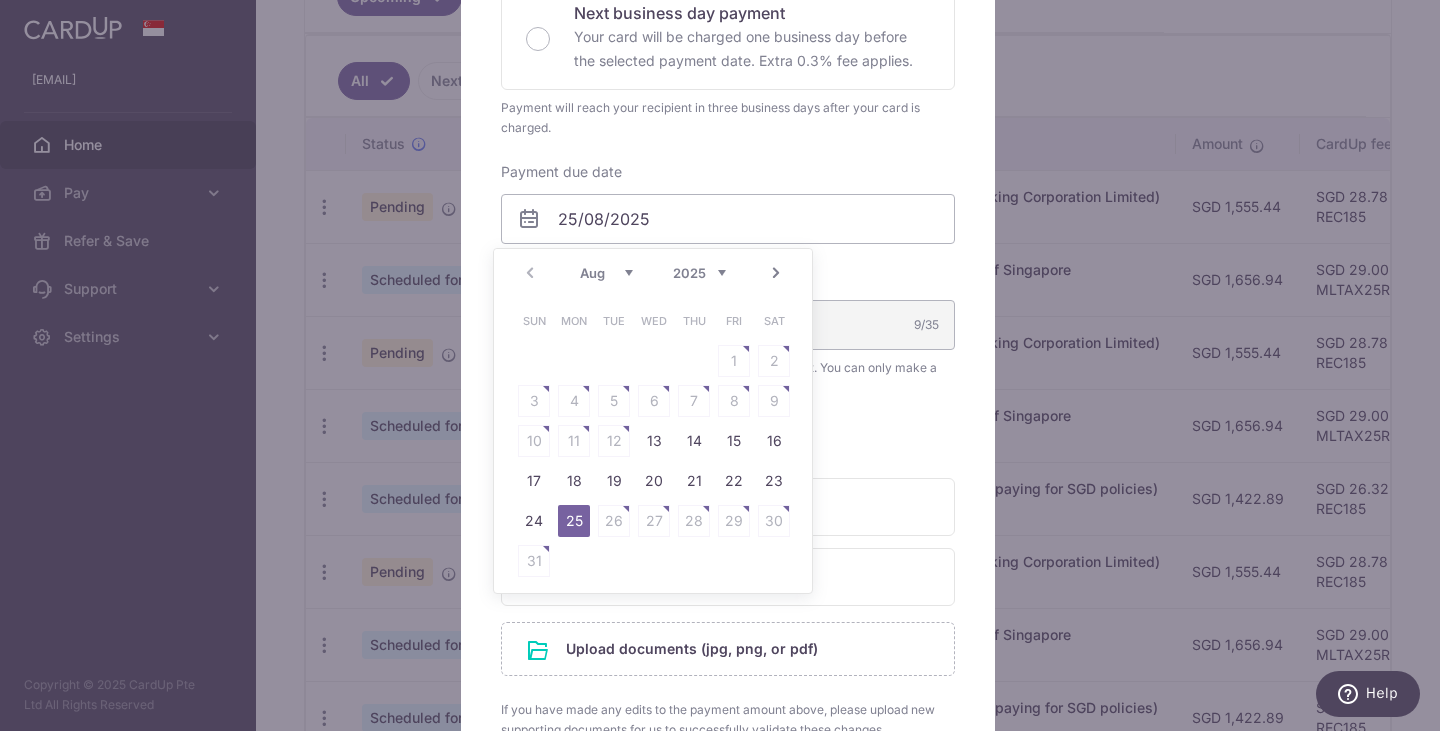 click on "Next" at bounding box center [776, 273] 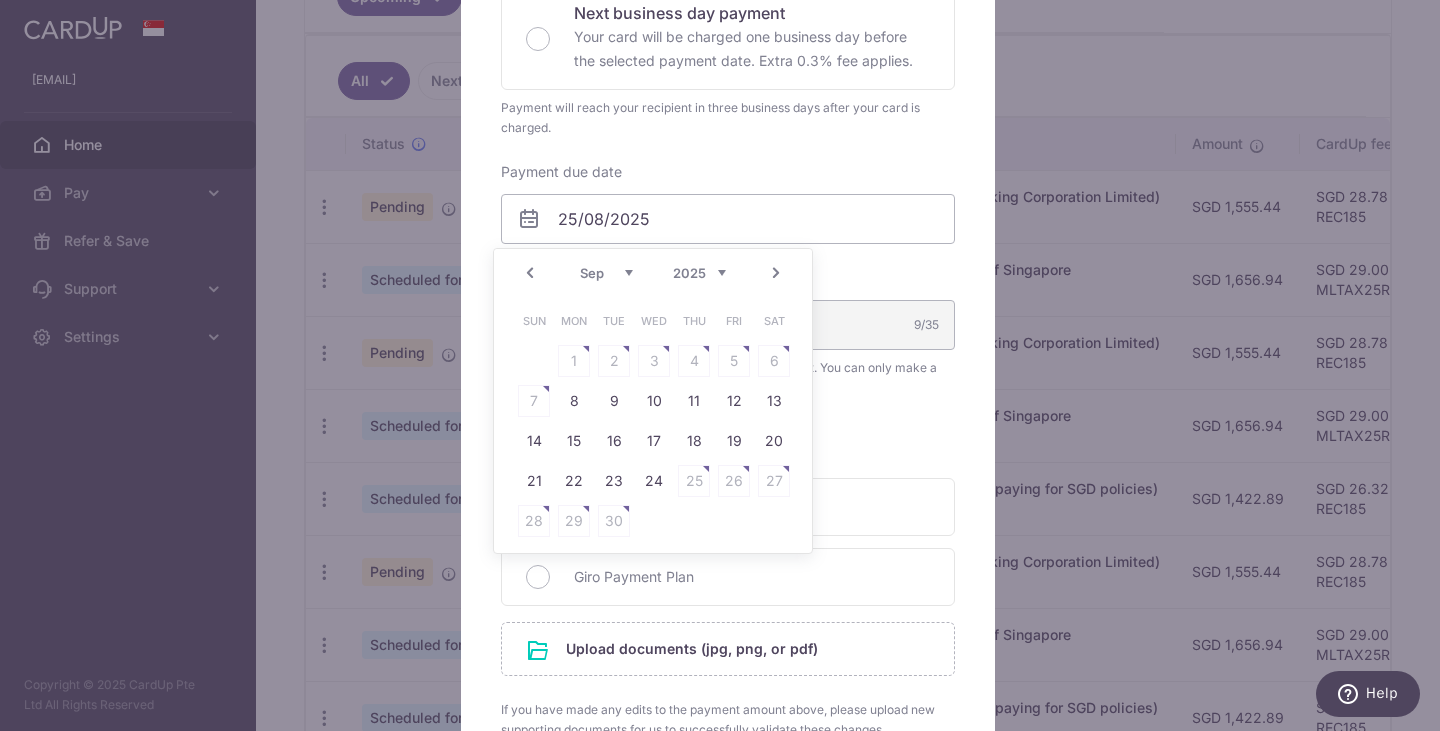 click on "Sun Mon Tue Wed Thu Fri Sat   1 2 3 4 5 6 7 8 9 10 11 12 13 14 15 16 17 18 19 20 21 22 23 24 25 26 27 28 29 30" at bounding box center [654, 421] 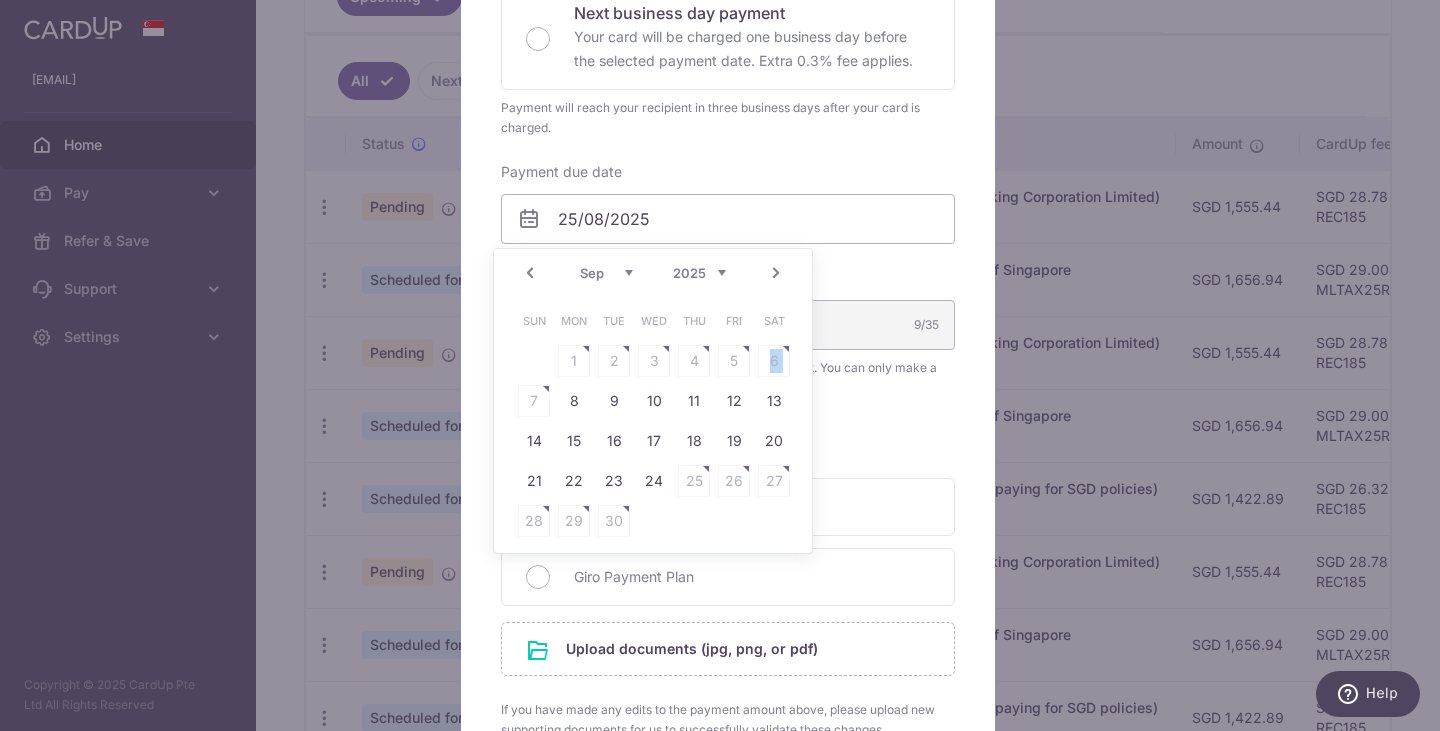 click on "Sun Mon Tue Wed Thu Fri Sat   1 2 3 4 5 6 7 8 9 10 11 12 13 14 15 16 17 18 19 20 21 22 23 24 25 26 27 28 29 30" at bounding box center [654, 421] 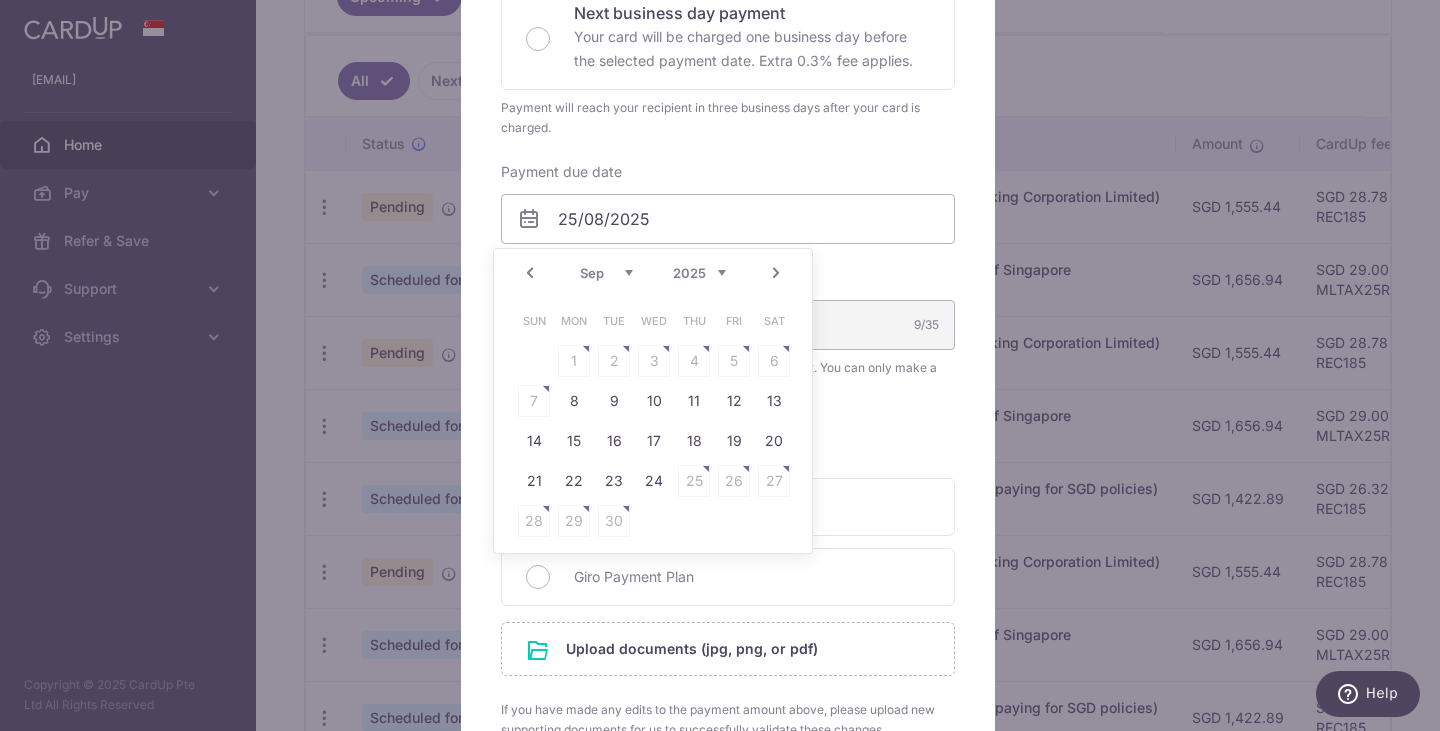 click on "Prev Next Aug Sep Oct Nov Dec 2025 2026" at bounding box center [653, 273] 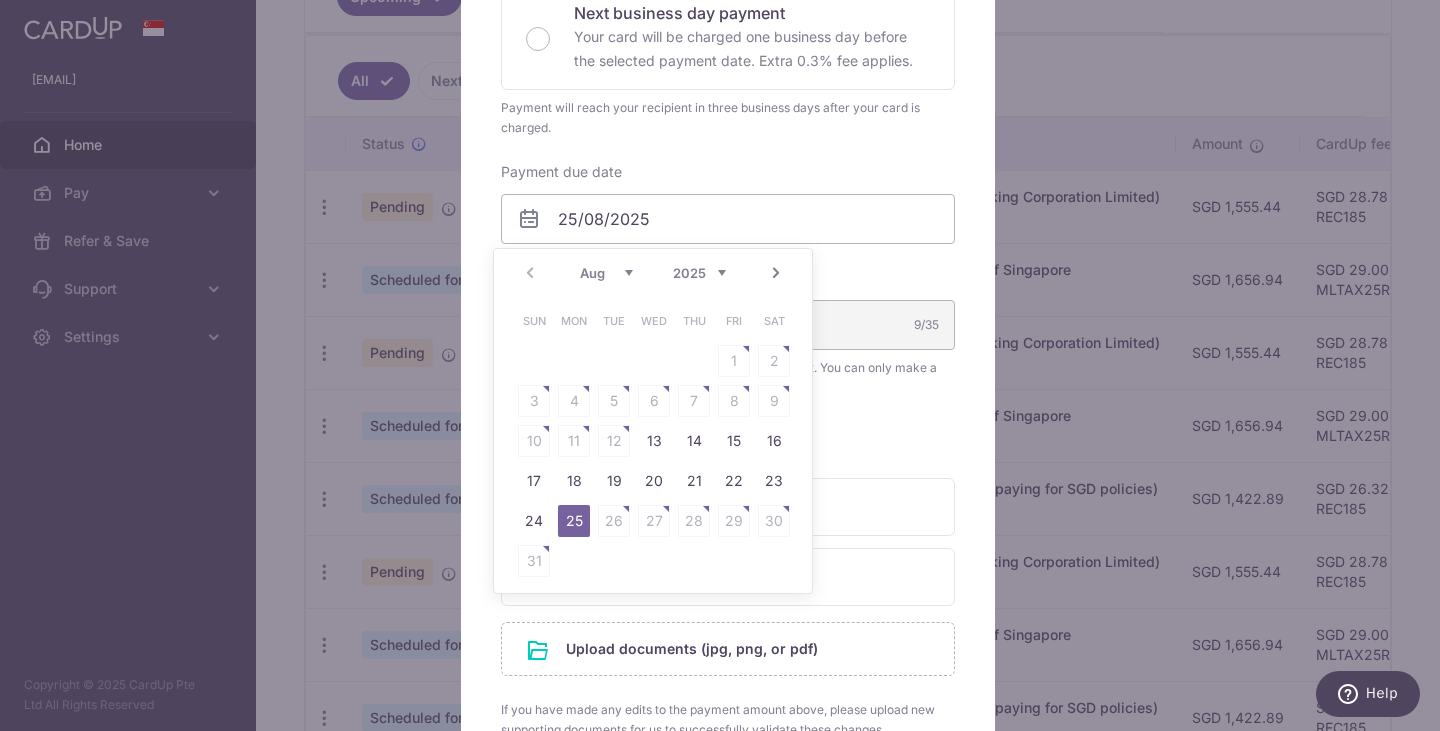 click on "Sun Mon Tue Wed Thu Fri Sat           1 2 3 4 5 6 7 8 9 10 11 12 13 14 15 16 17 18 19 20 21 22 23 24 25 26 27 28 29 30 31" at bounding box center [654, 441] 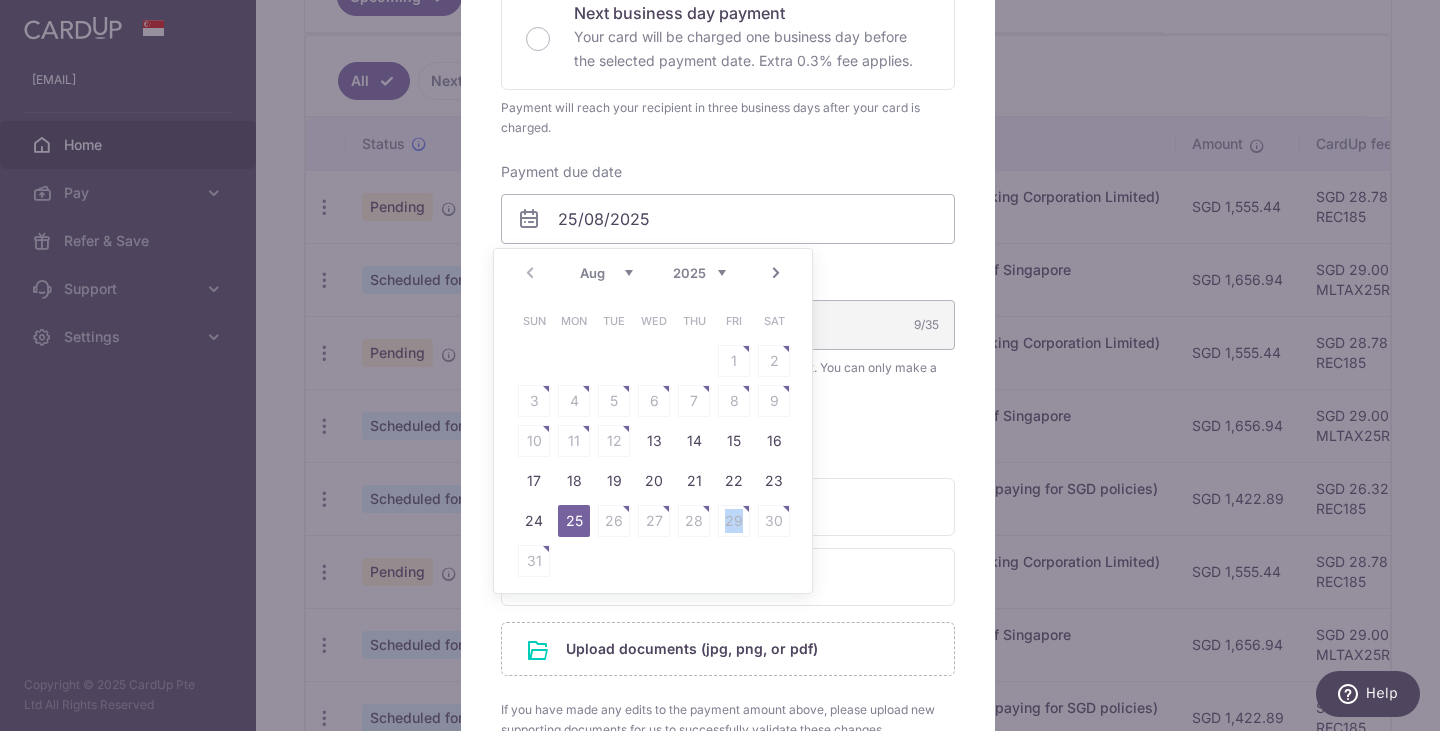 click on "Sun Mon Tue Wed Thu Fri Sat           1 2 3 4 5 6 7 8 9 10 11 12 13 14 15 16 17 18 19 20 21 22 23 24 25 26 27 28 29 30 31" at bounding box center (654, 441) 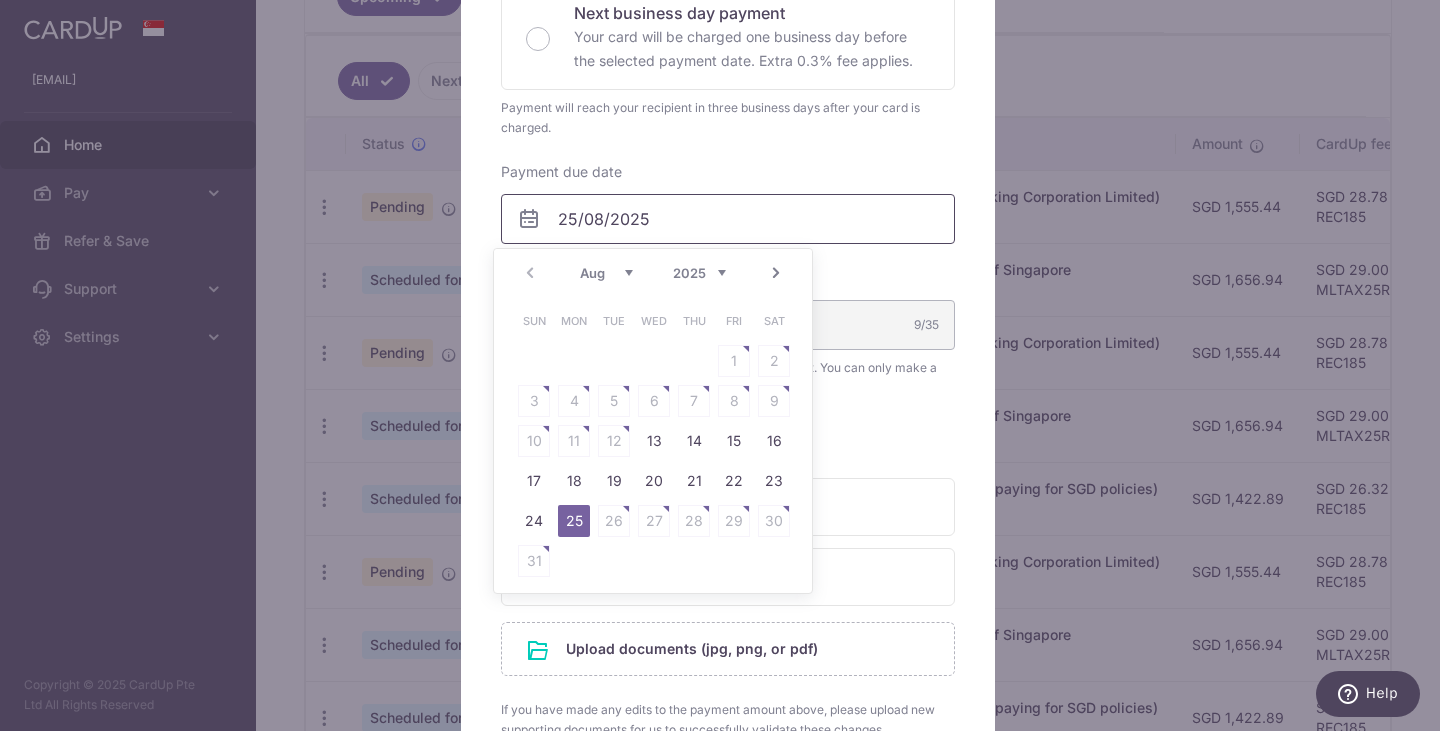click on "25/08/2025" at bounding box center (728, 219) 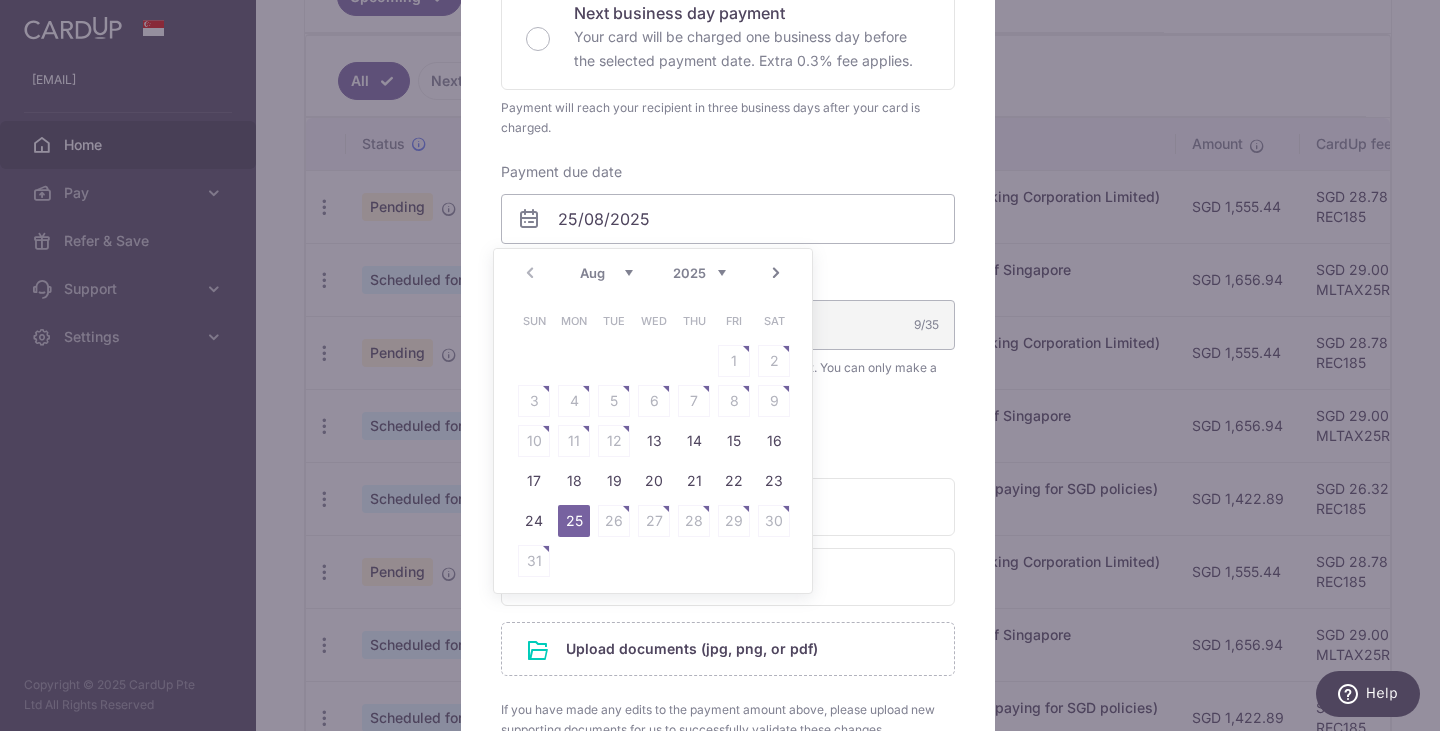 click on "Payment due date
25/08/2025
Your card will be charged on" at bounding box center (728, 203) 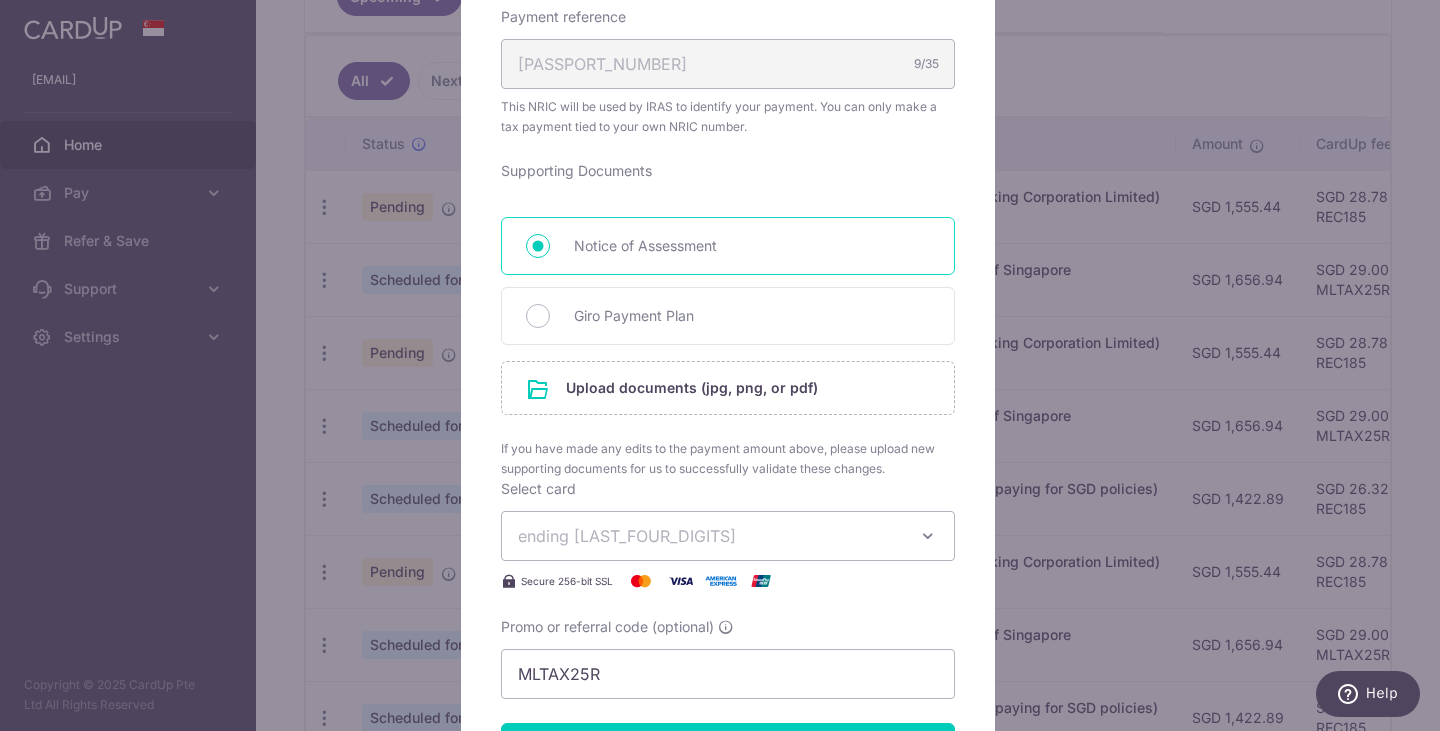scroll, scrollTop: 789, scrollLeft: 0, axis: vertical 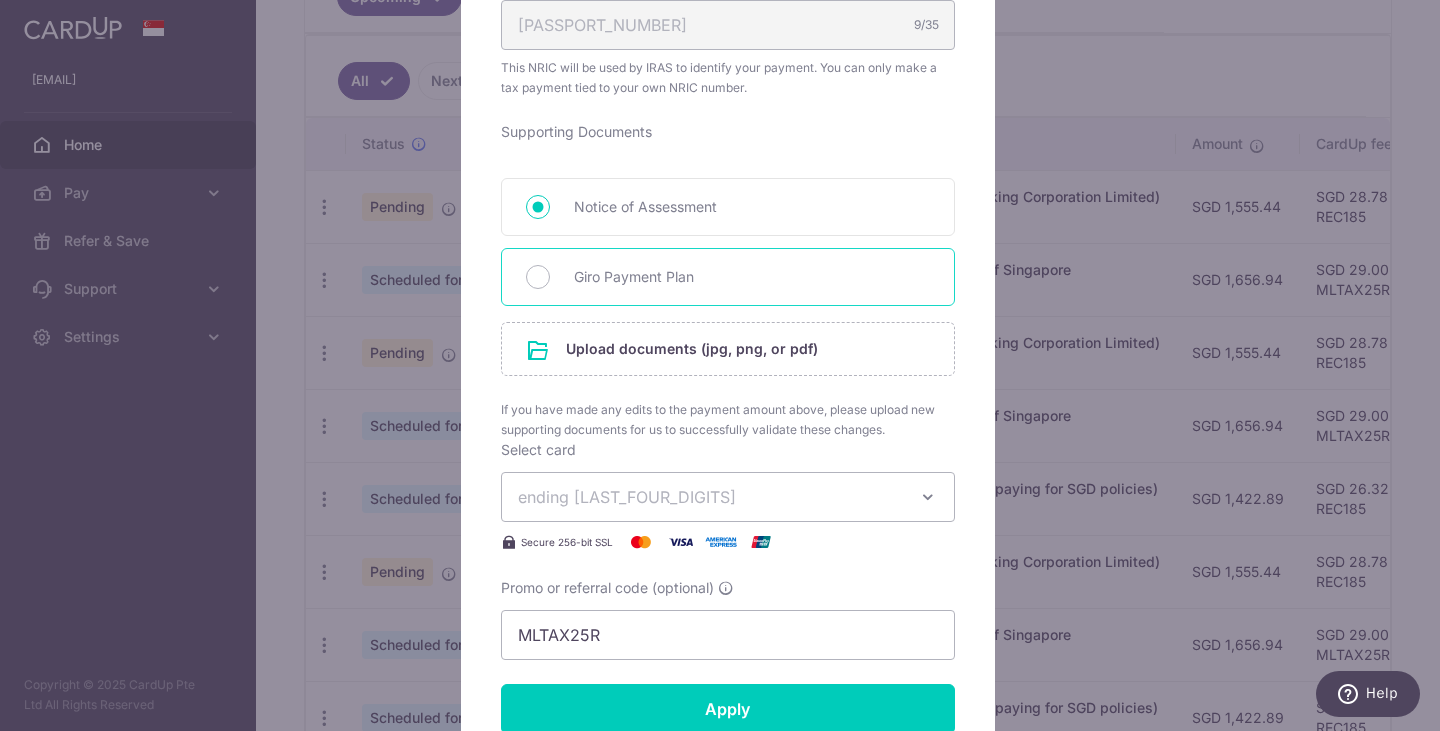 click on "Giro Payment Plan" at bounding box center [728, 277] 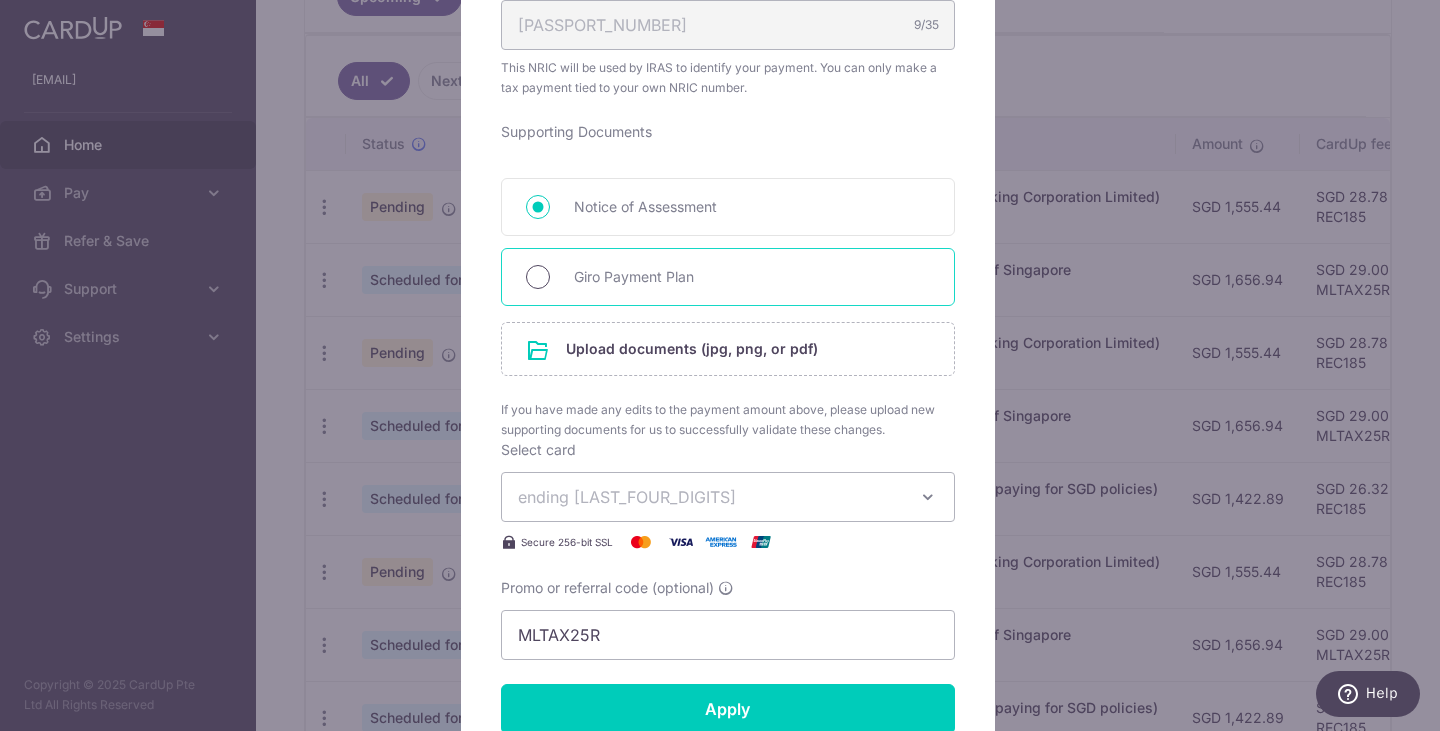 click on "Giro Payment Plan" at bounding box center (538, 277) 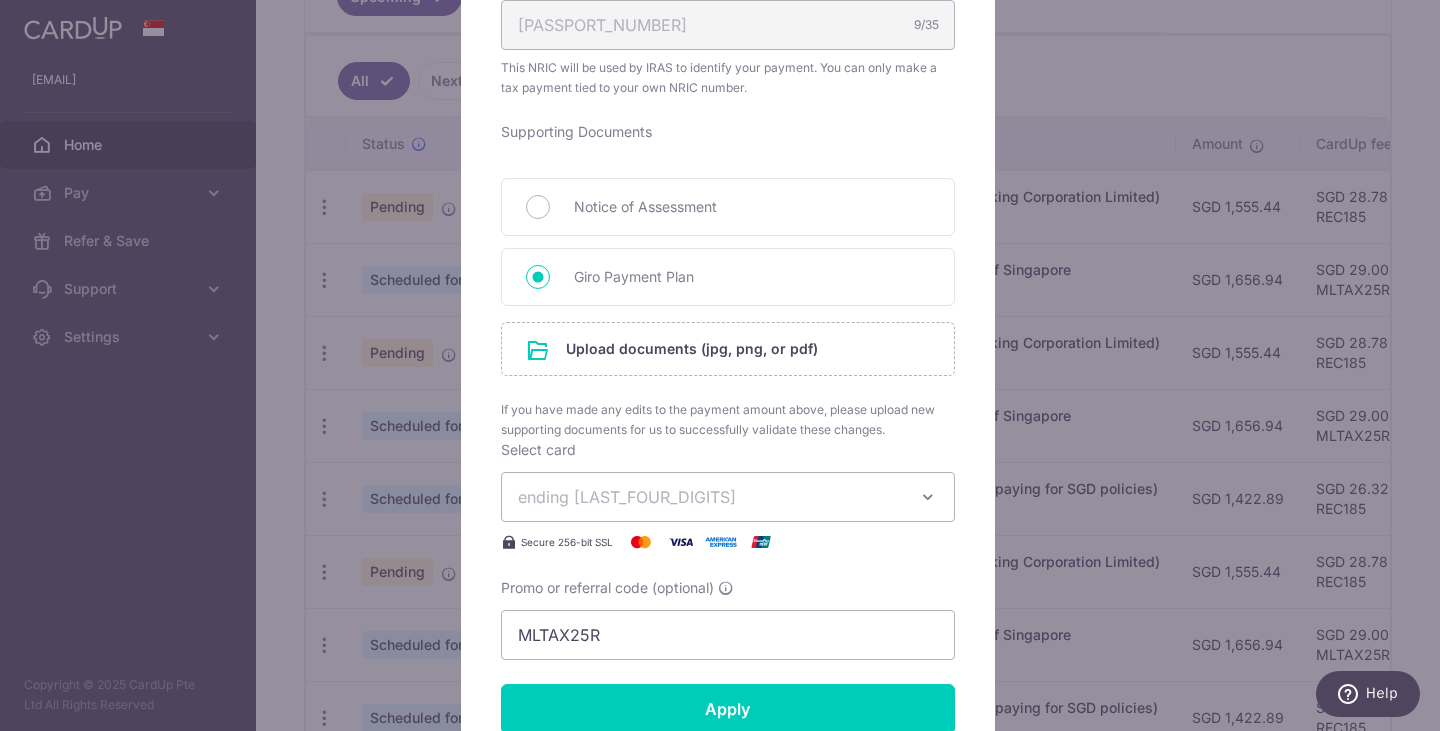 scroll, scrollTop: 989, scrollLeft: 0, axis: vertical 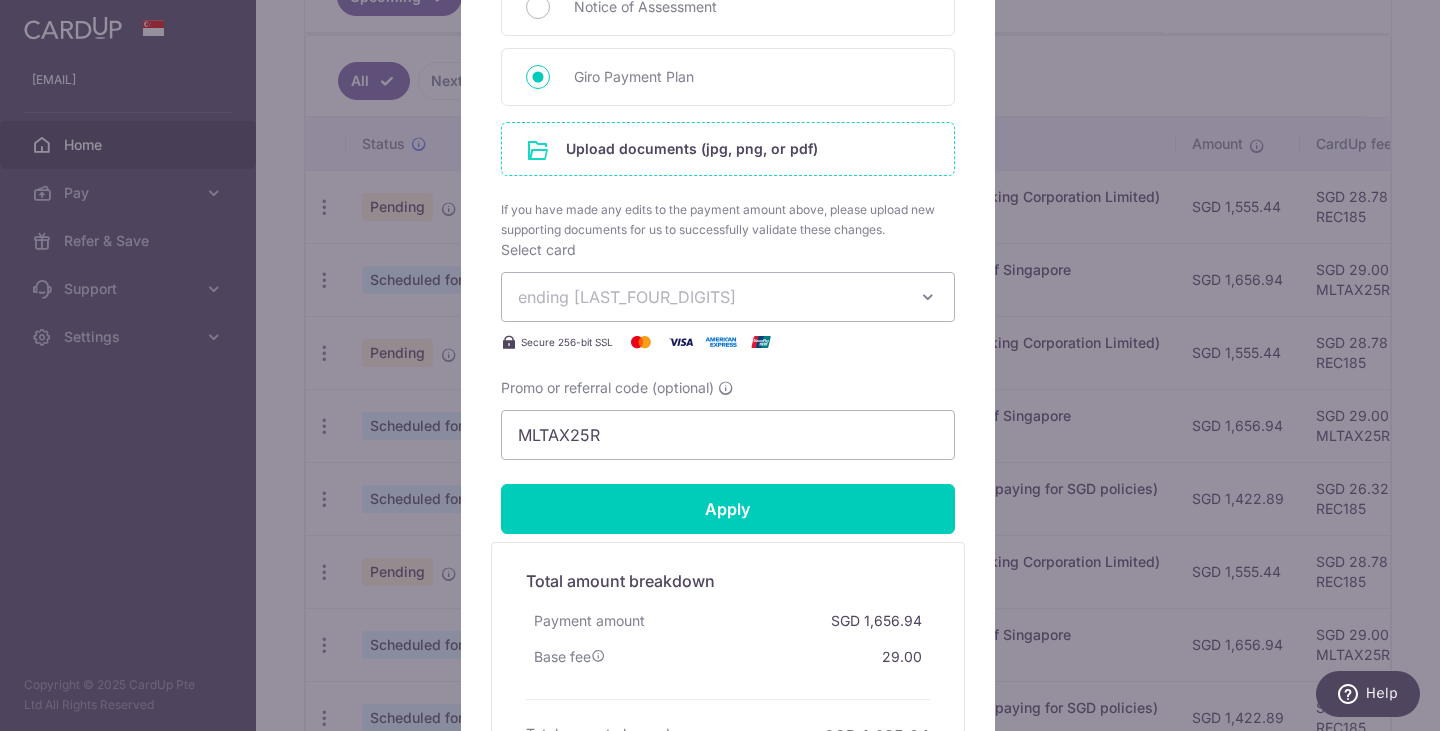 click at bounding box center (728, 149) 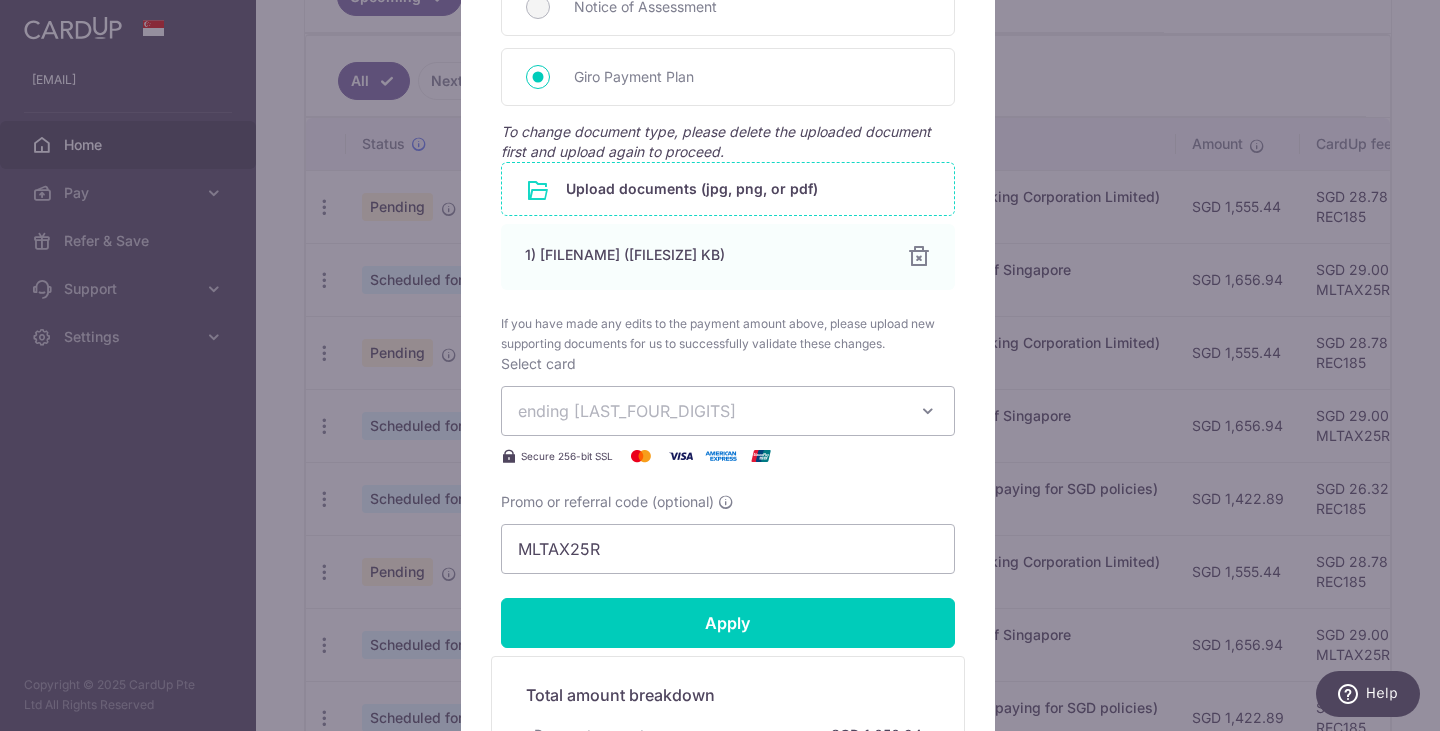 scroll, scrollTop: 1189, scrollLeft: 0, axis: vertical 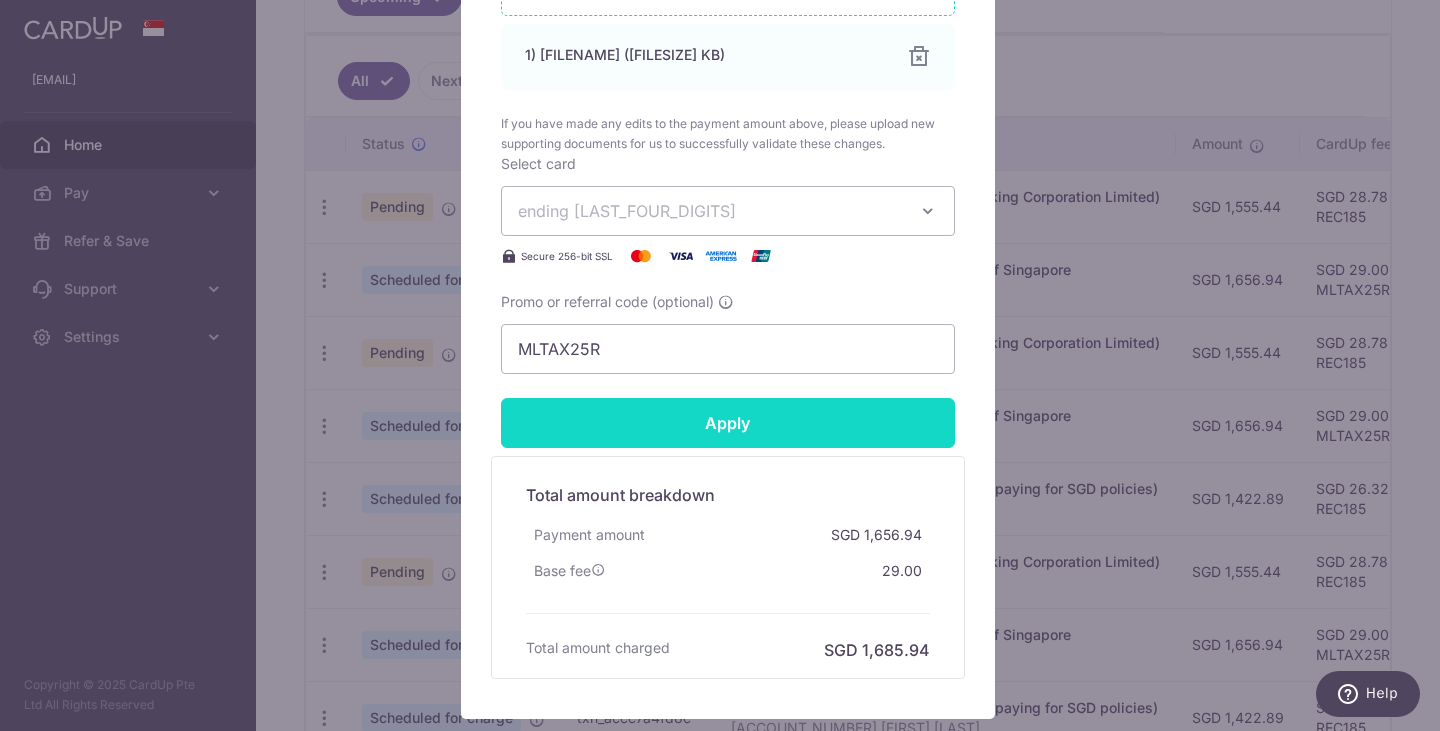 click on "Apply" at bounding box center [728, 423] 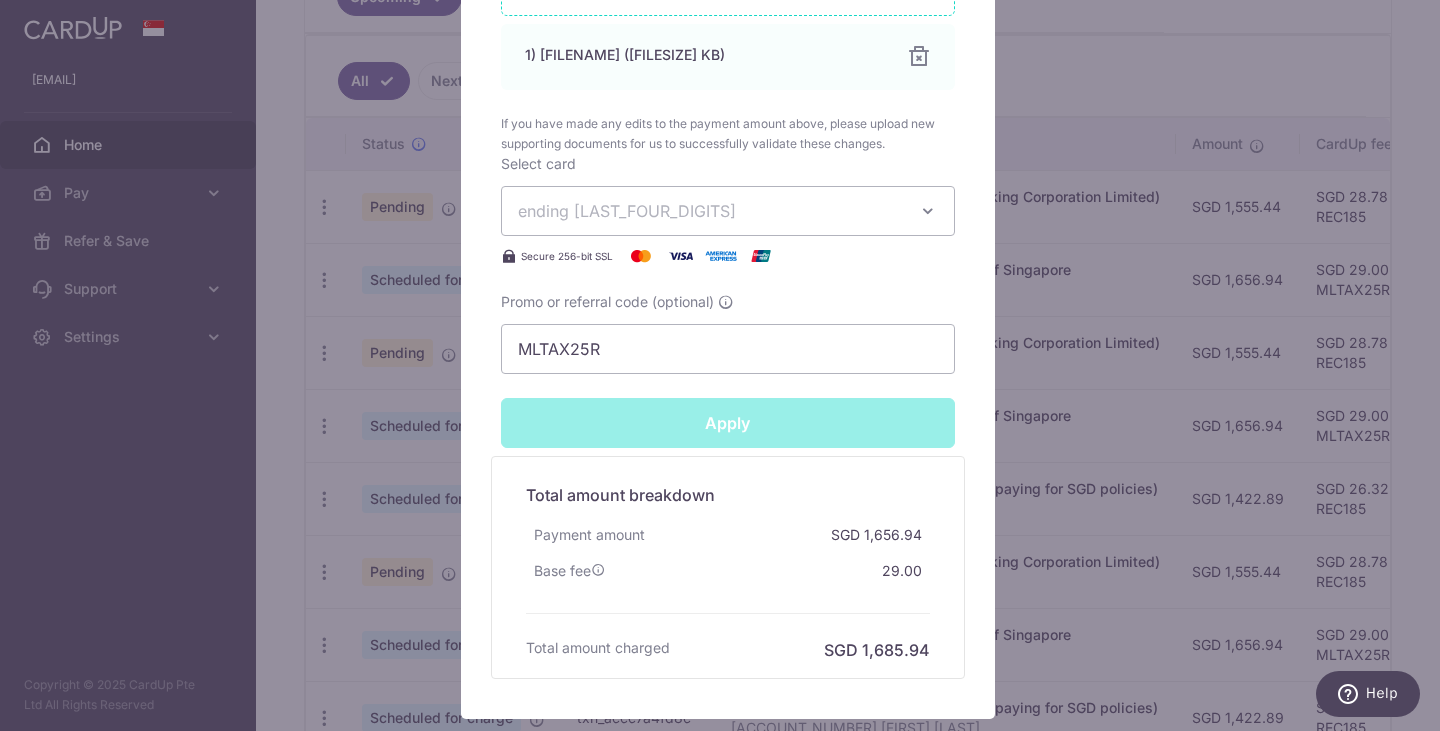 type on "Successfully Applied" 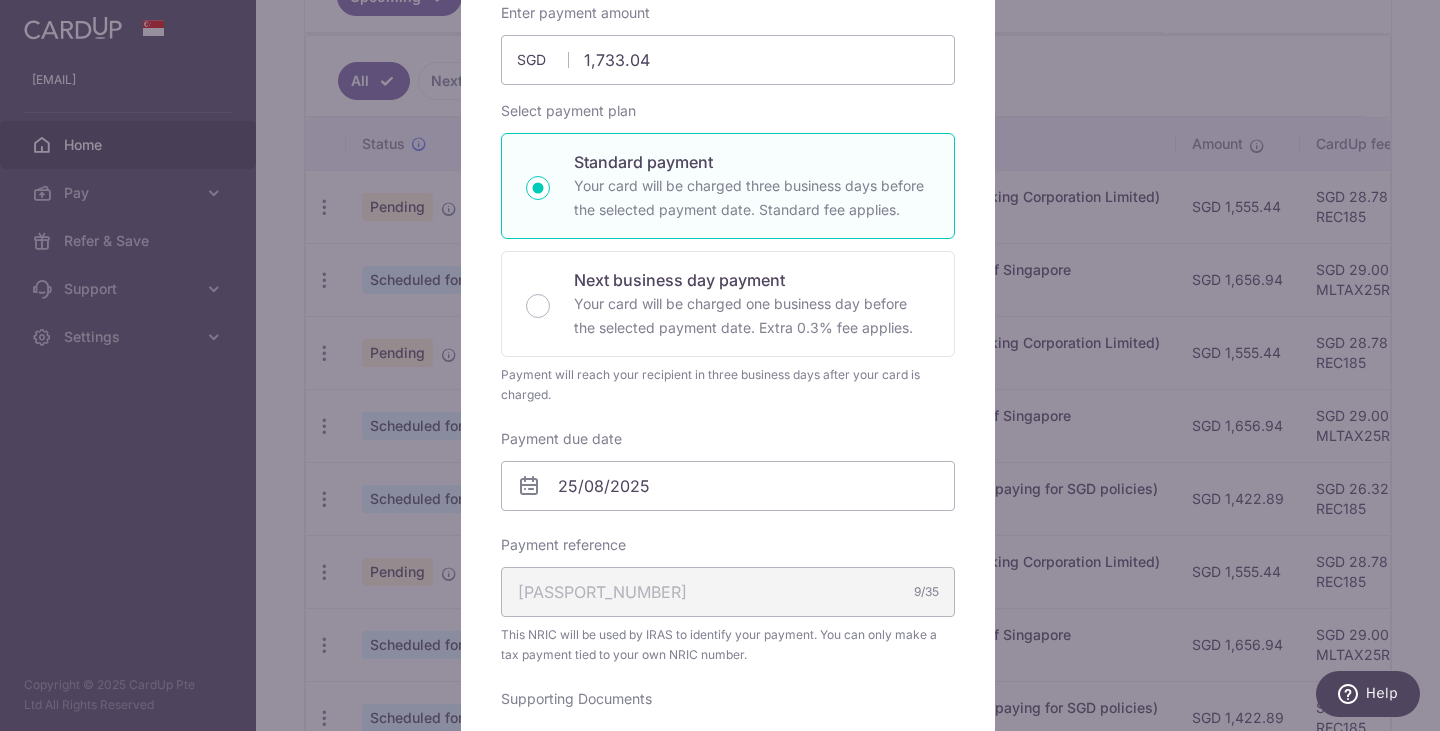 scroll, scrollTop: 0, scrollLeft: 0, axis: both 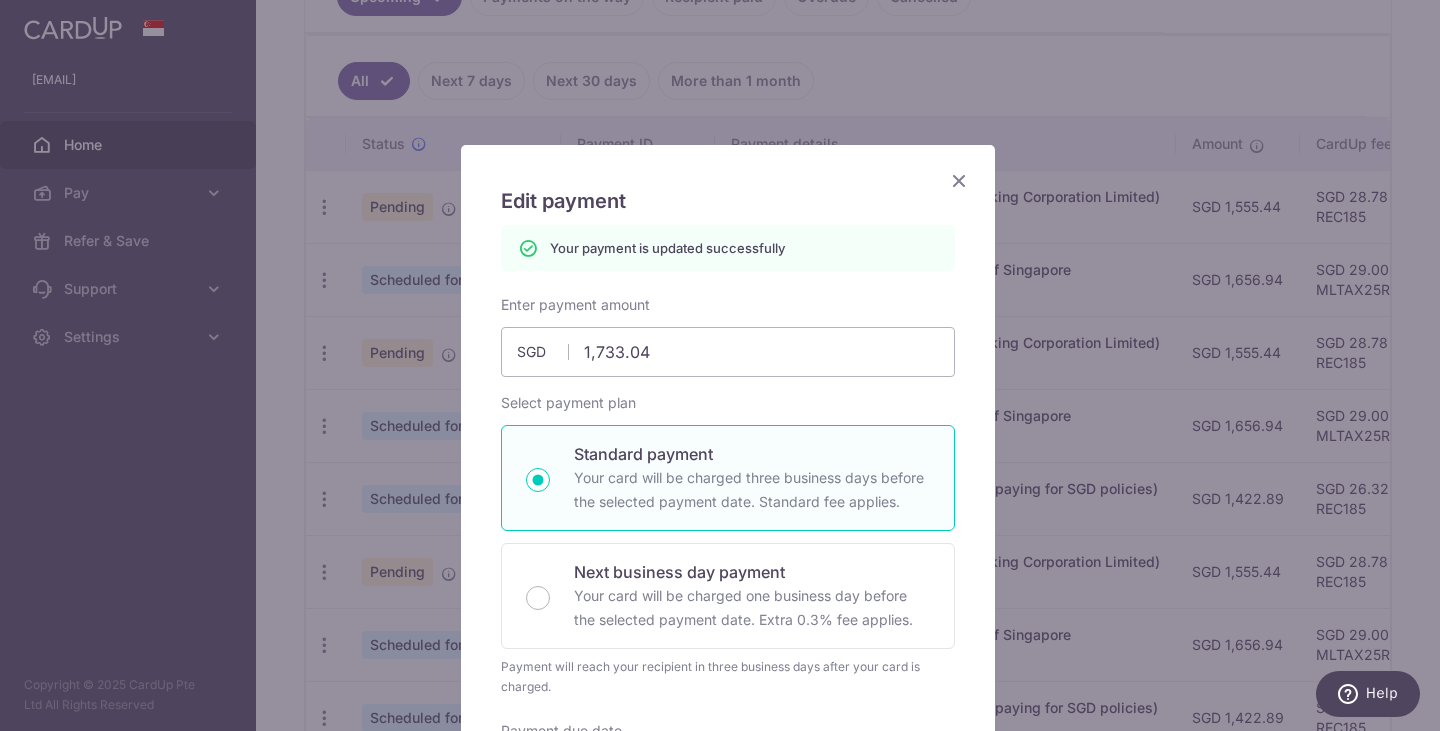 click at bounding box center (959, 180) 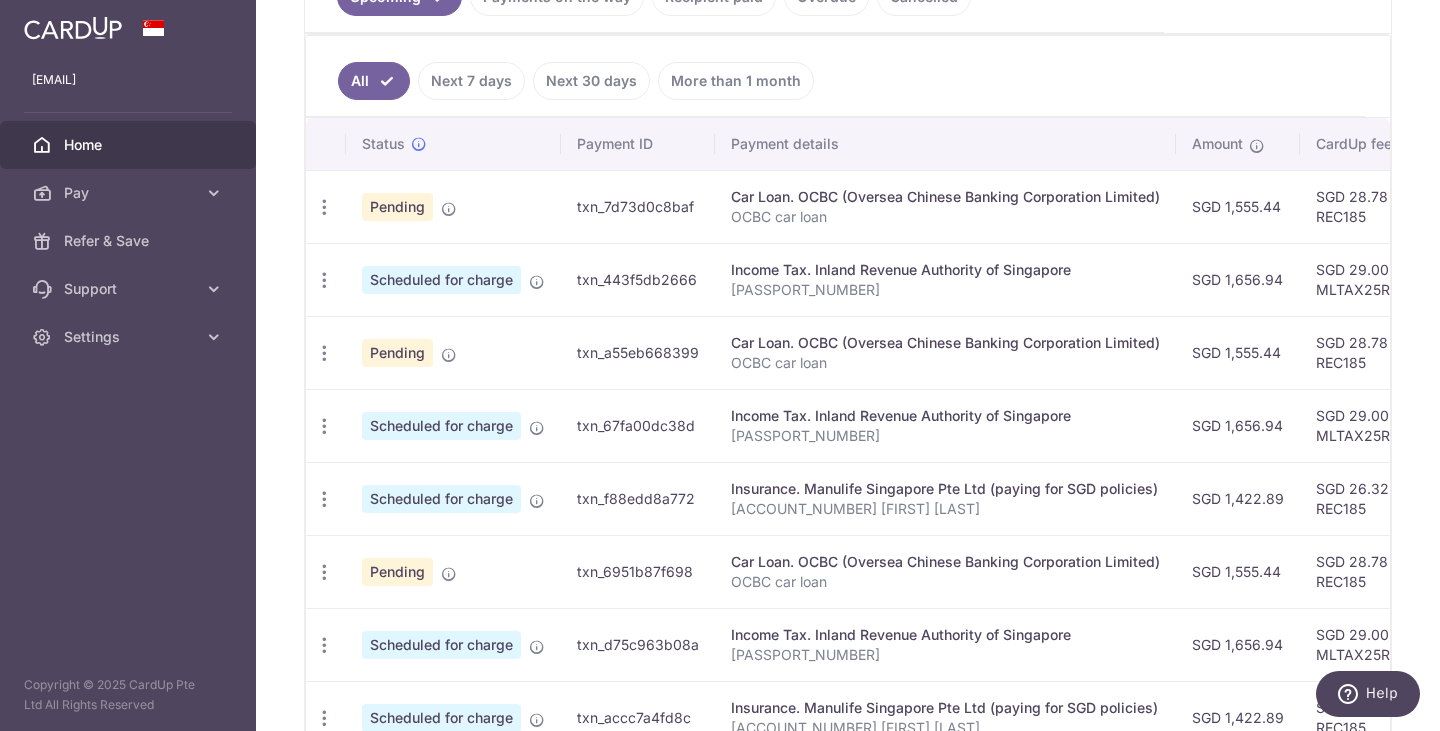 scroll, scrollTop: 700, scrollLeft: 0, axis: vertical 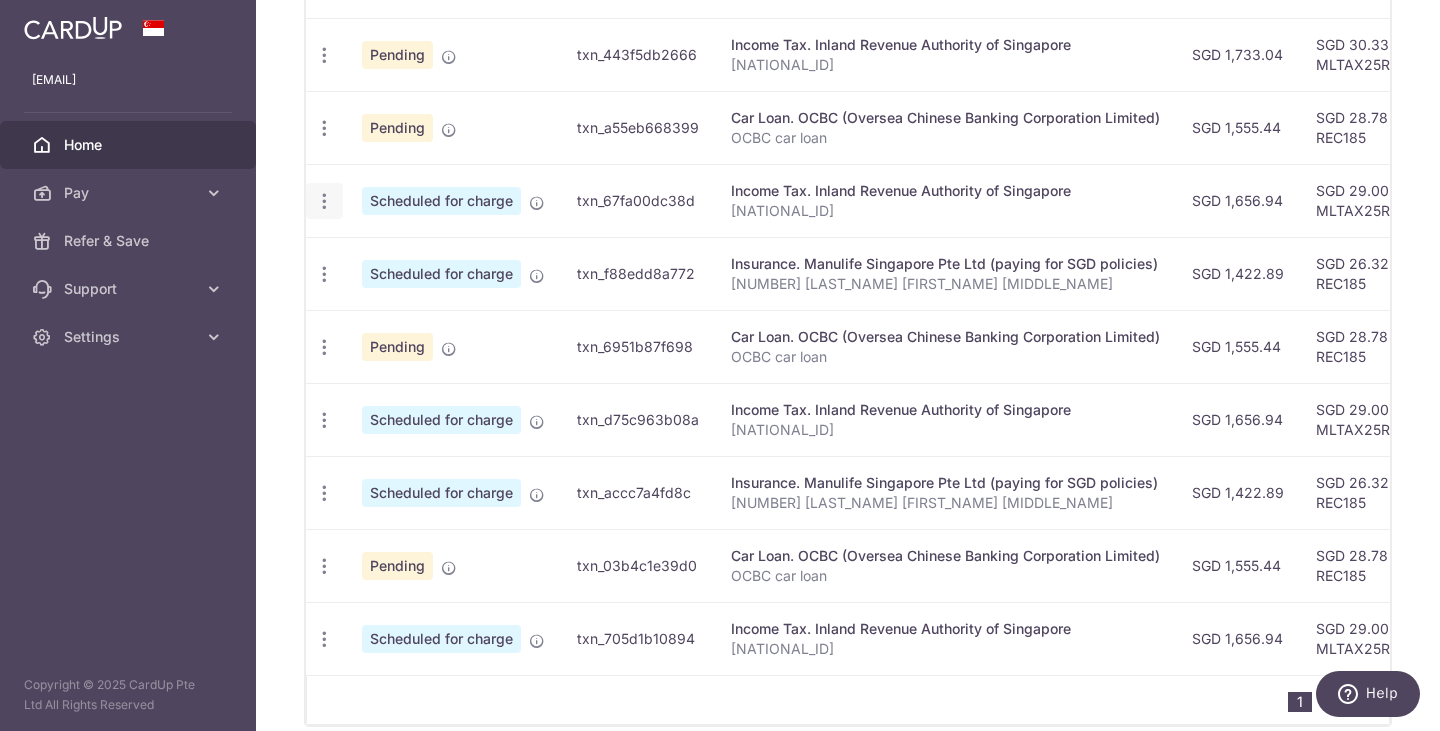 click at bounding box center [324, -18] 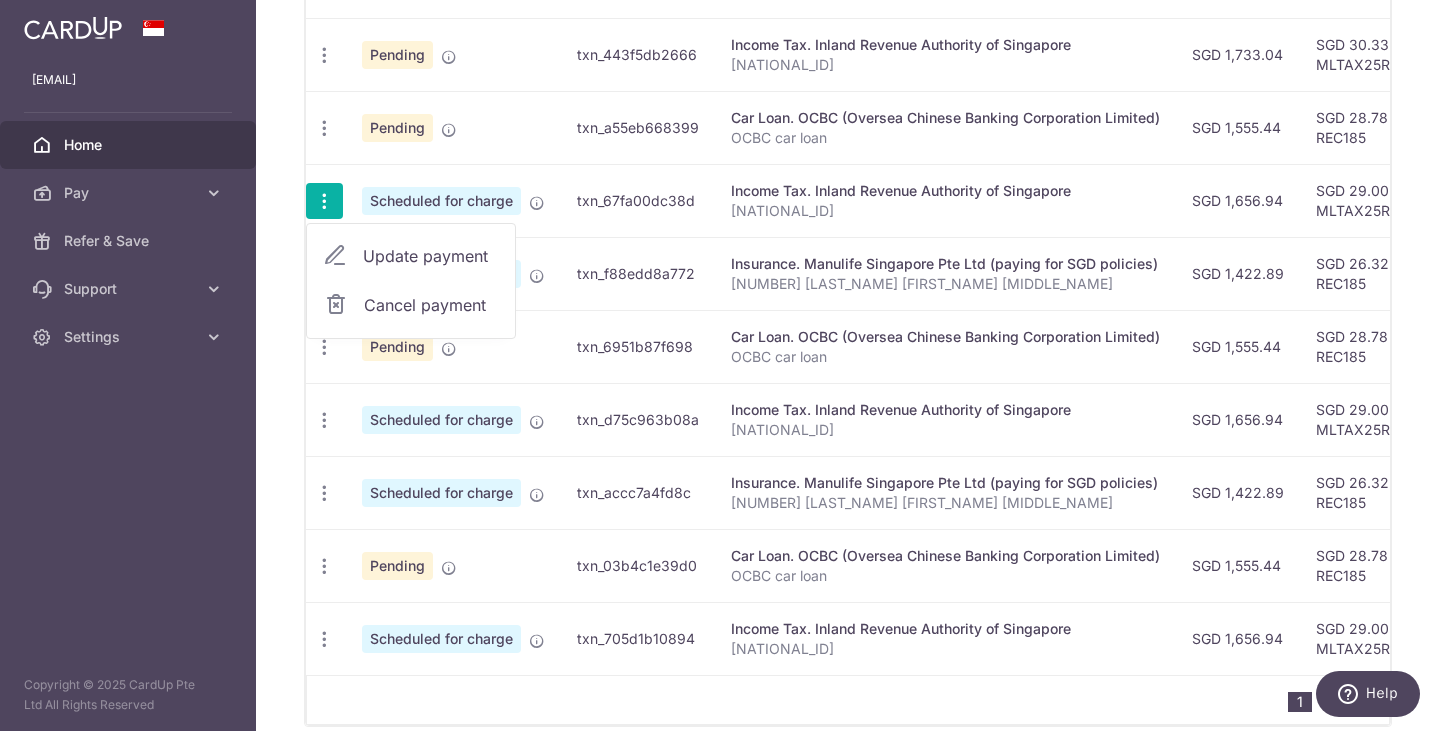 click on "Update payment" at bounding box center [431, 256] 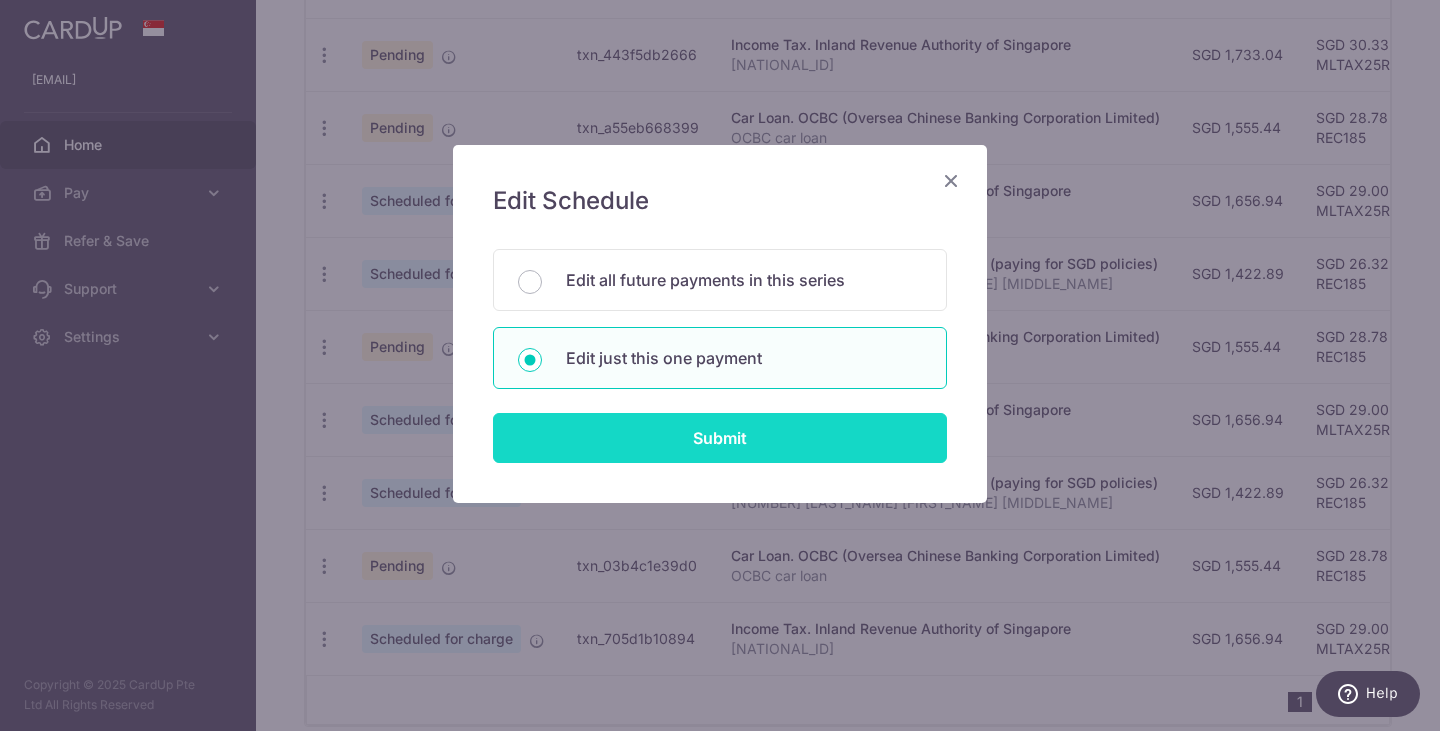 click on "Submit" at bounding box center [720, 438] 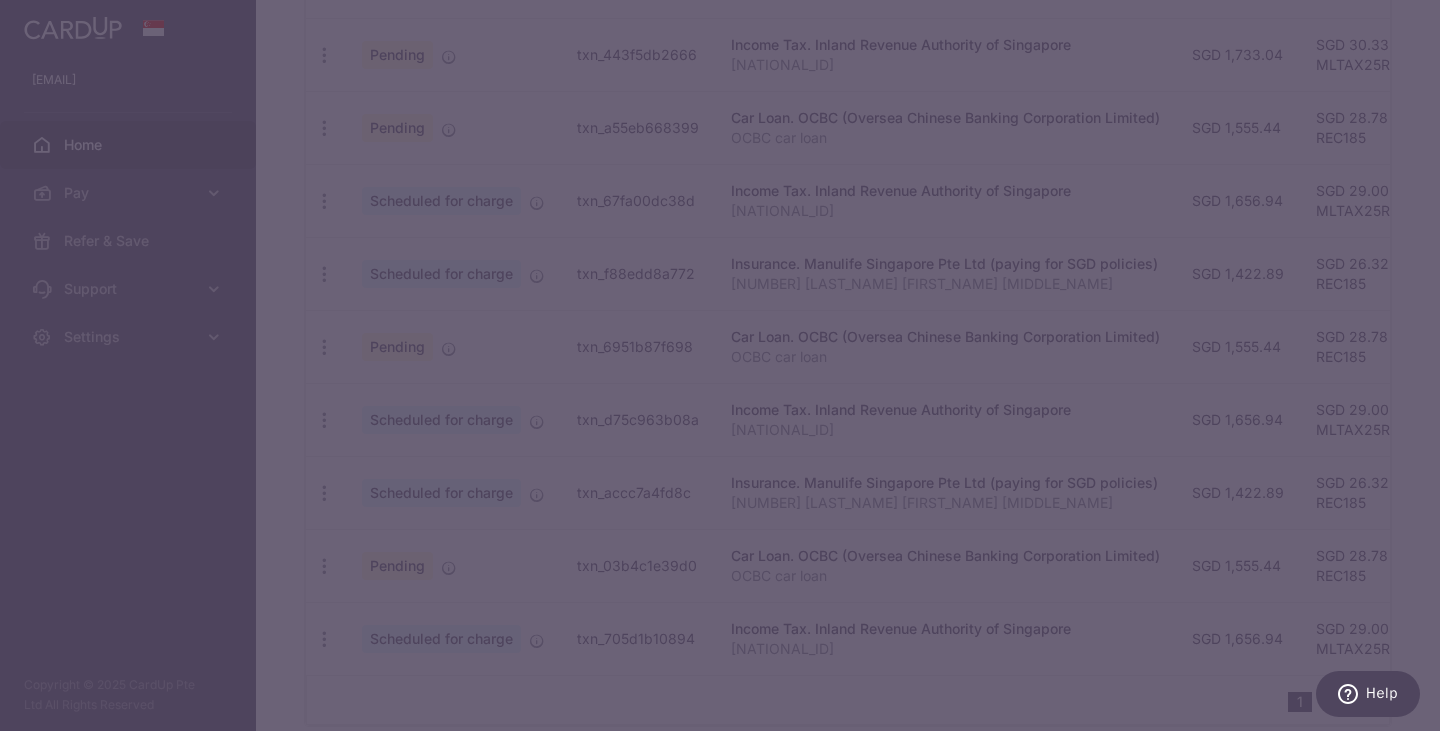 type on "MLTAX25R" 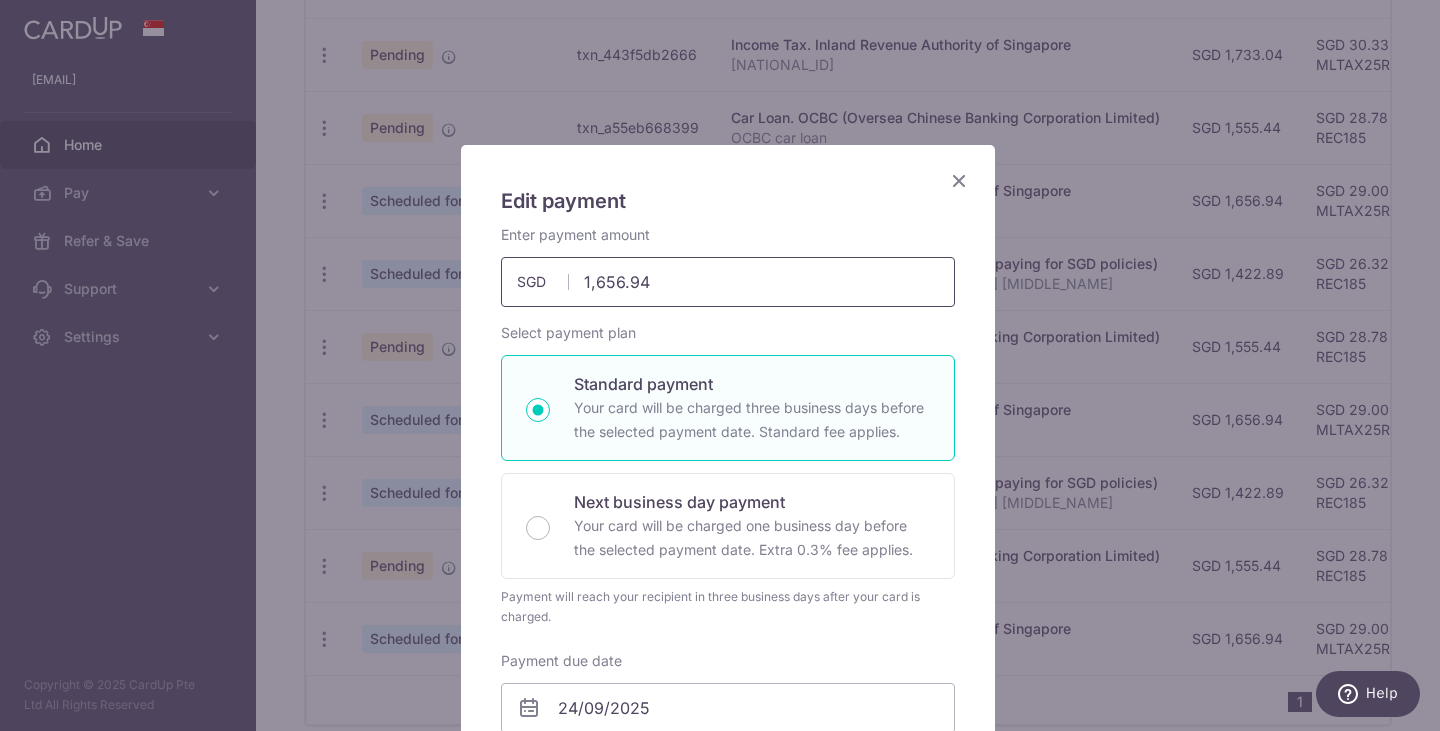drag, startPoint x: 650, startPoint y: 288, endPoint x: 590, endPoint y: 280, distance: 60.530983 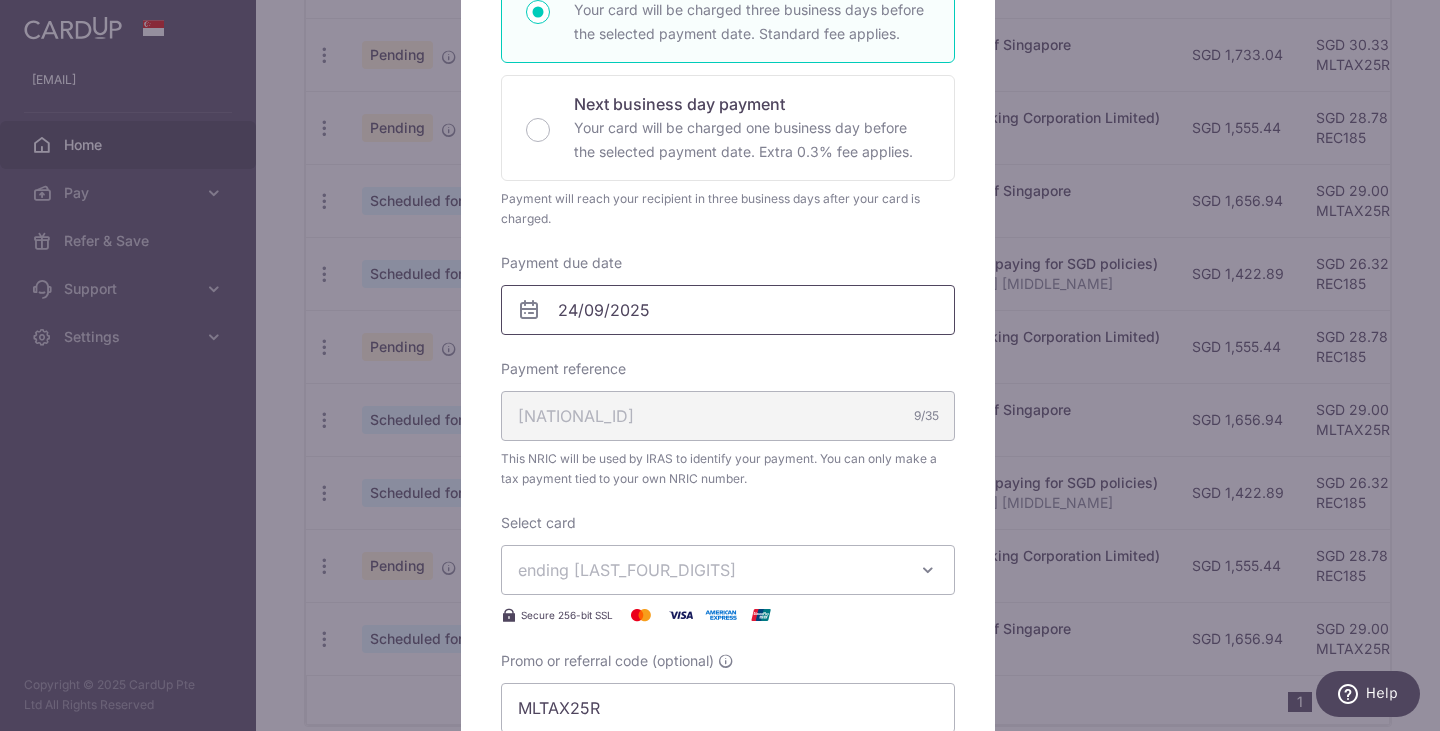 scroll, scrollTop: 400, scrollLeft: 0, axis: vertical 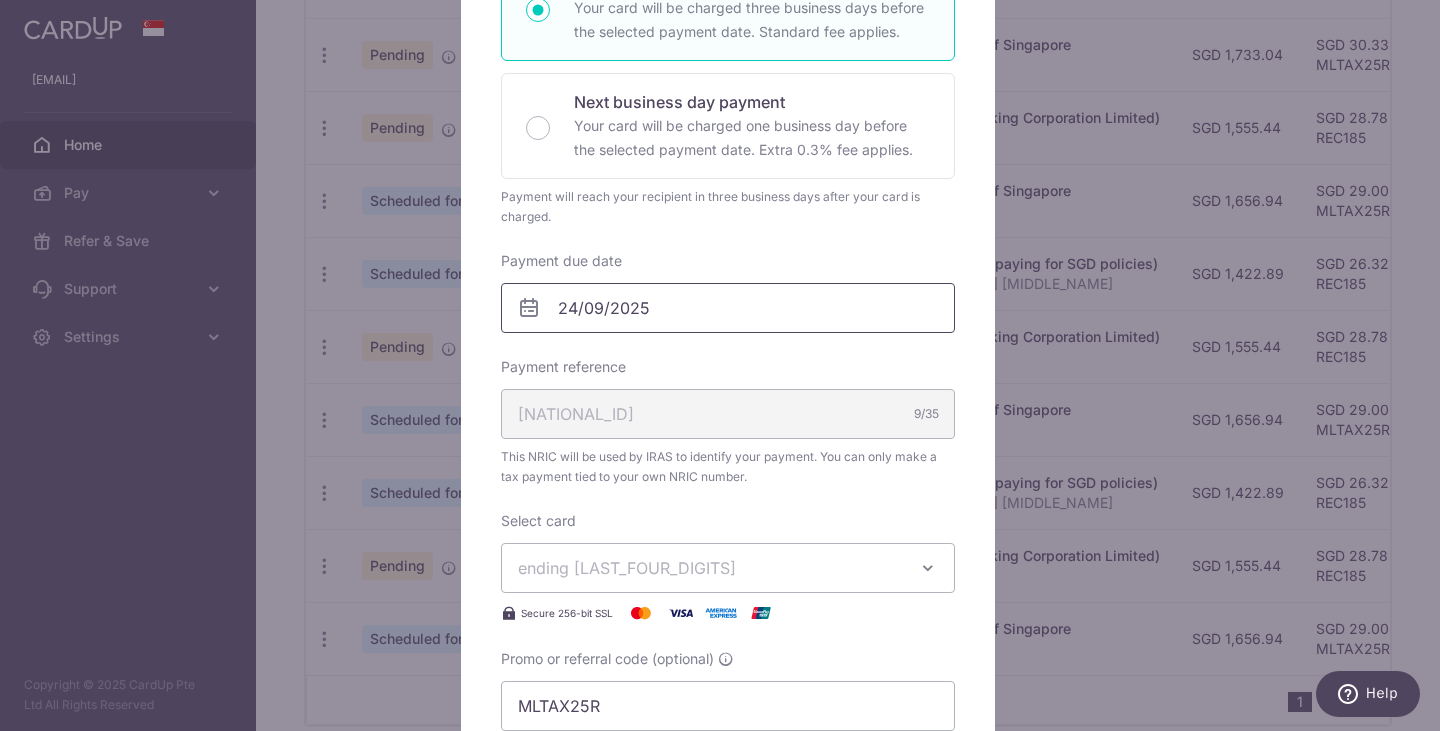 click on "24/09/2025" at bounding box center [728, 308] 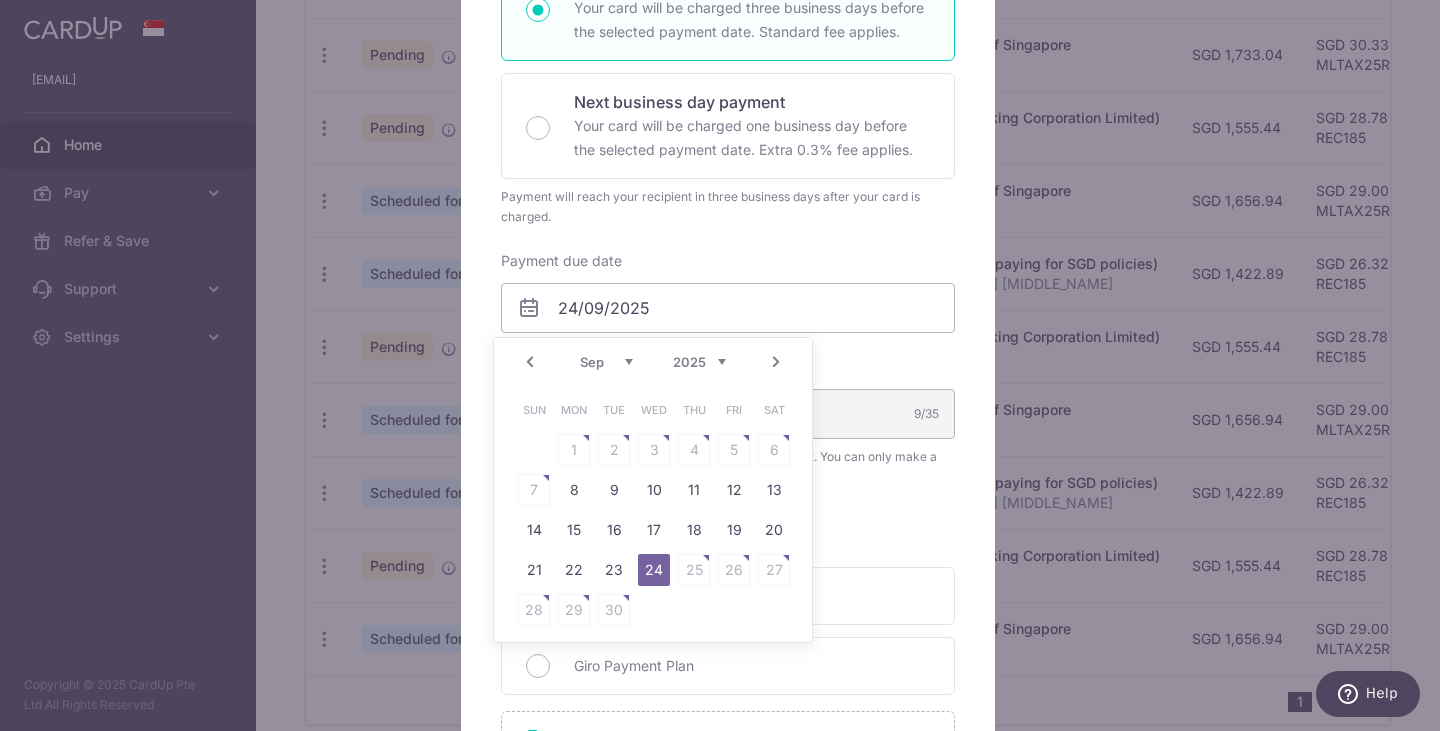 click on "Sun Mon Tue Wed Thu Fri Sat   1 2 3 4 5 6 7 8 9 10 11 12 13 14 15 16 17 18 19 20 21 22 23 24 25 26 27 28 29 30" at bounding box center (654, 510) 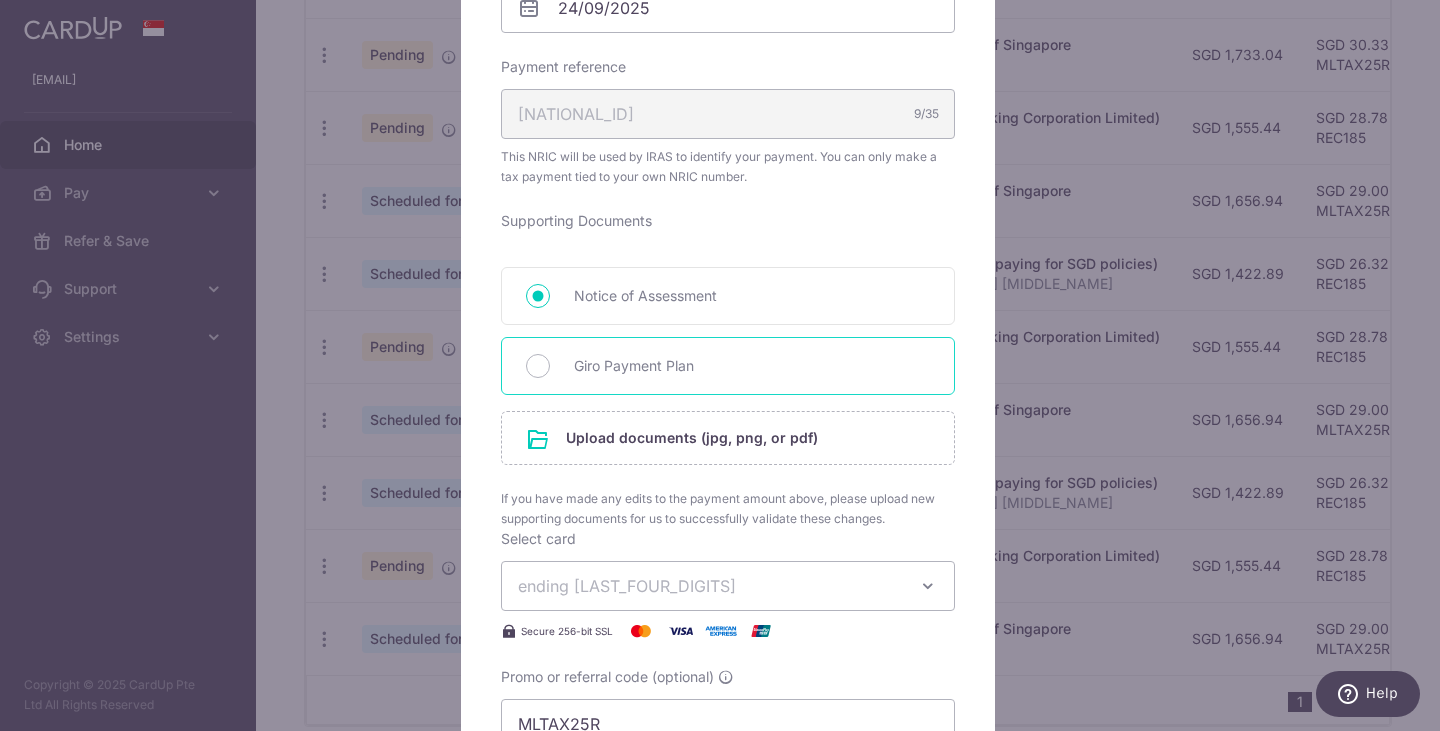 click on "Giro Payment Plan" at bounding box center [752, 366] 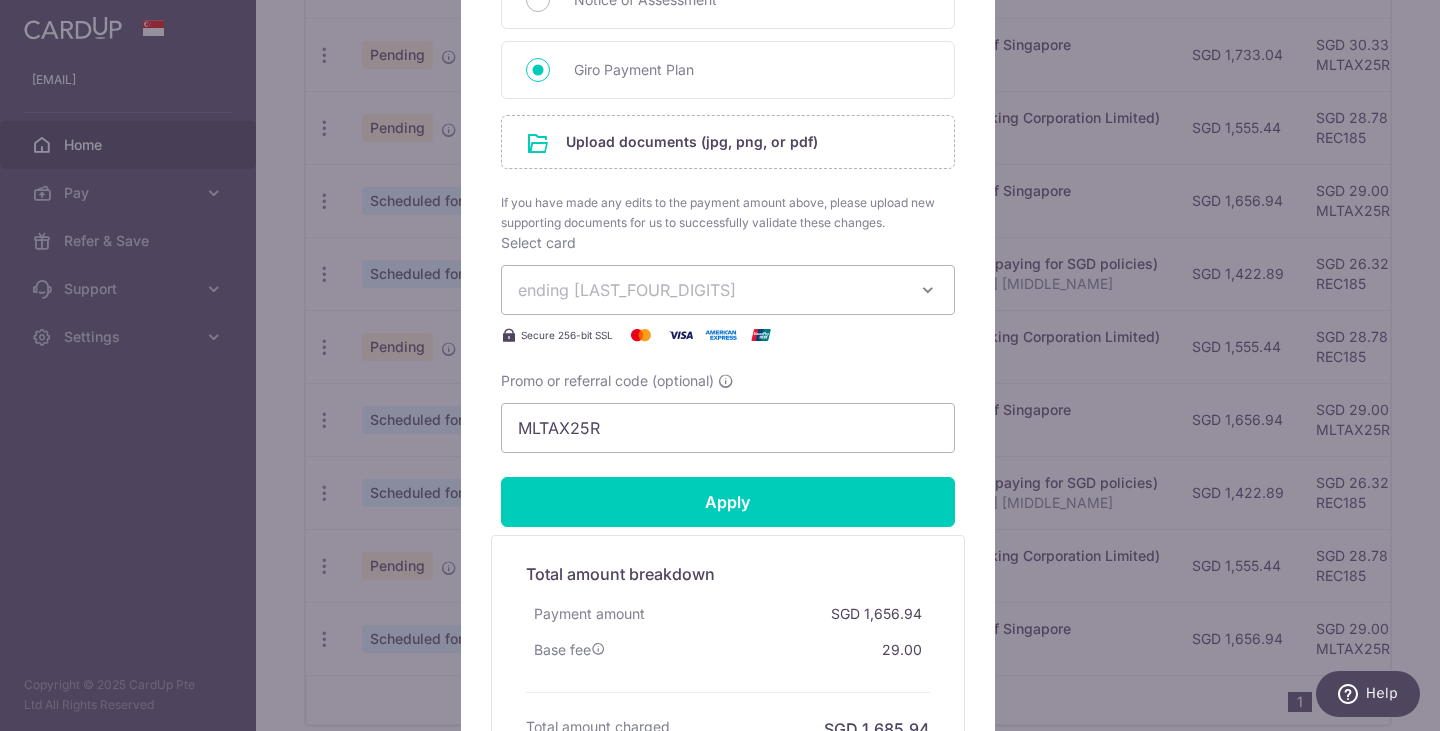 scroll, scrollTop: 1000, scrollLeft: 0, axis: vertical 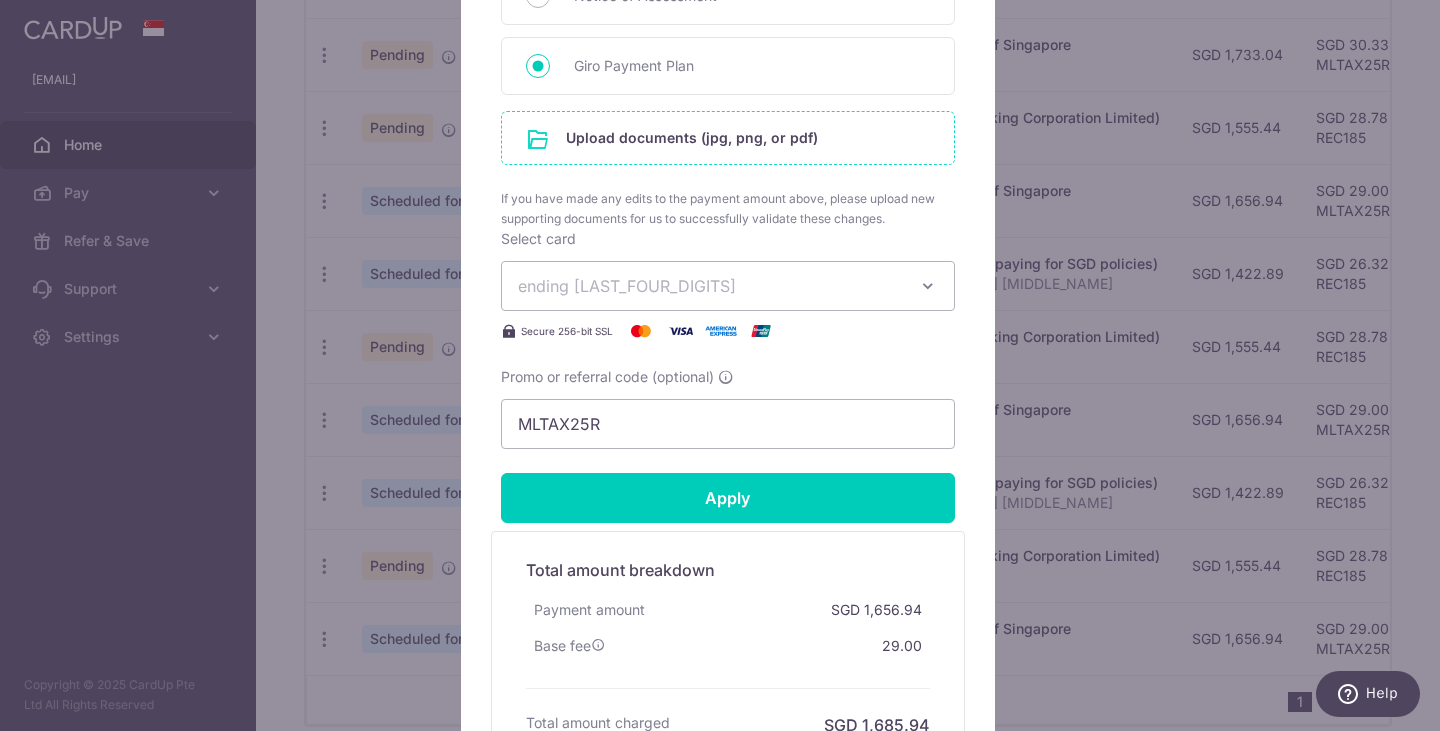 click at bounding box center (728, 138) 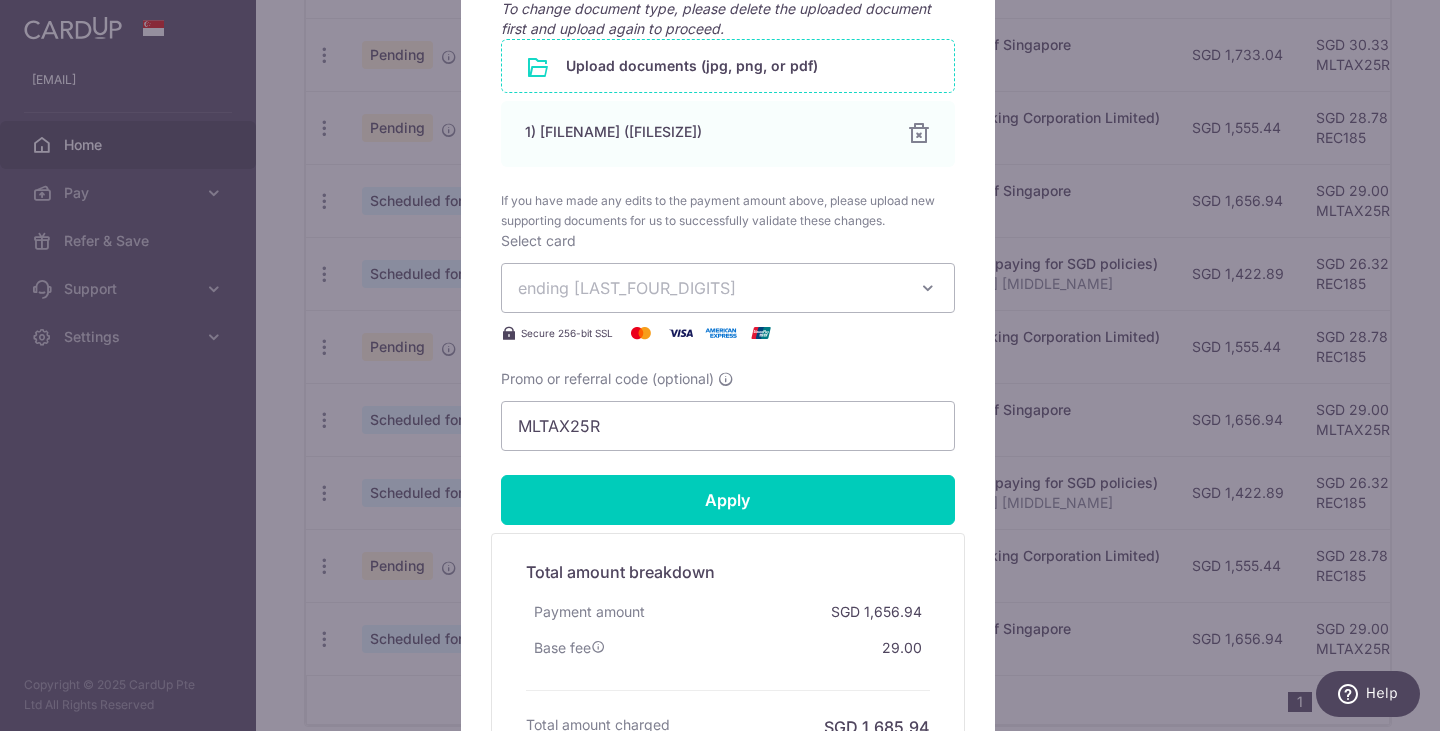 scroll, scrollTop: 1200, scrollLeft: 0, axis: vertical 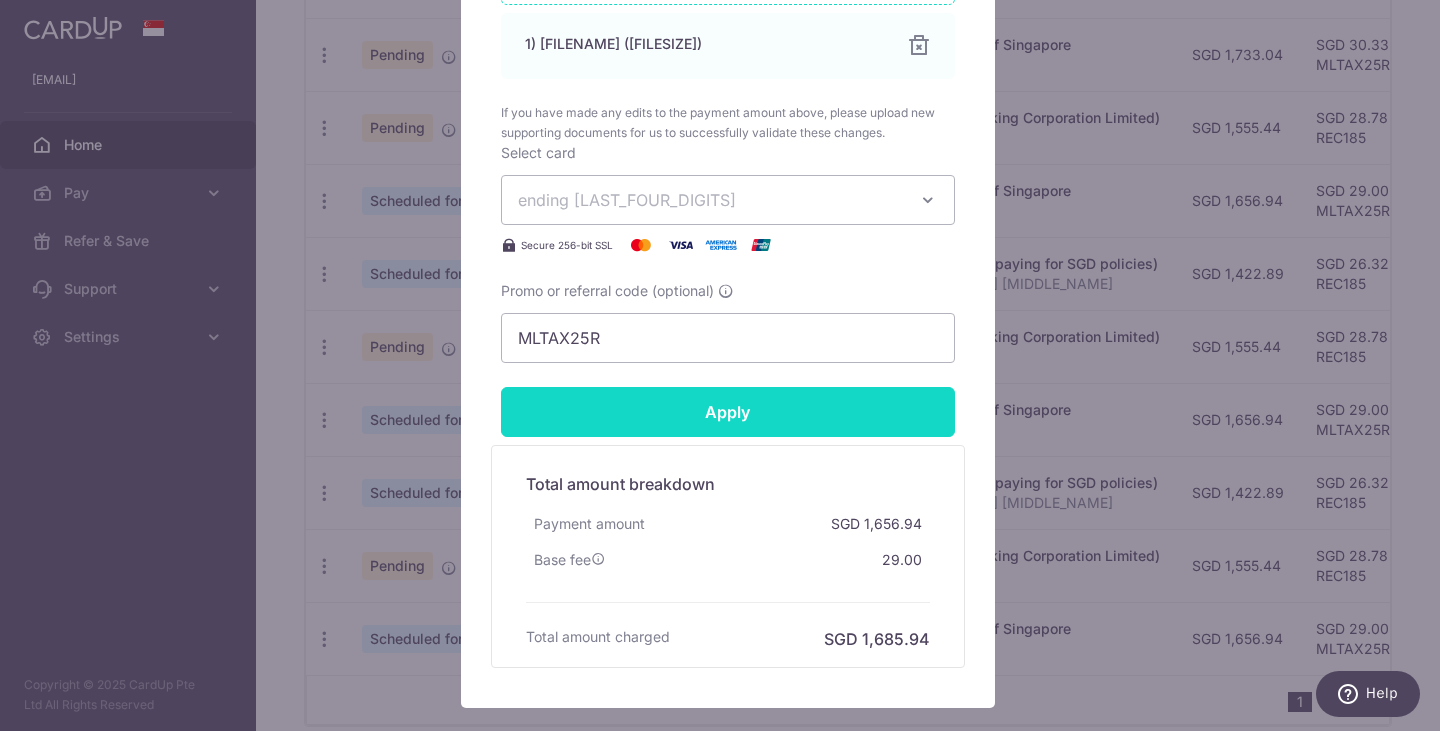 click on "Apply" at bounding box center (728, 412) 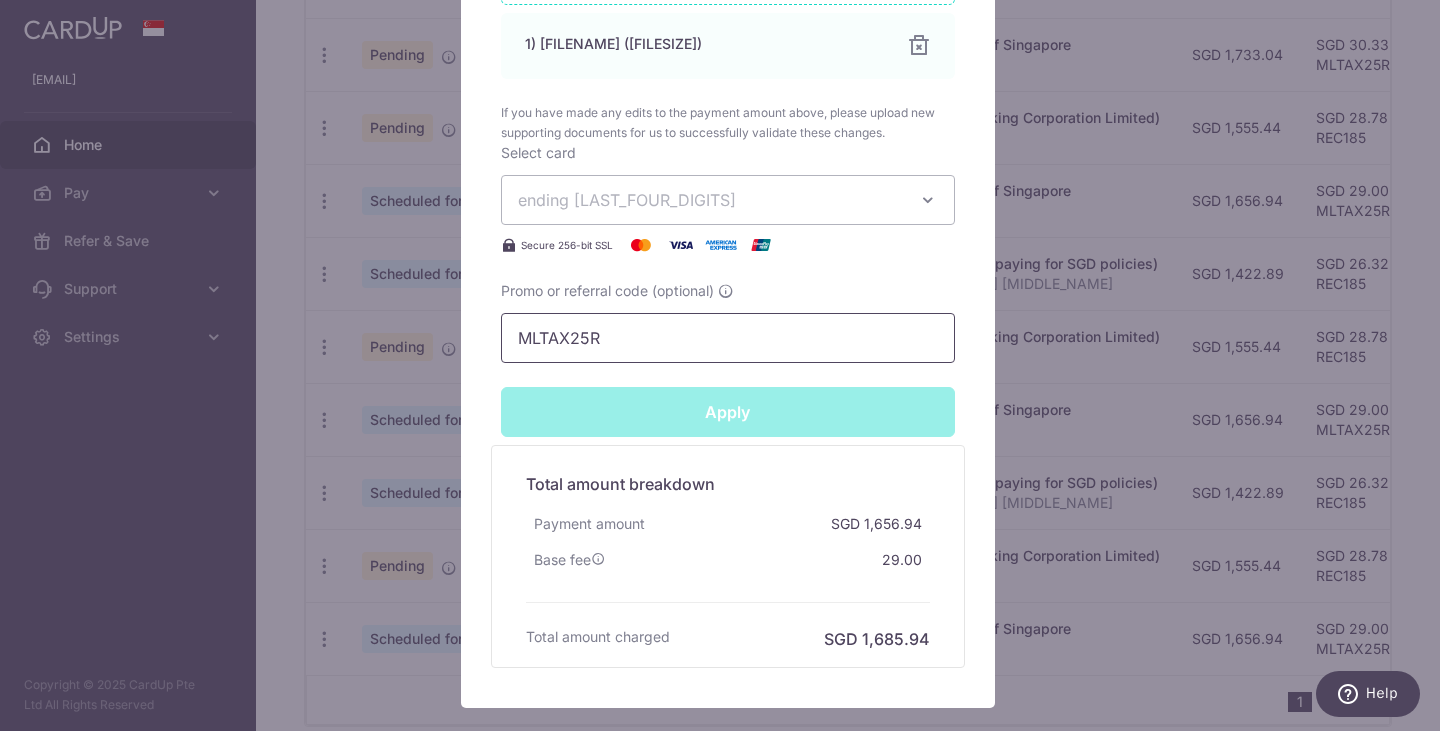 type on "Successfully Applied" 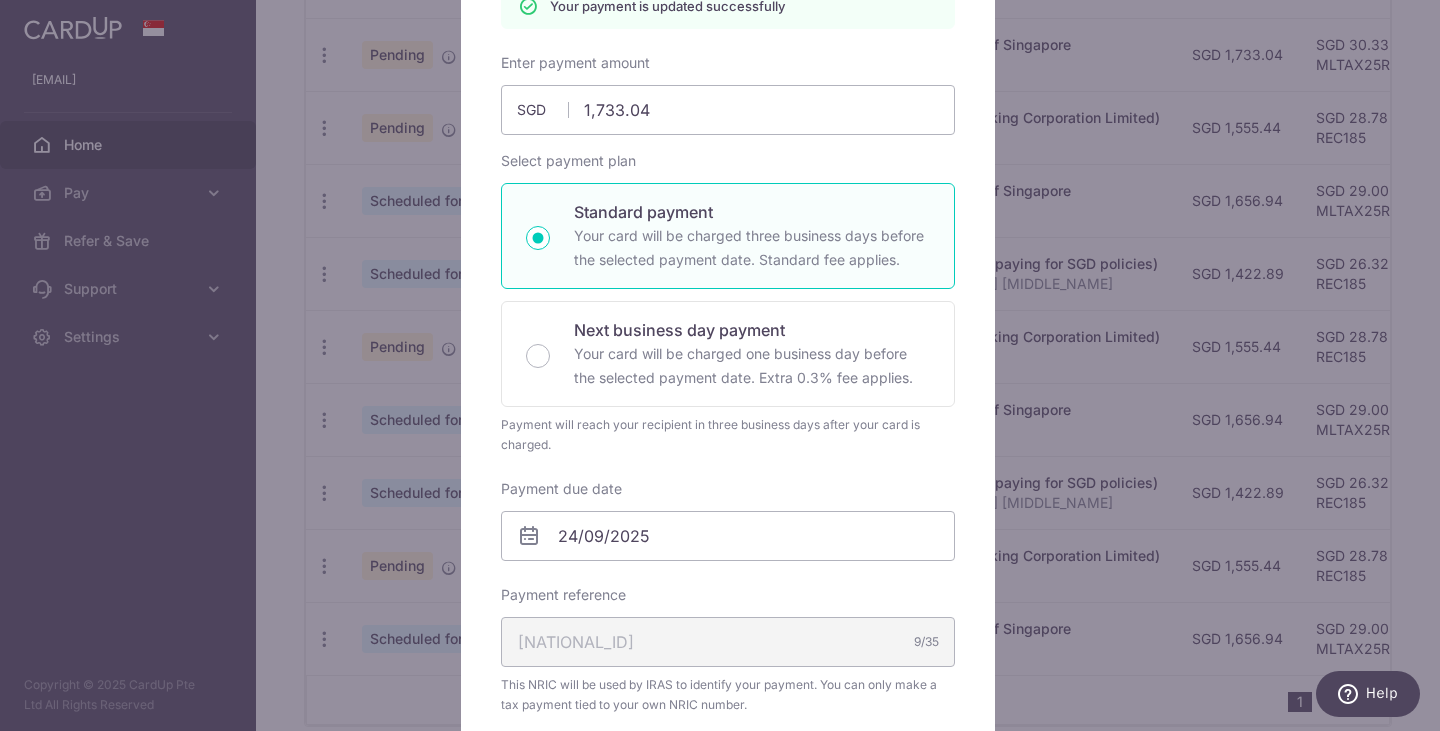scroll, scrollTop: 92, scrollLeft: 0, axis: vertical 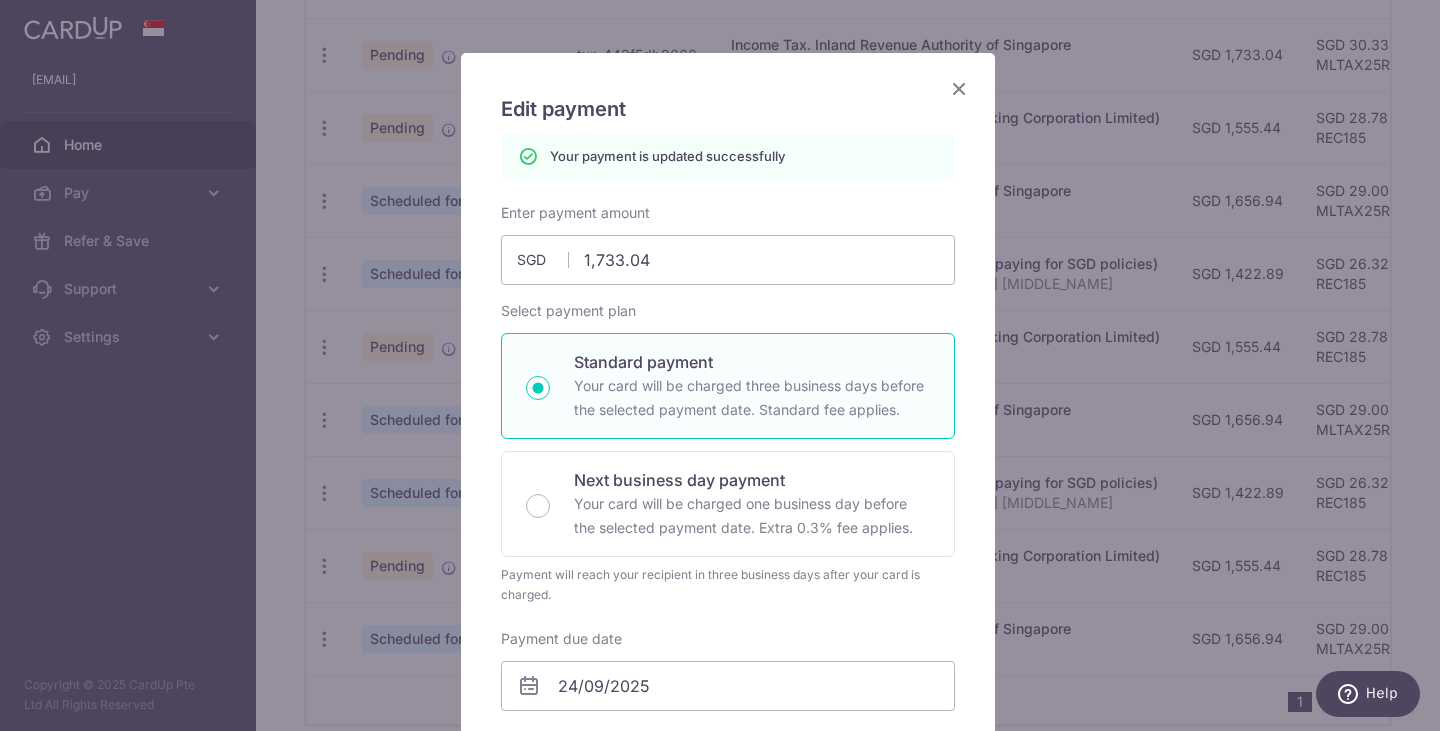 click at bounding box center [959, 88] 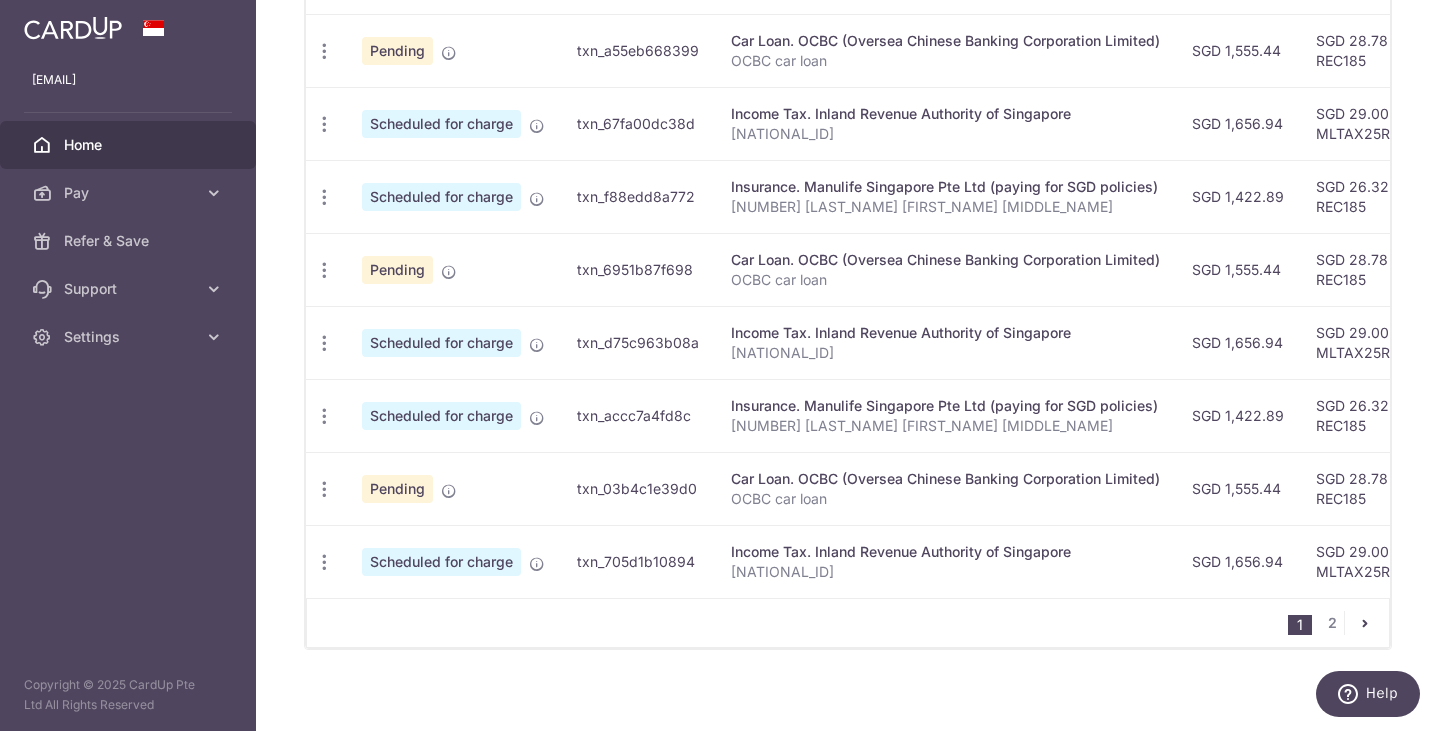 scroll, scrollTop: 825, scrollLeft: 0, axis: vertical 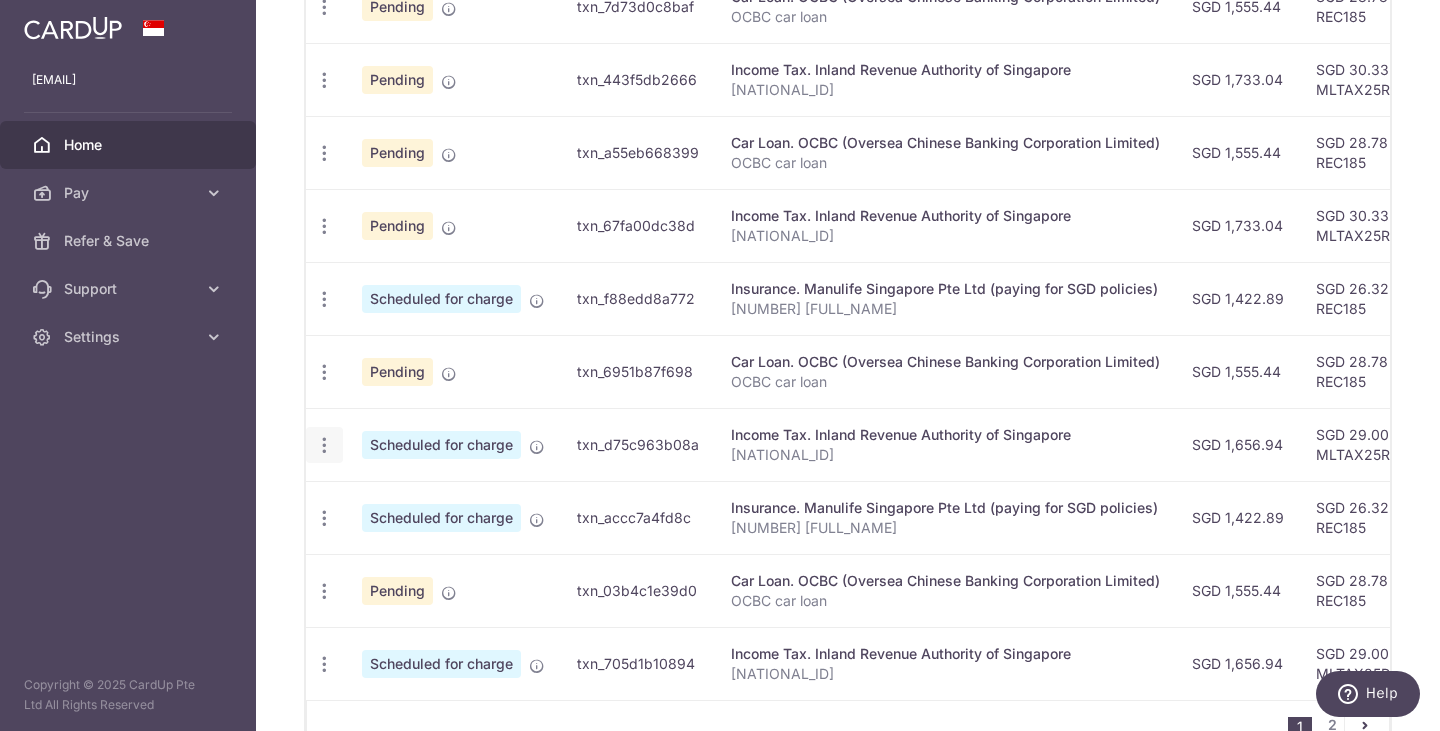 click at bounding box center [324, 7] 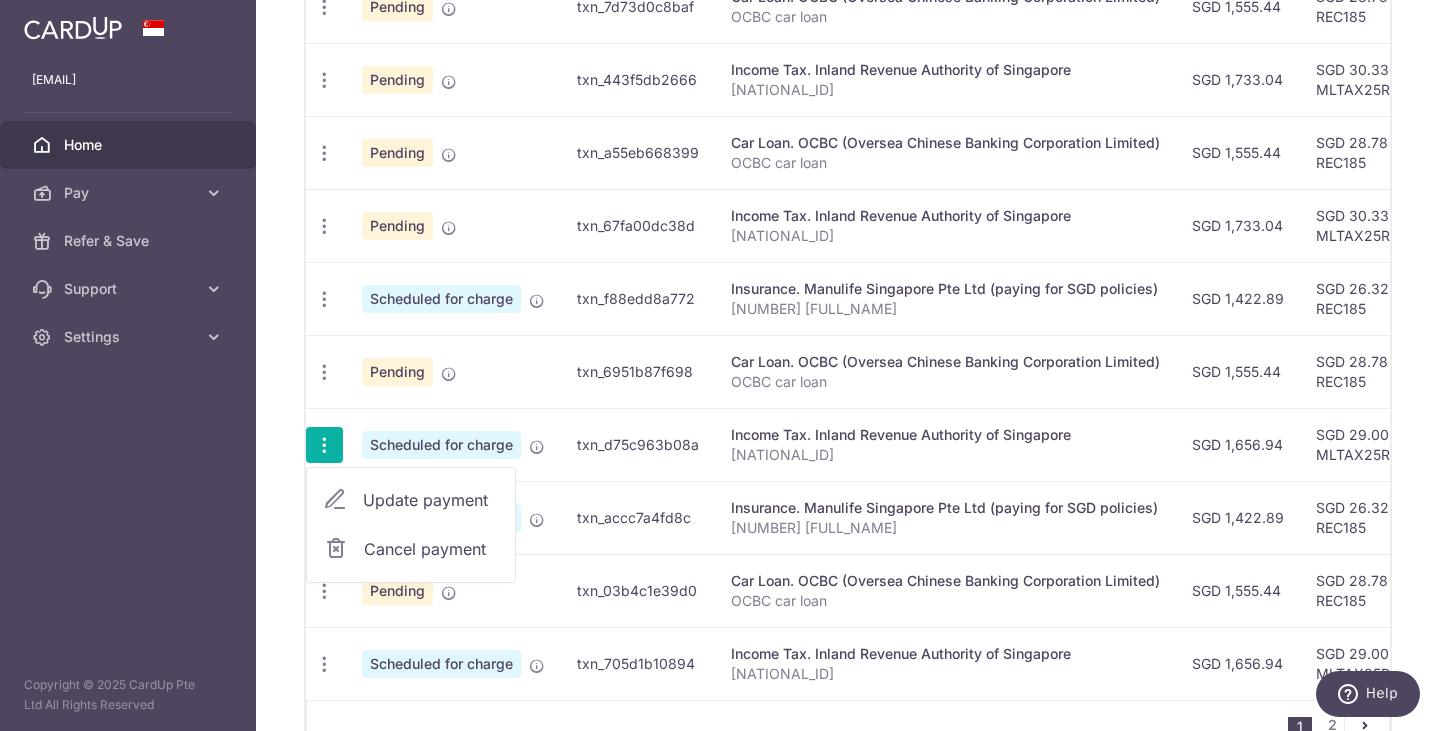 click on "Update payment" at bounding box center (431, 500) 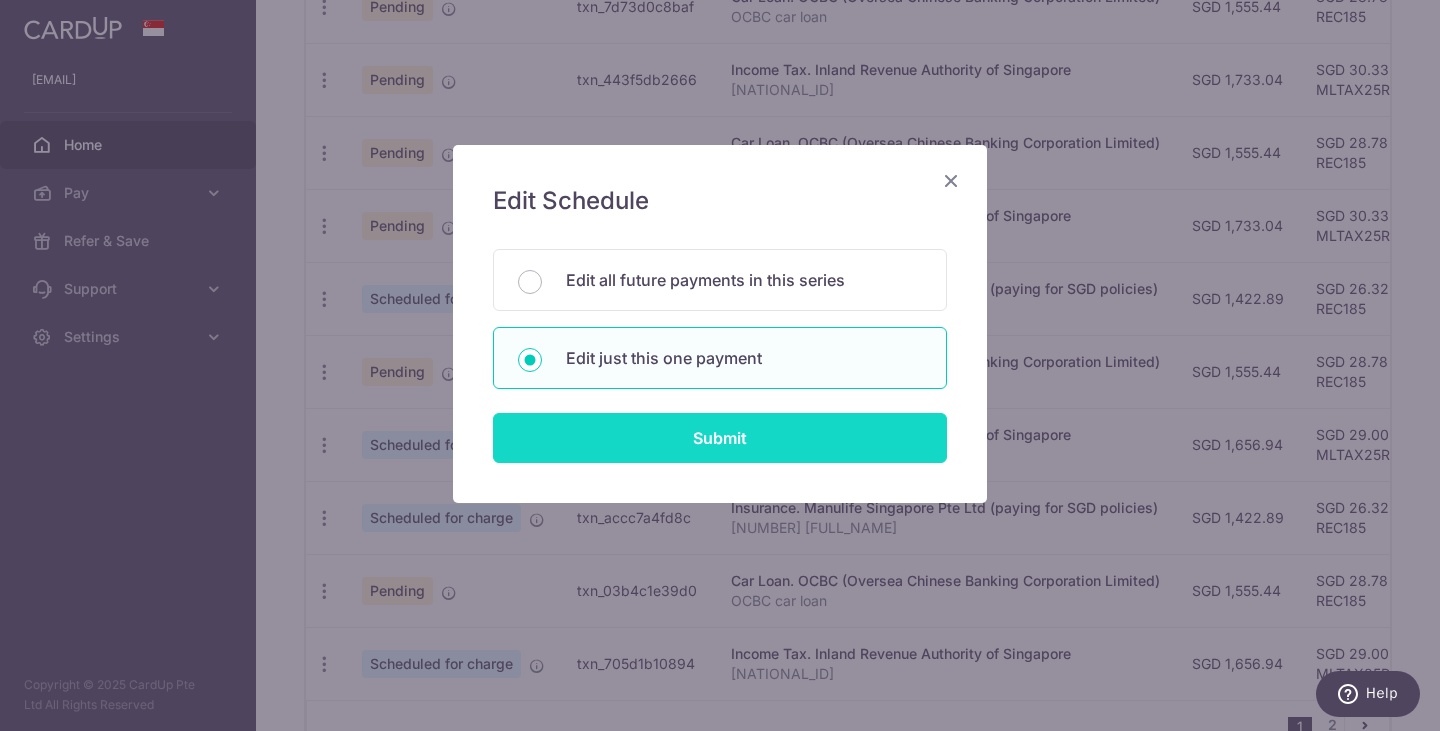 click on "Submit" at bounding box center [720, 438] 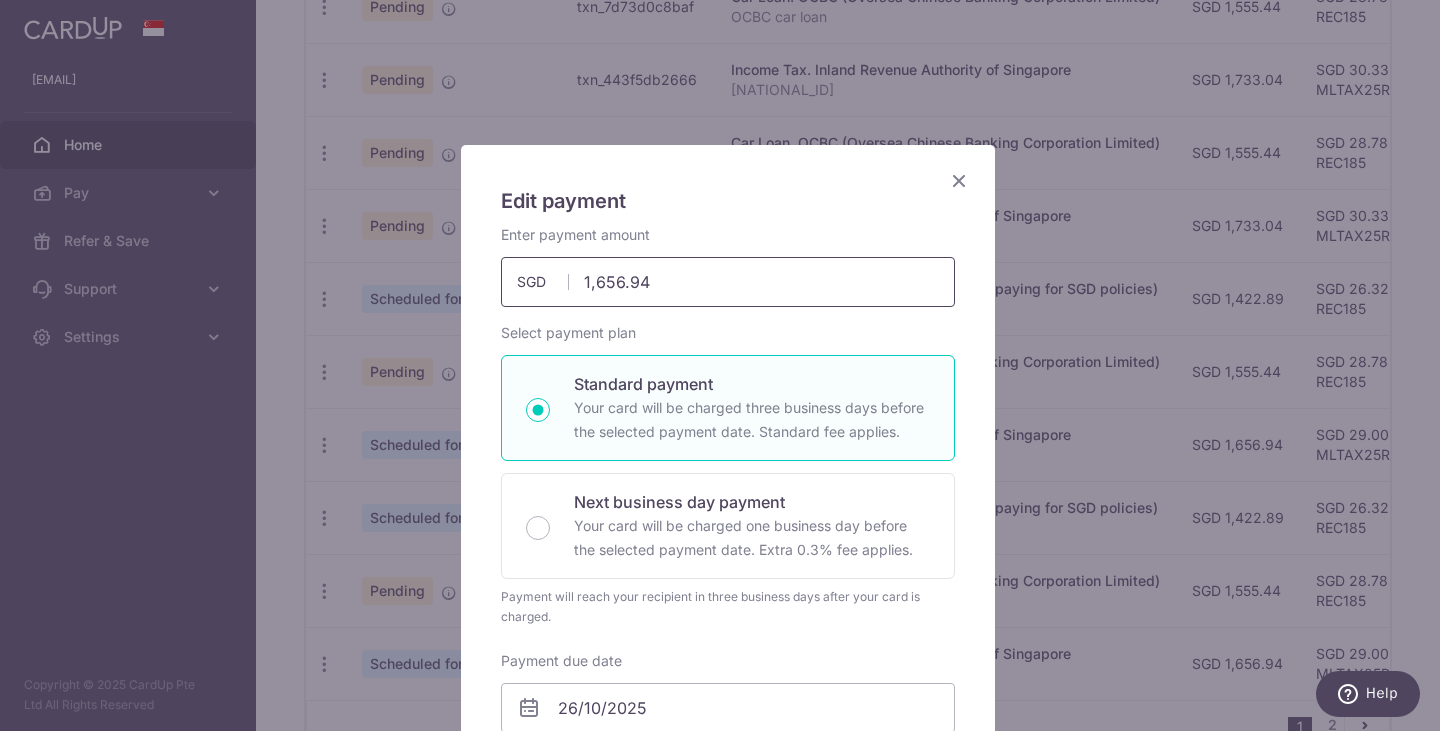 drag, startPoint x: 678, startPoint y: 281, endPoint x: 590, endPoint y: 281, distance: 88 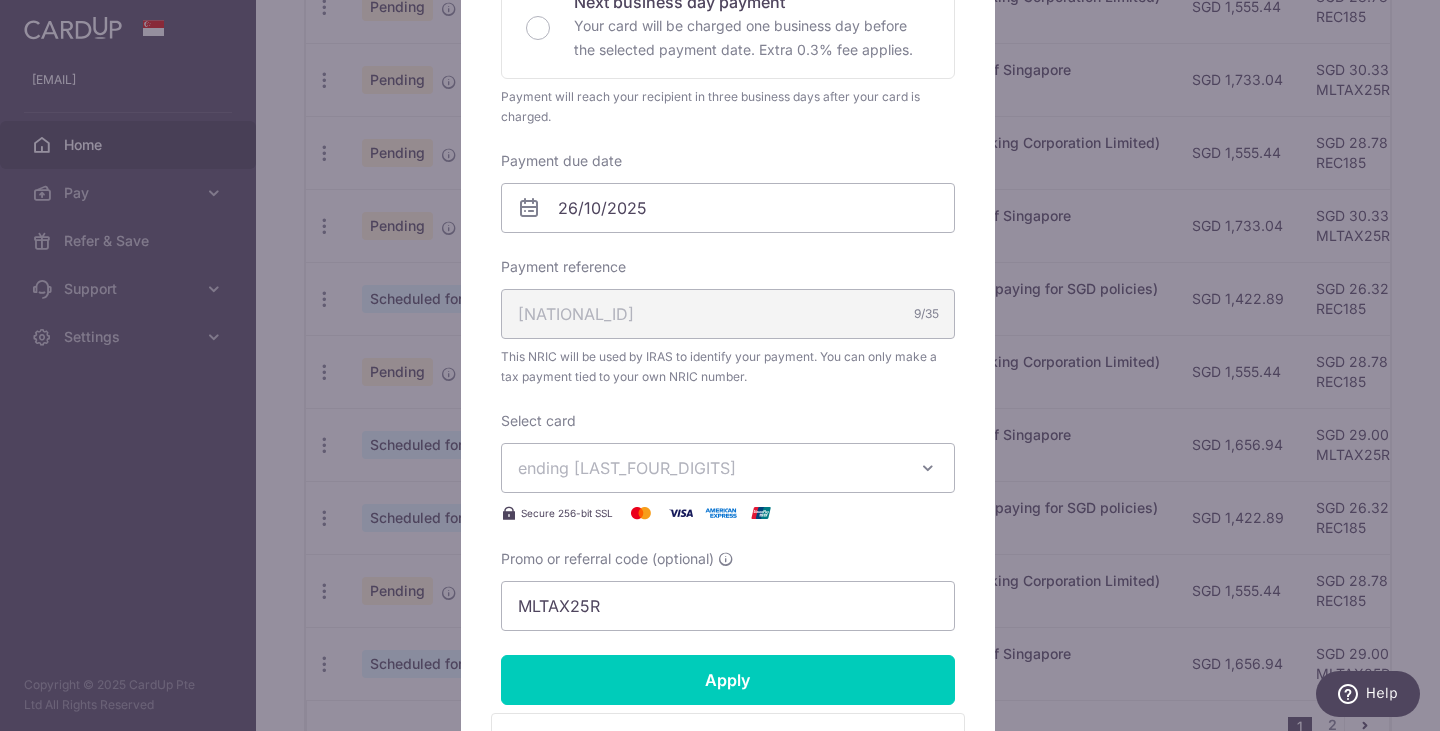 scroll, scrollTop: 700, scrollLeft: 0, axis: vertical 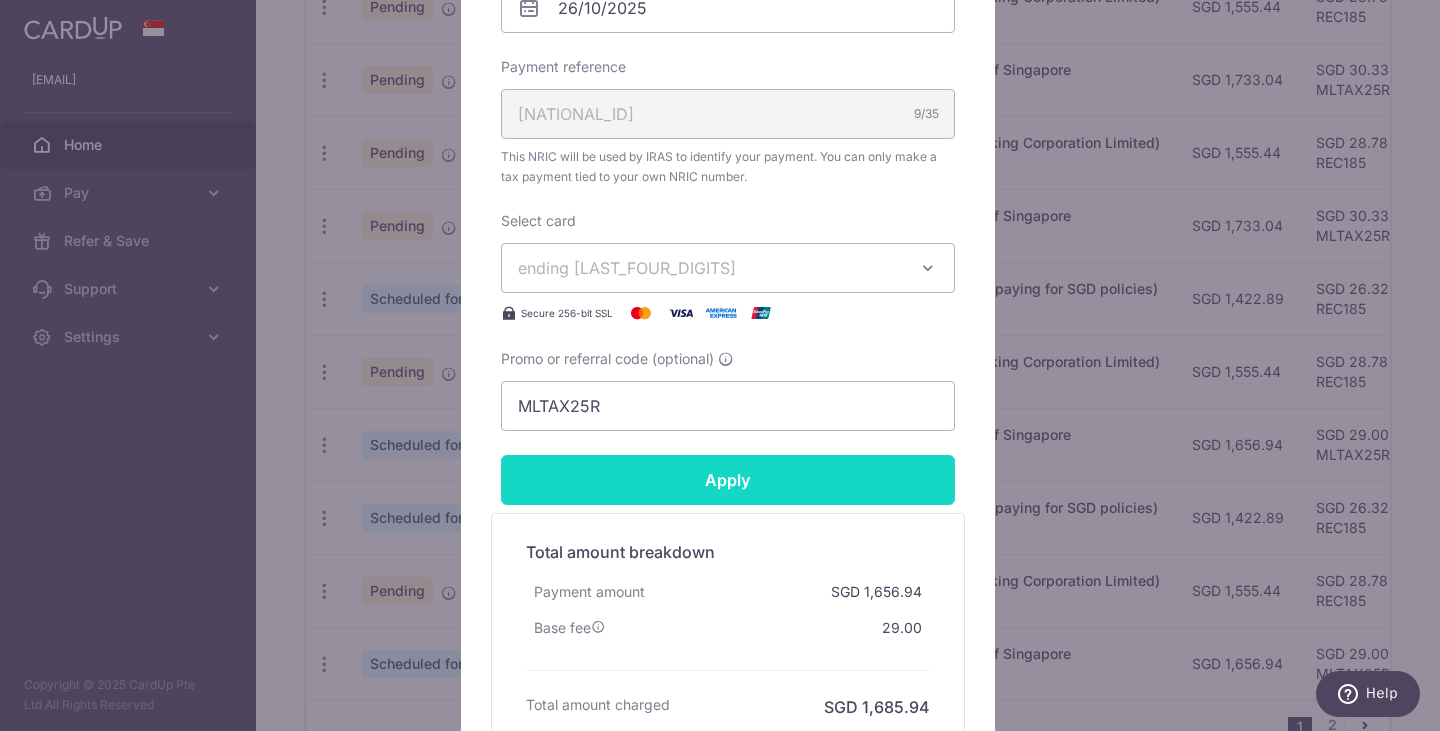 click on "By clicking apply,  you will make changes to all   payments to  Inland Revenue Authority of Singapore  scheduled from
.
By clicking below, you confirm you are editing this payment to  Inland Revenue Authority of Singapore  on
[DATE] .
Enter payment amount
[AMOUNT] [AMOUNT]" at bounding box center [728, 130] 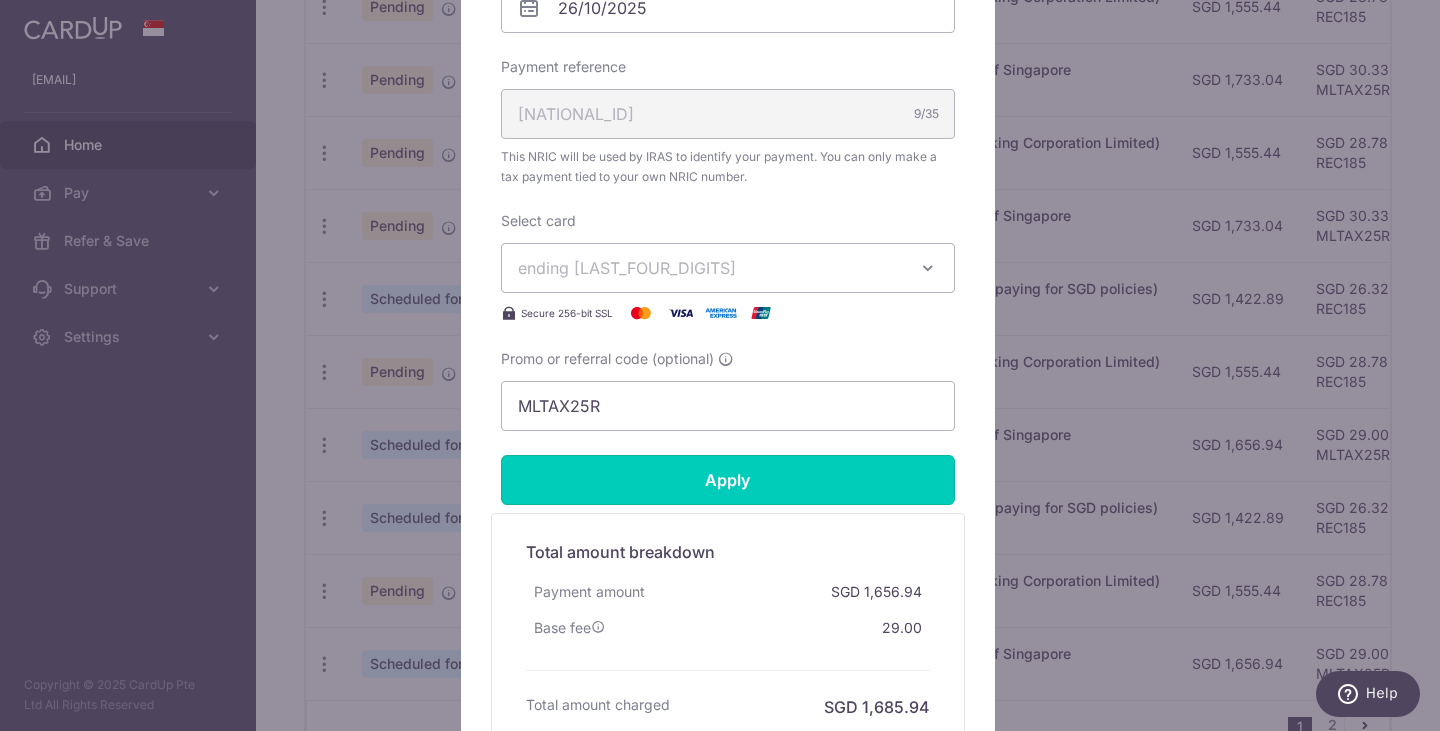 type on "1,733.04" 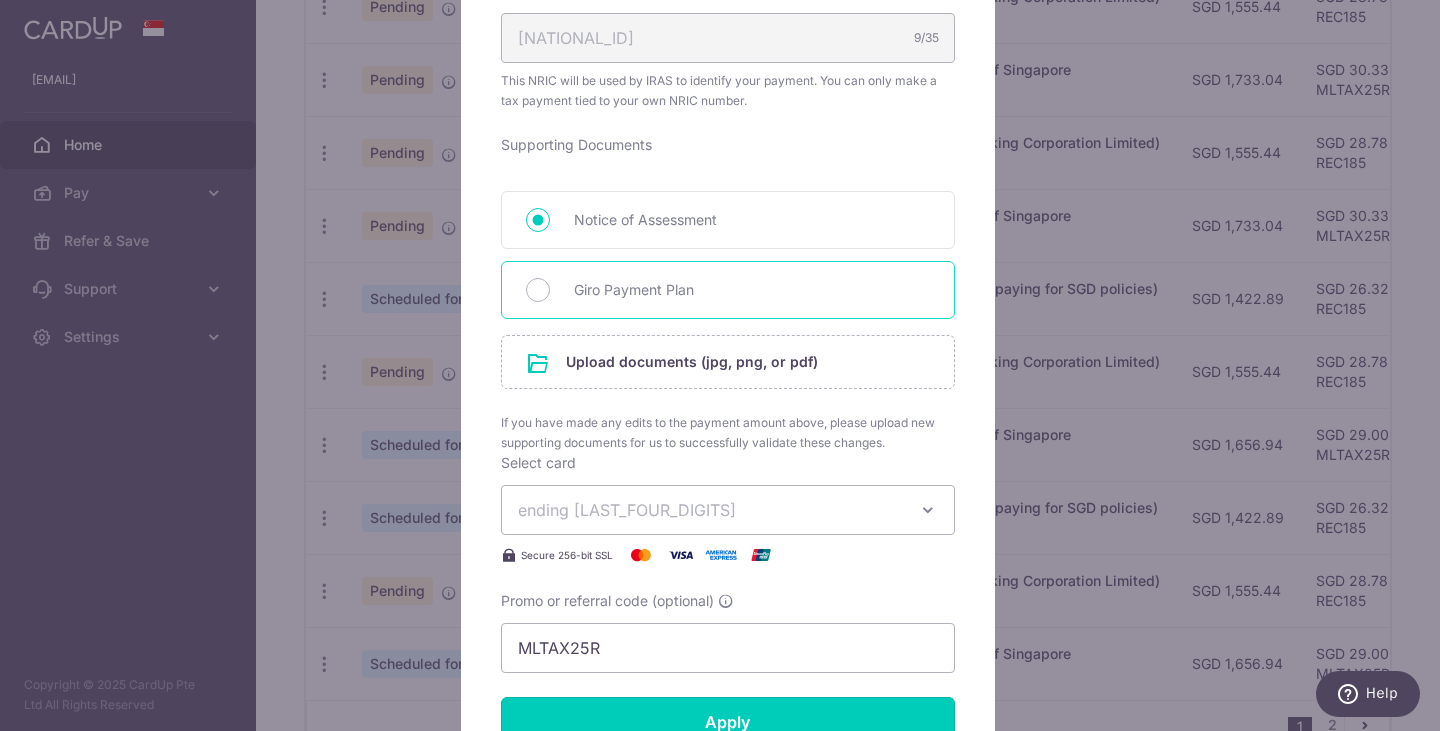 scroll, scrollTop: 800, scrollLeft: 0, axis: vertical 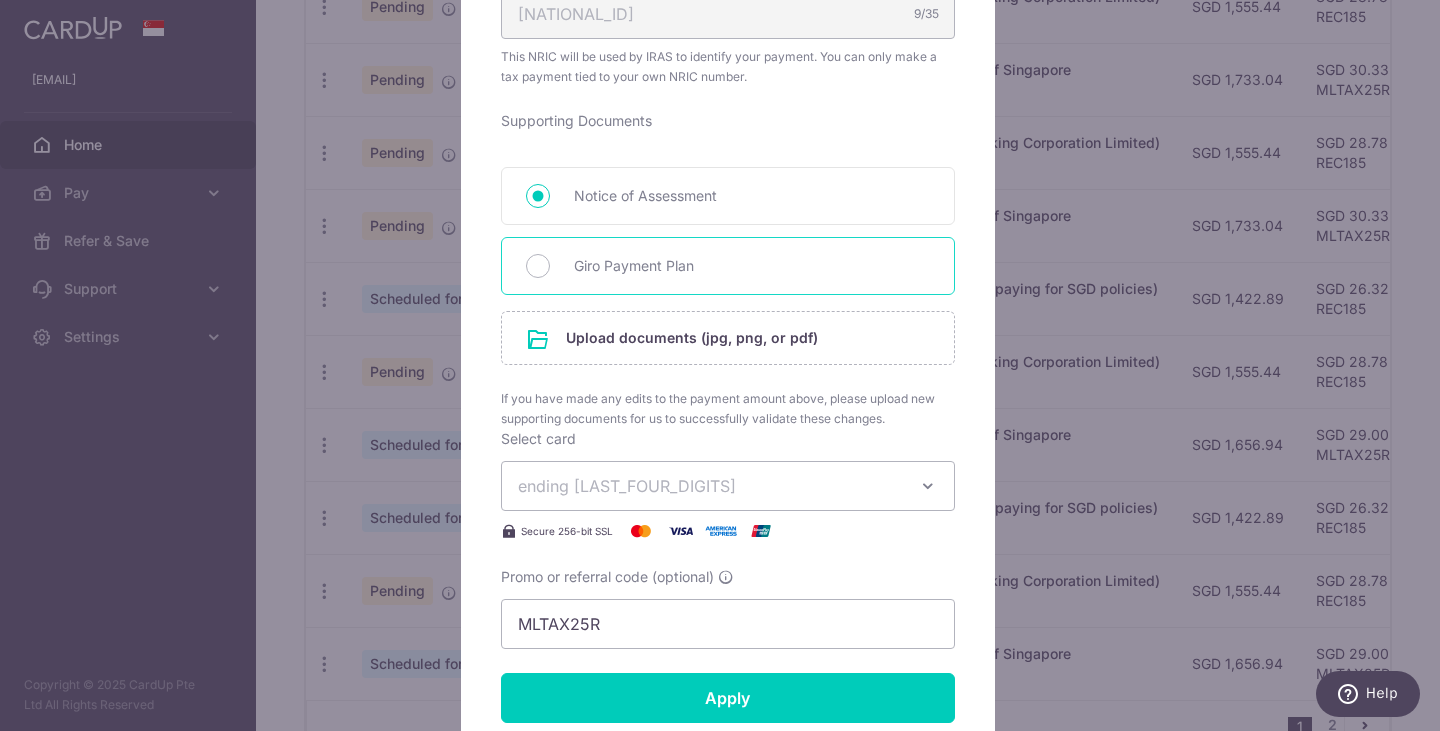 click on "Giro Payment Plan" at bounding box center [728, 266] 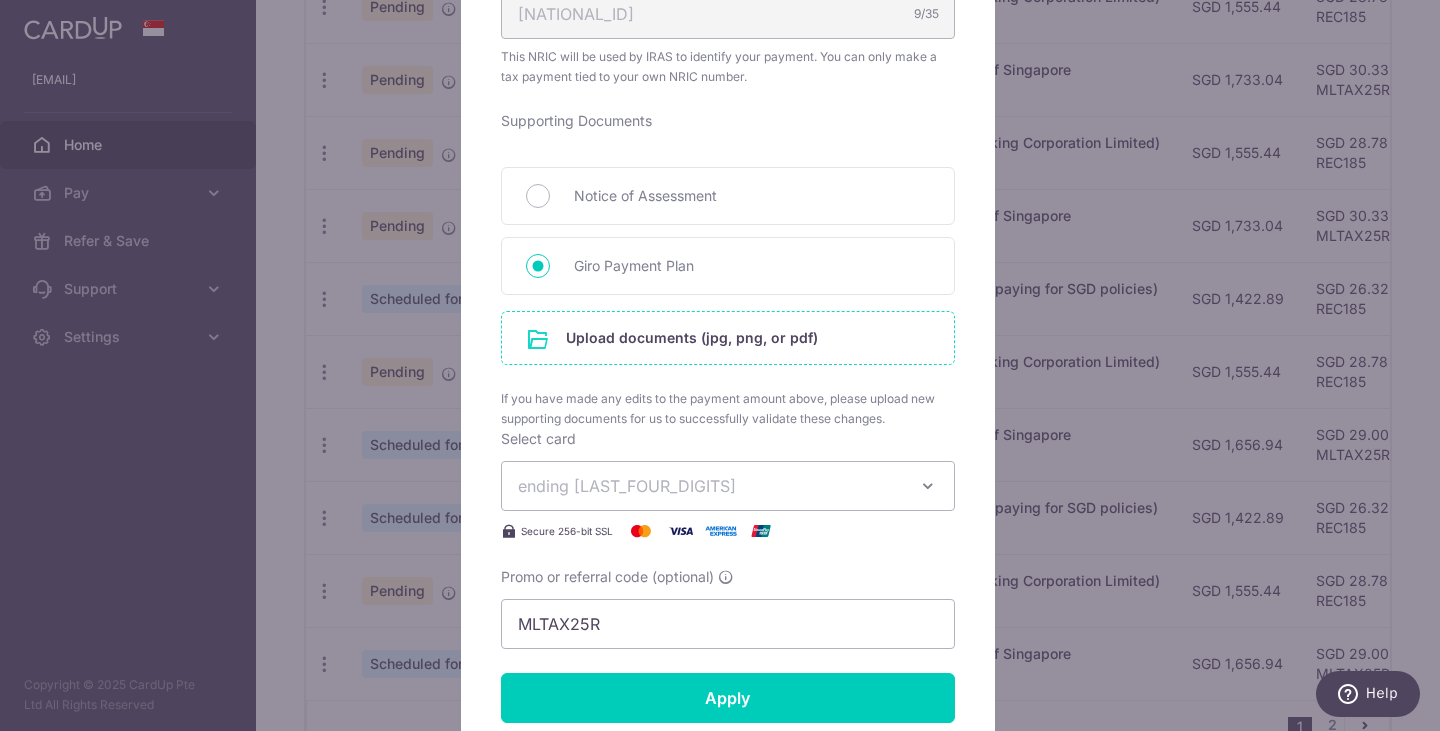 click at bounding box center (728, 338) 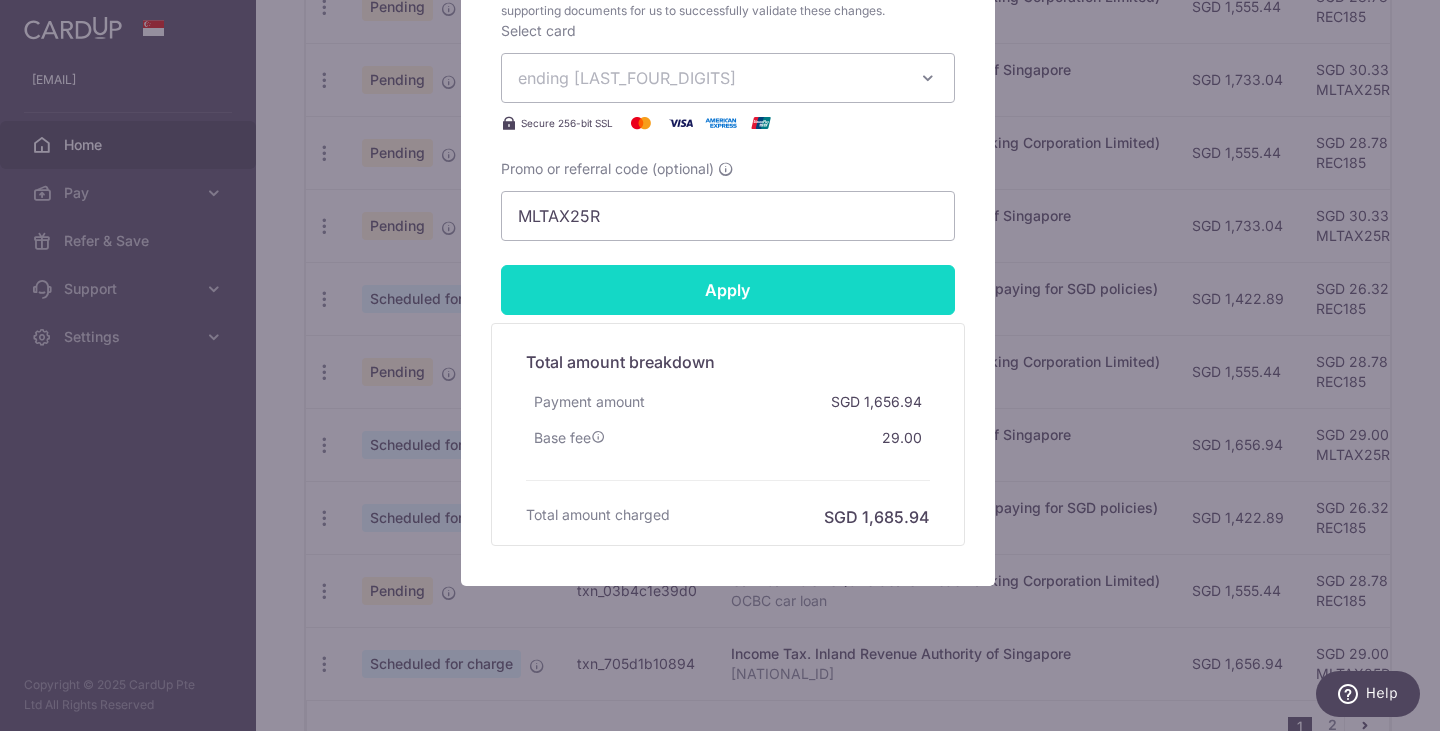 click on "Apply" at bounding box center (728, 290) 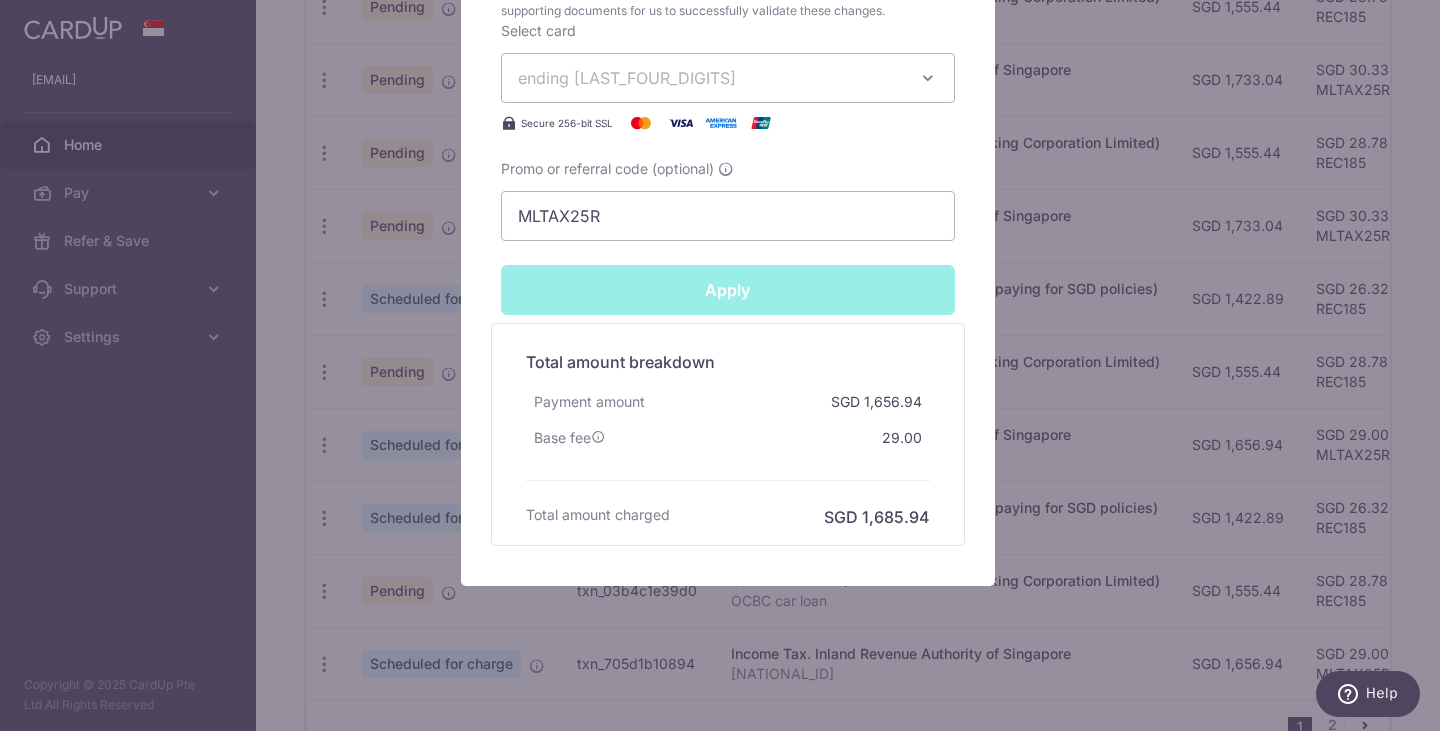 type on "Successfully Applied" 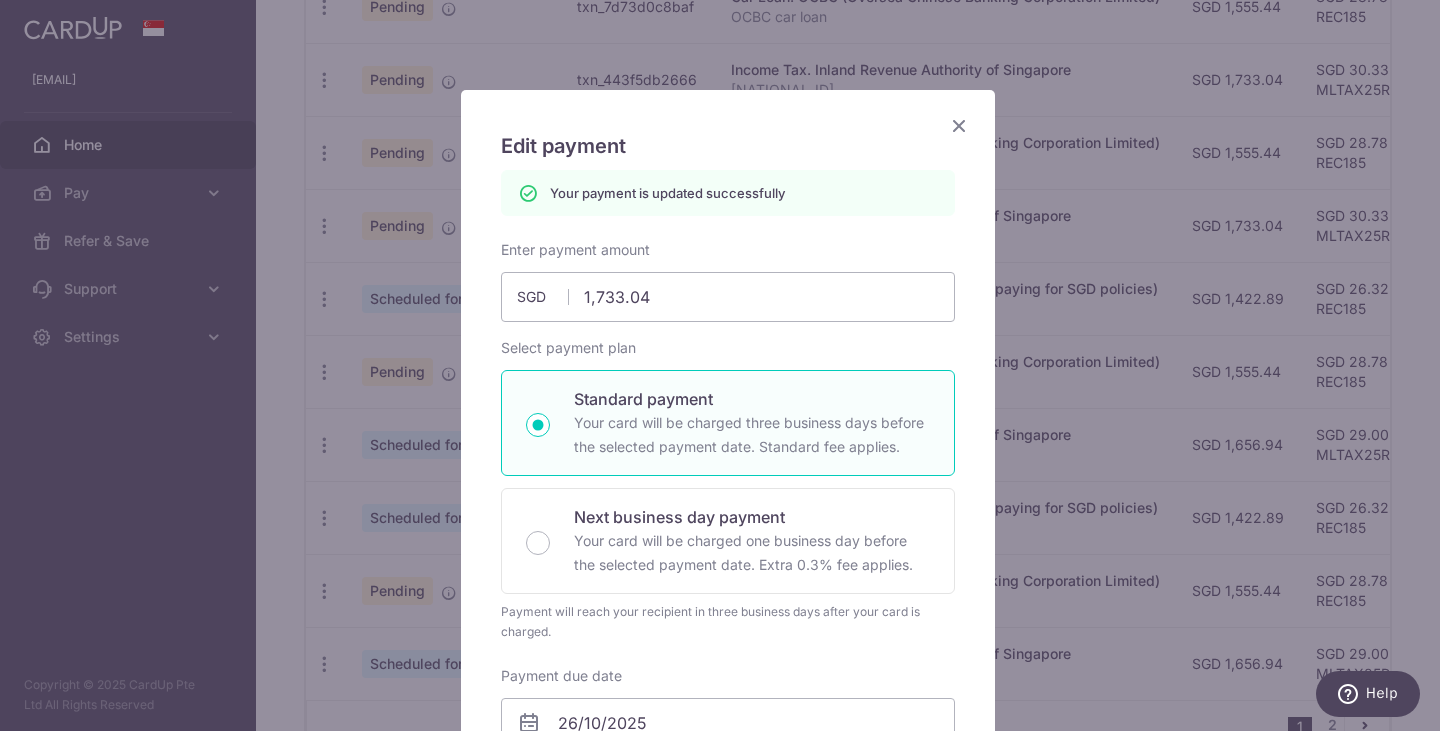 scroll, scrollTop: 0, scrollLeft: 0, axis: both 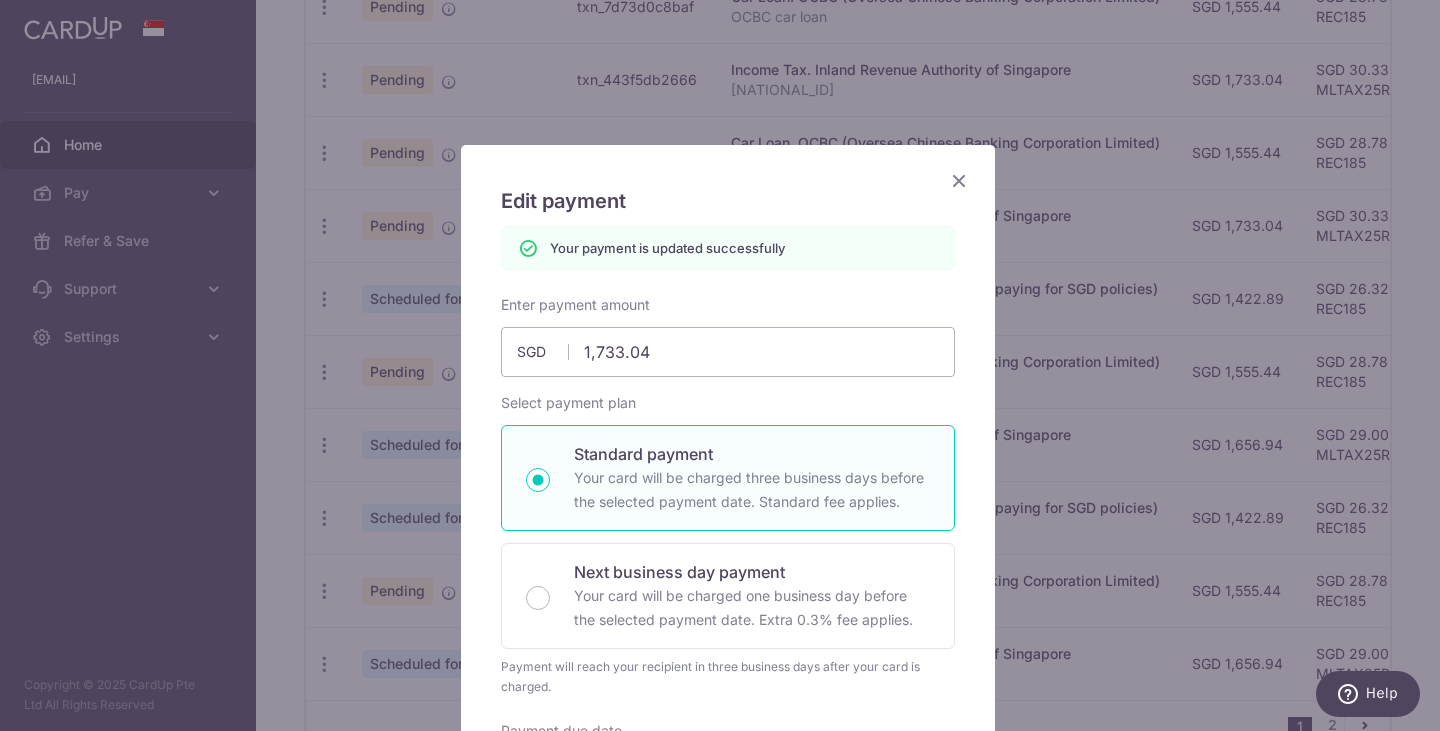 click at bounding box center (959, 180) 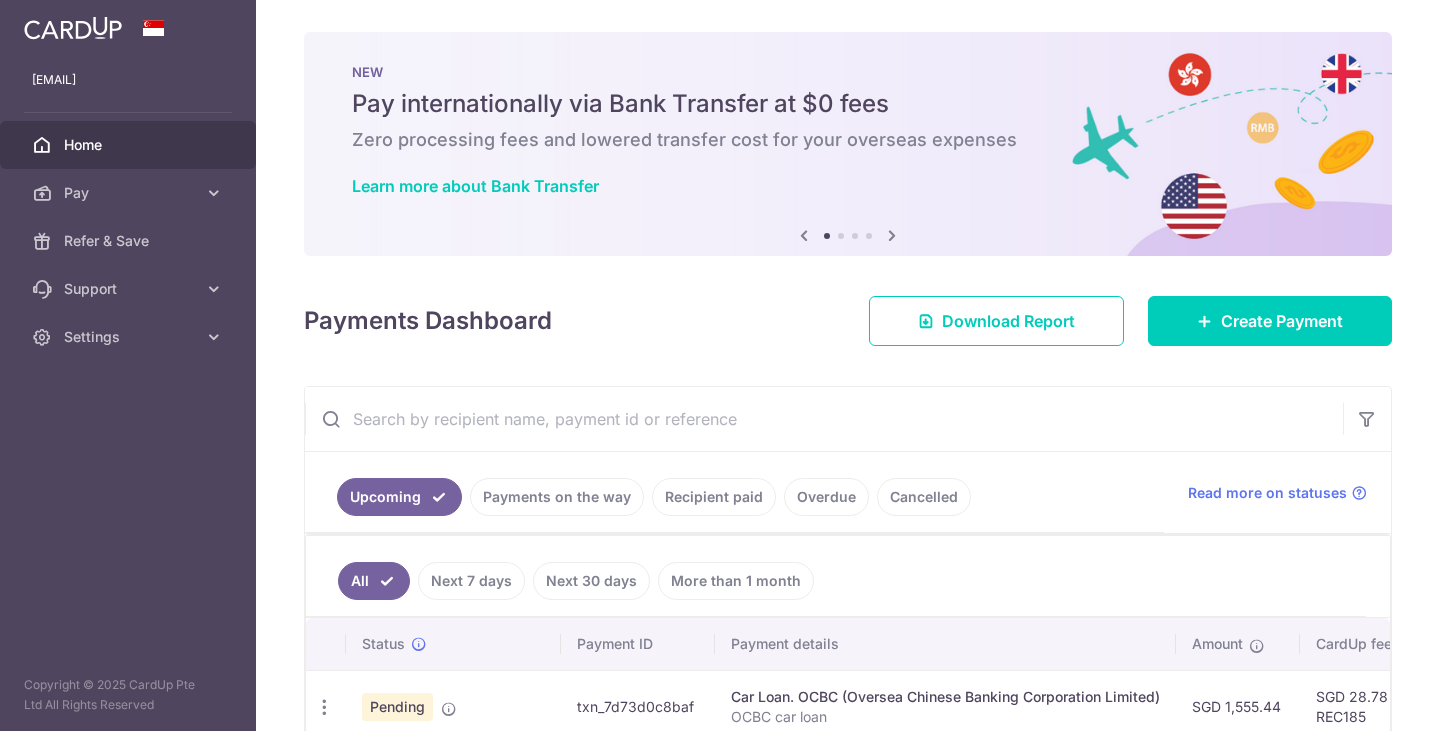 scroll, scrollTop: 0, scrollLeft: 0, axis: both 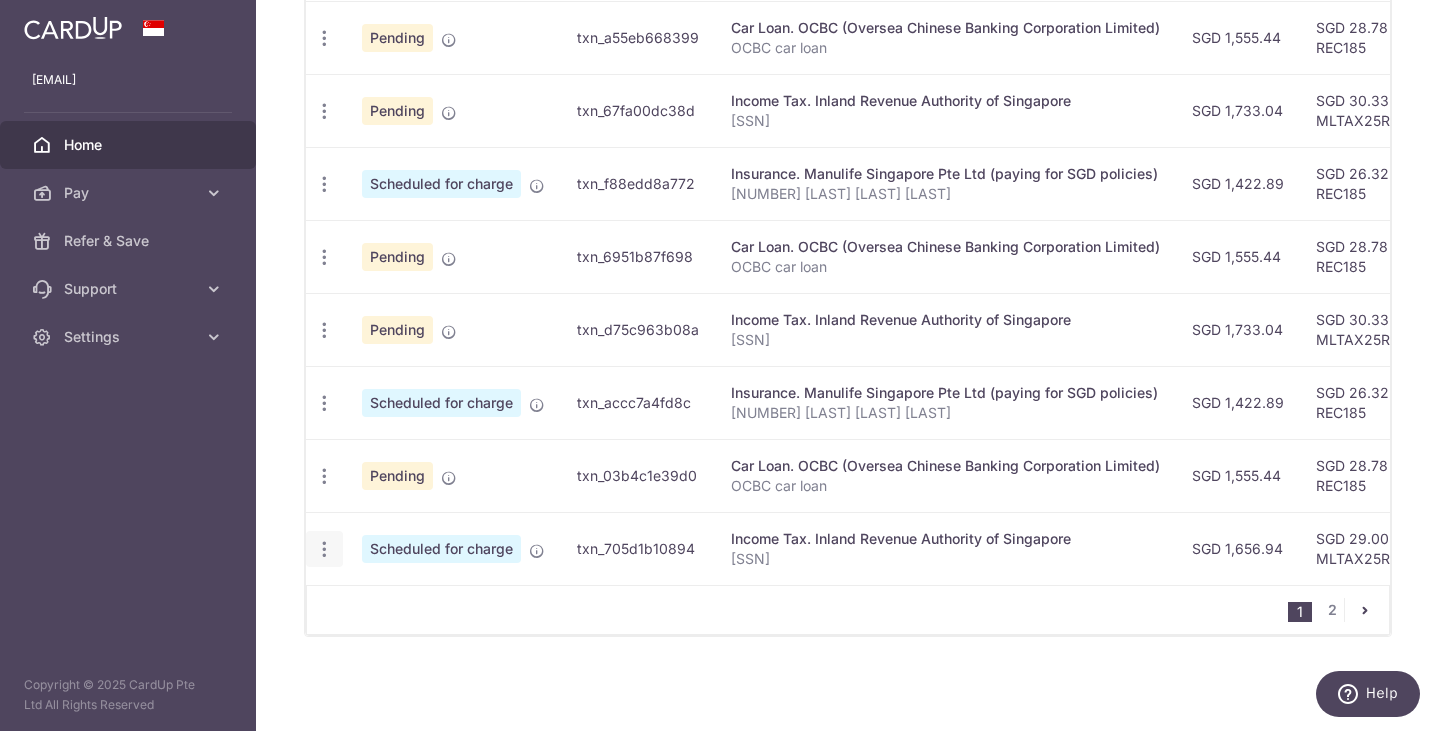 click at bounding box center (324, -108) 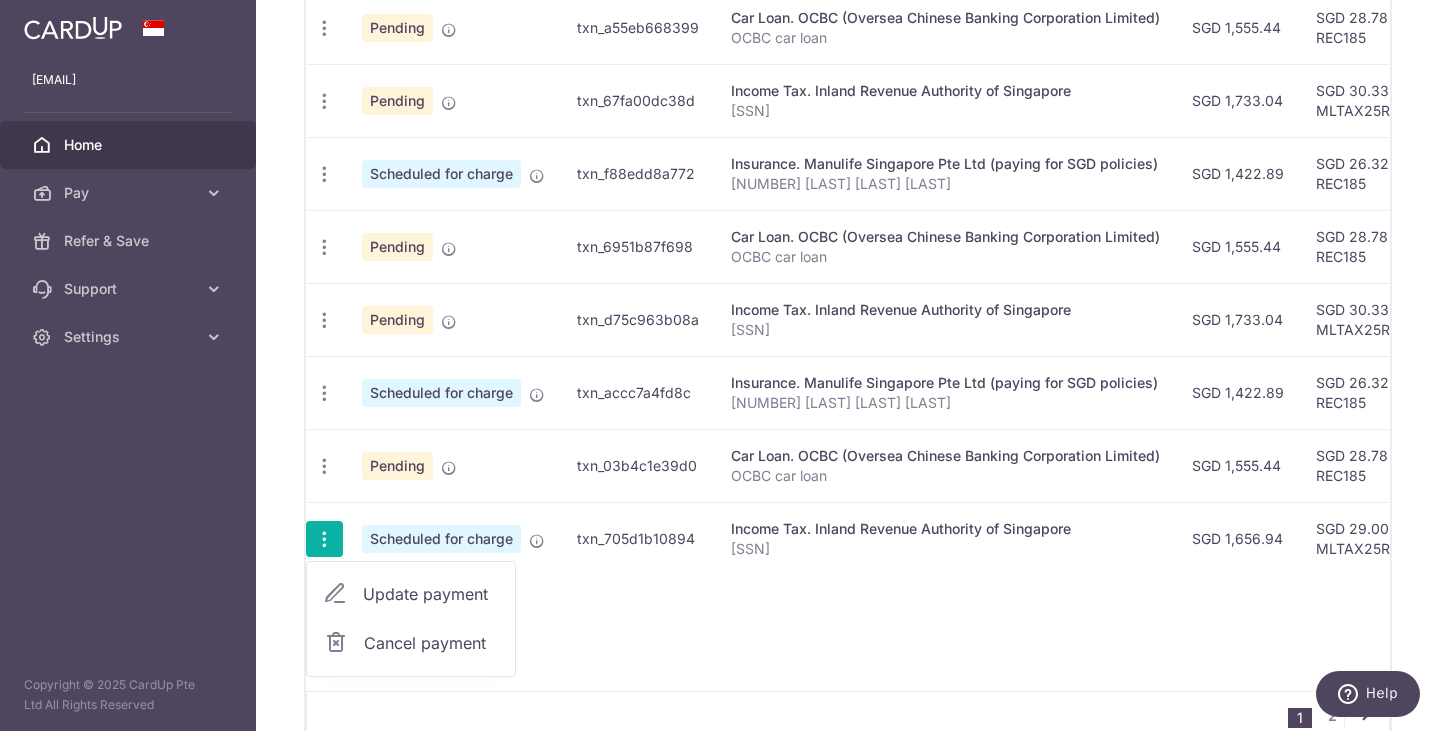 click on "Update payment" at bounding box center [431, 594] 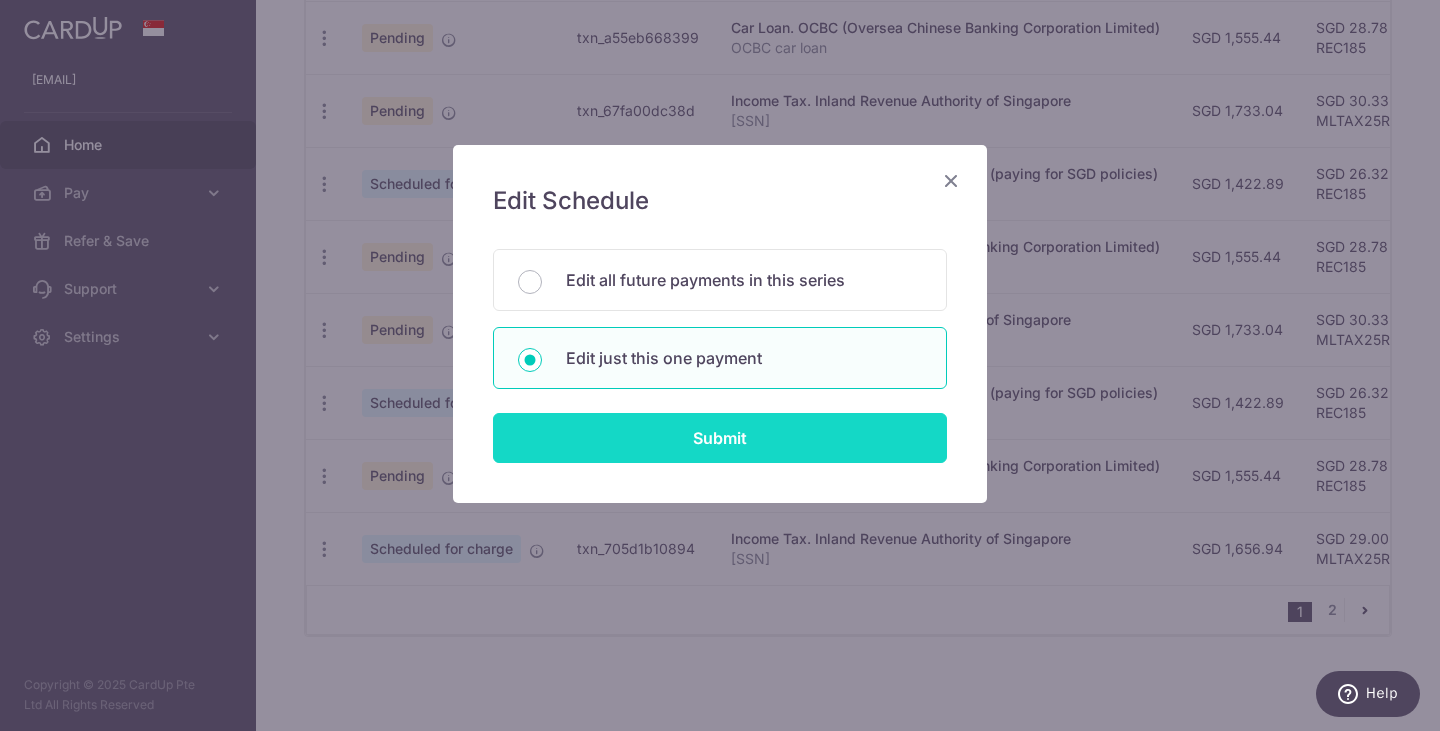 click on "Submit" at bounding box center [720, 438] 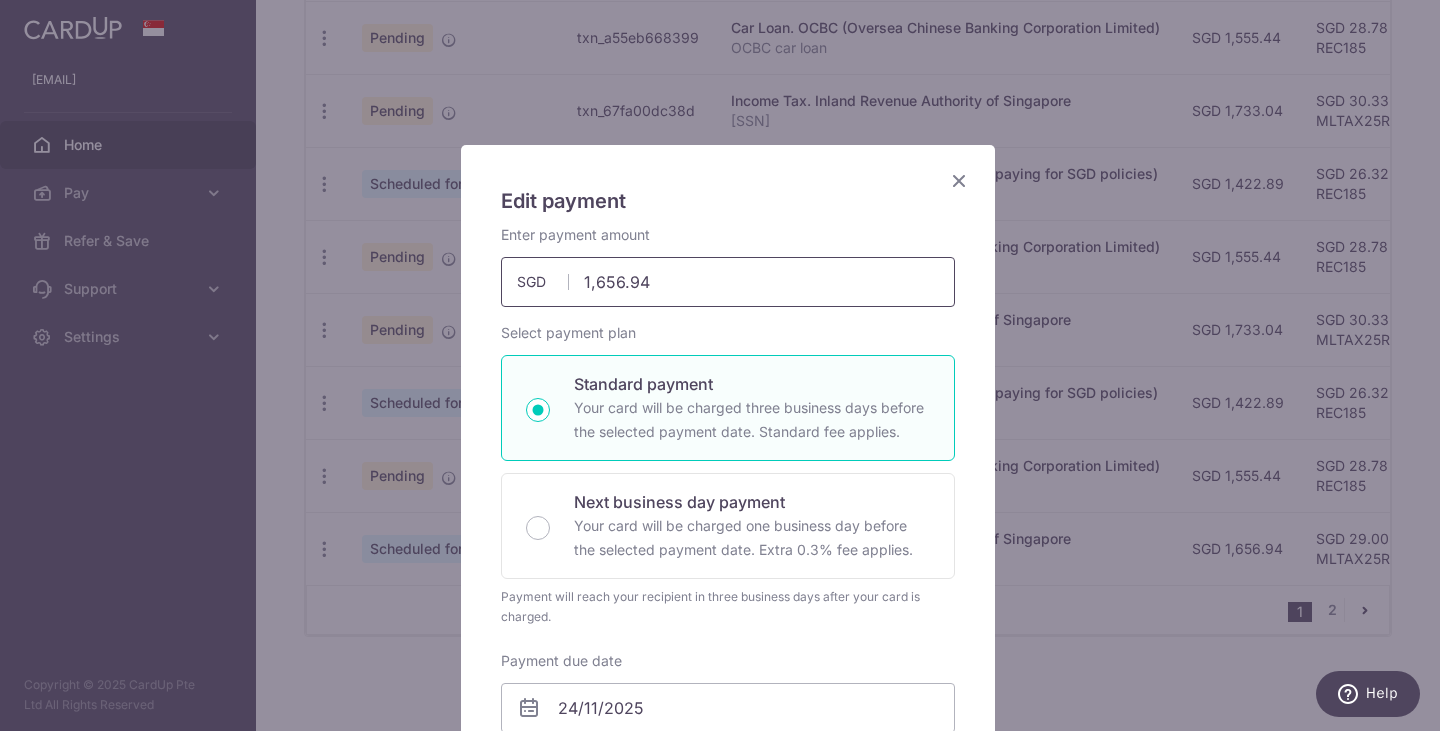 click on "1,656.94" at bounding box center [728, 282] 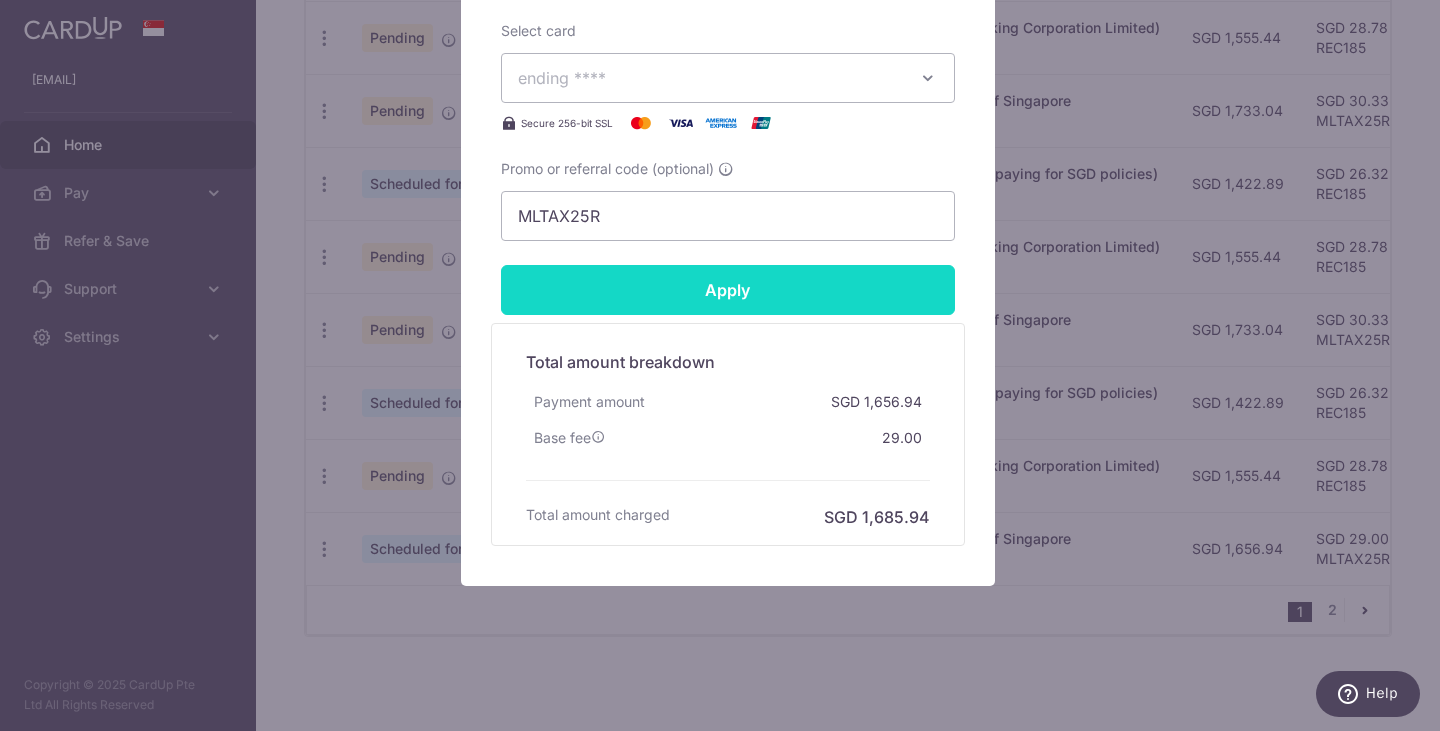 click on "Apply" at bounding box center [728, 290] 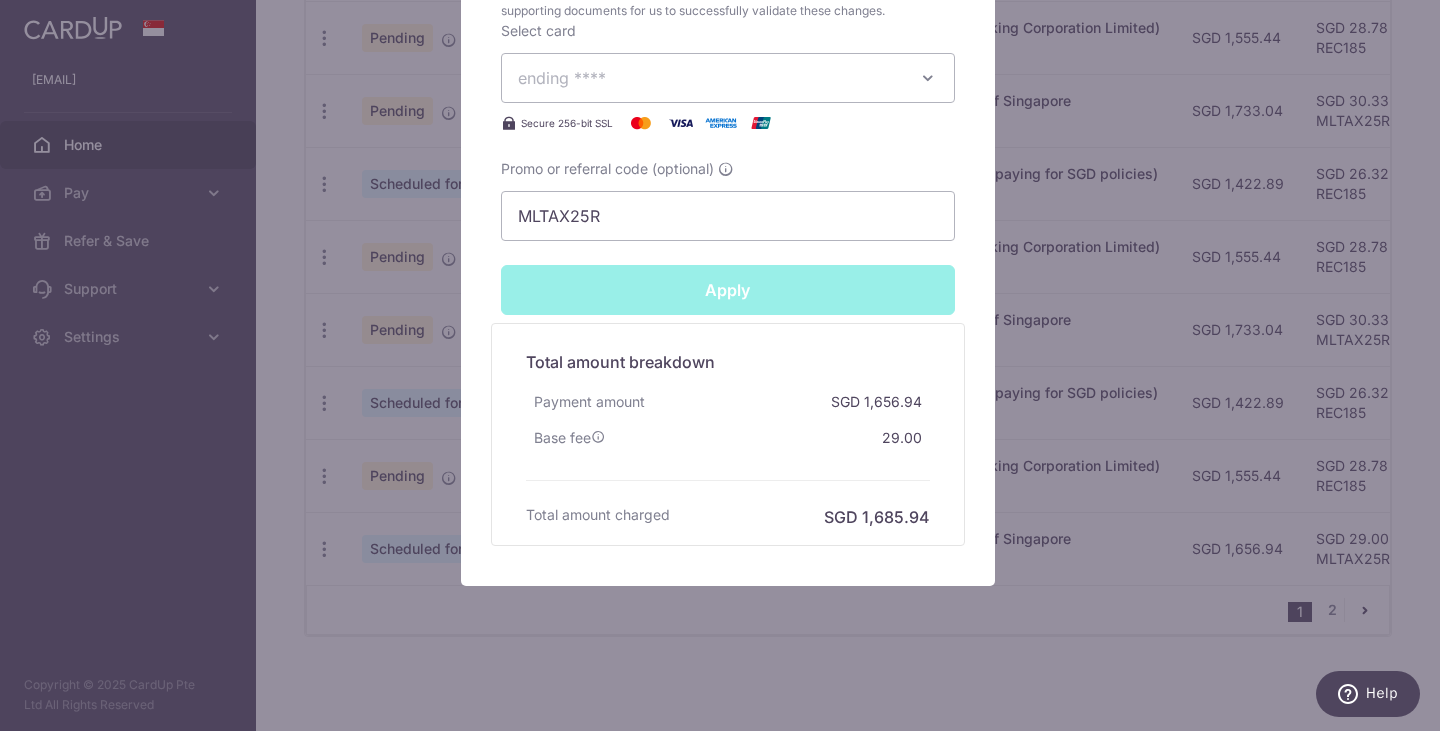 type on "Successfully Applied" 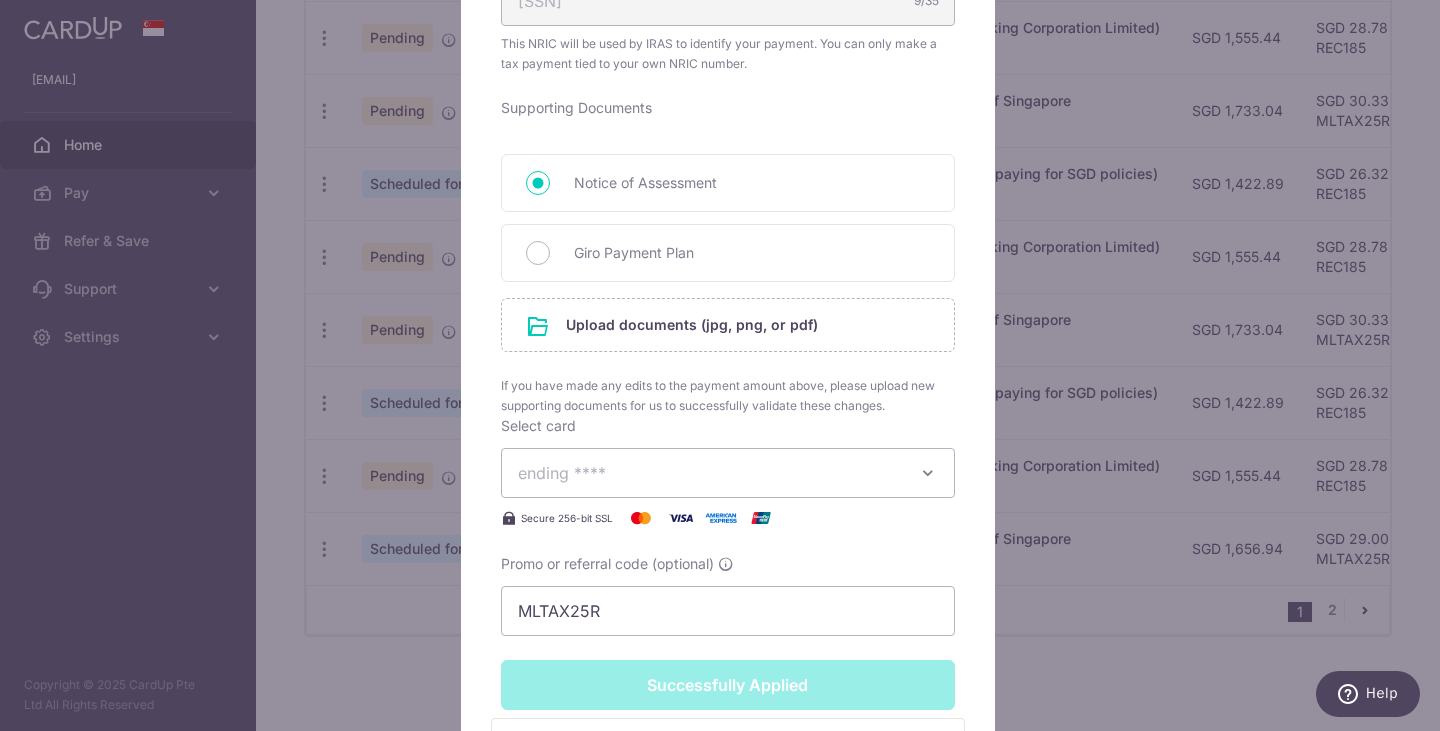 scroll, scrollTop: 878, scrollLeft: 0, axis: vertical 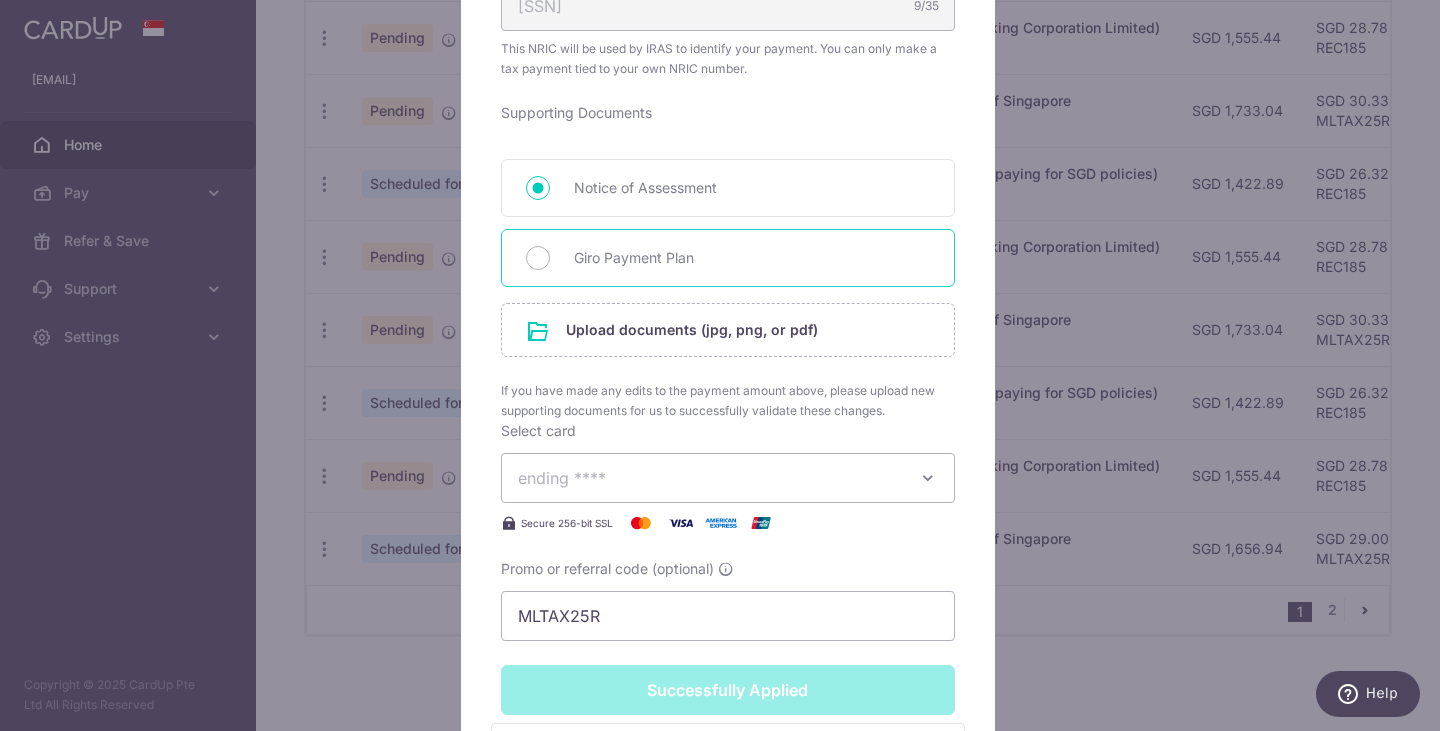 click on "Giro Payment Plan" at bounding box center (728, 258) 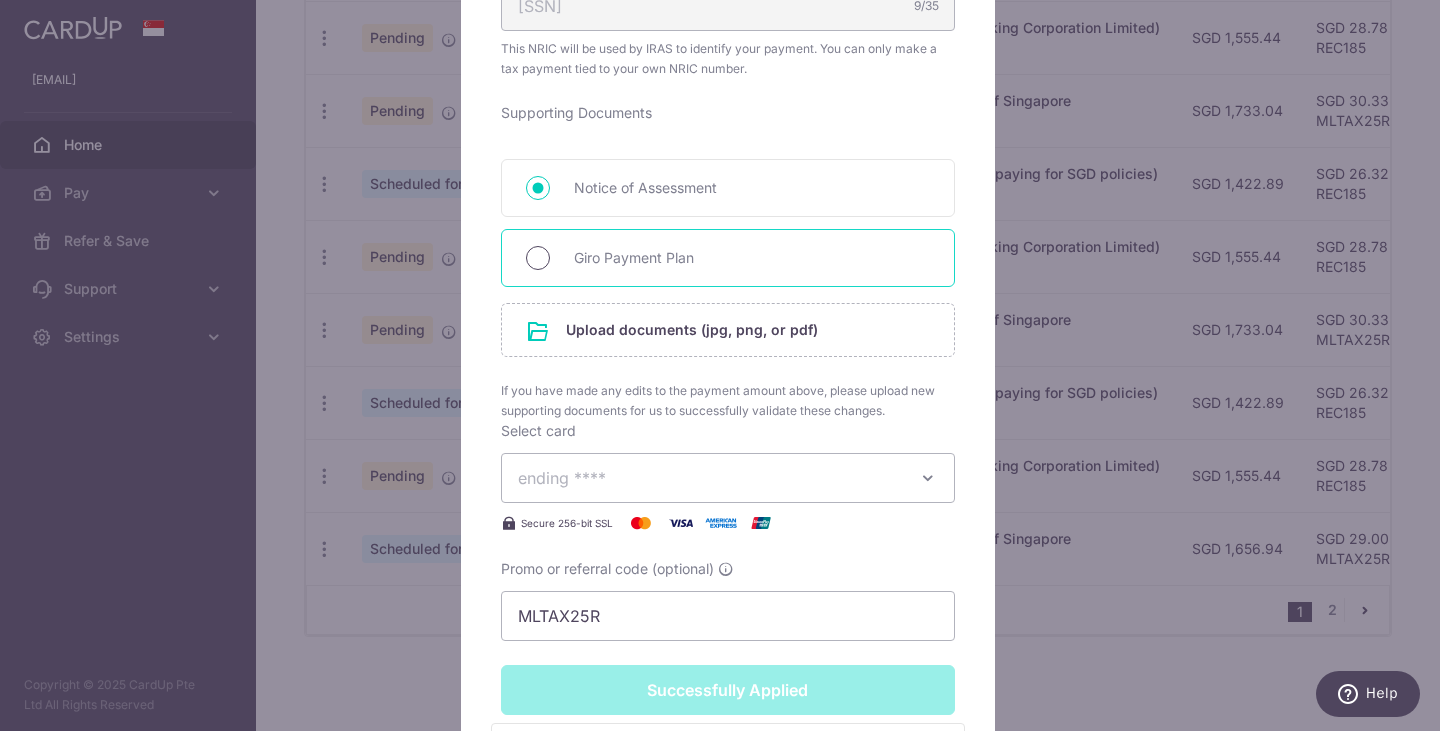 click on "Giro Payment Plan" at bounding box center (538, 258) 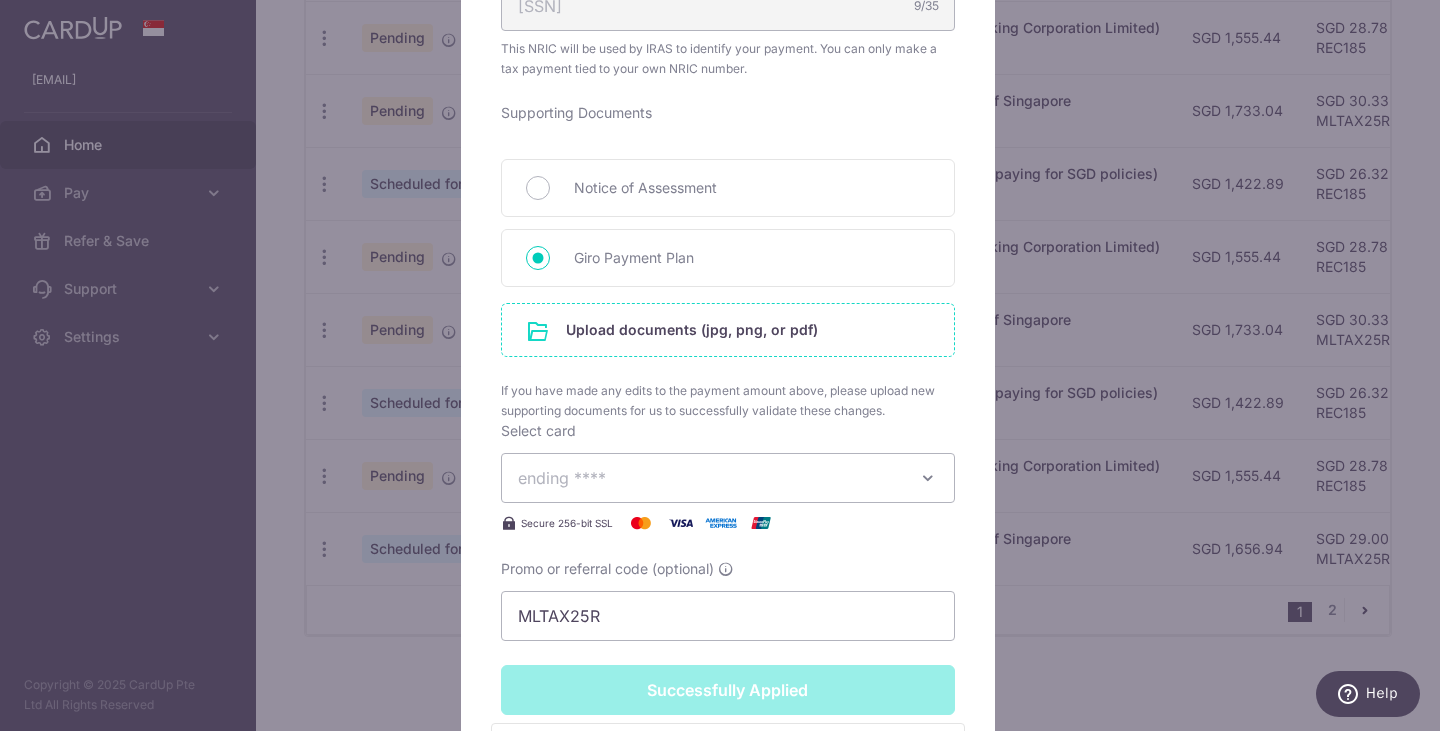 click at bounding box center (728, 330) 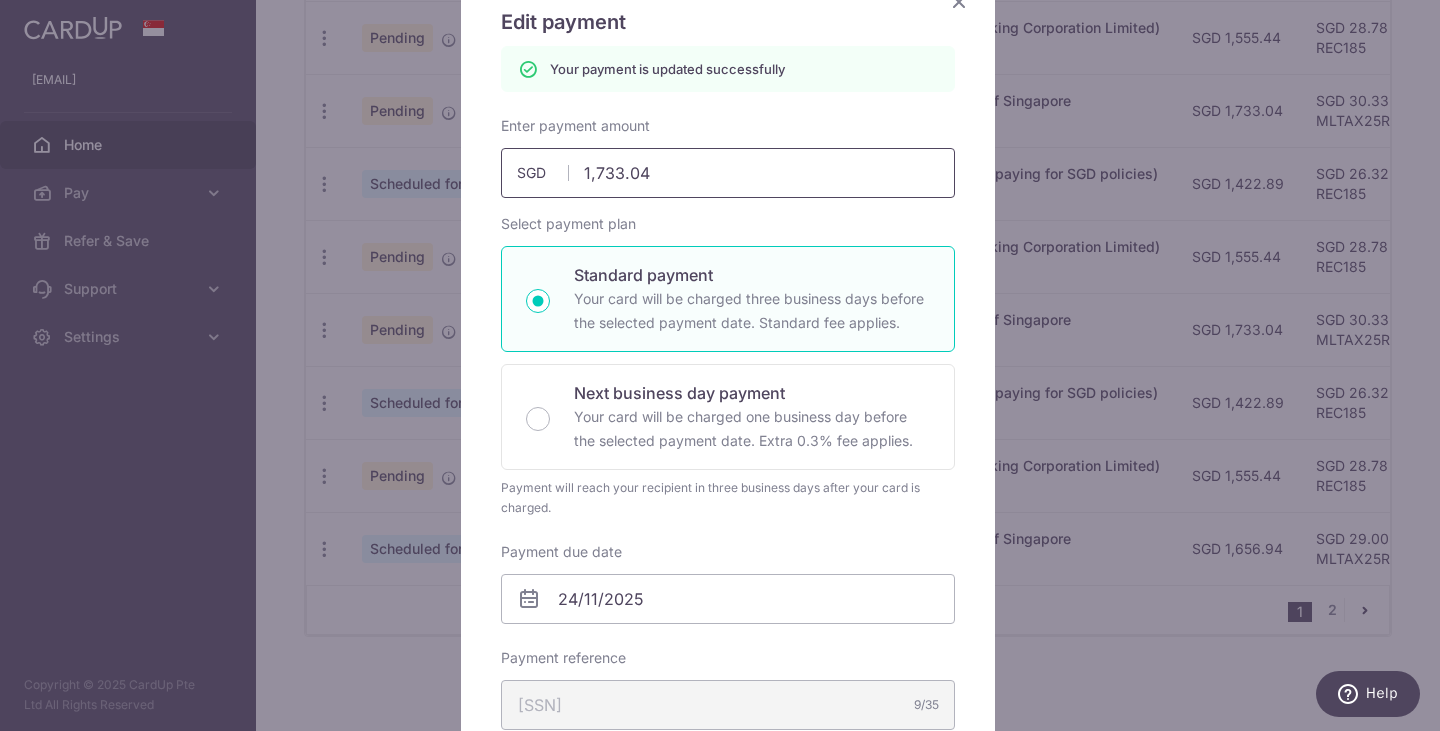 scroll, scrollTop: 0, scrollLeft: 0, axis: both 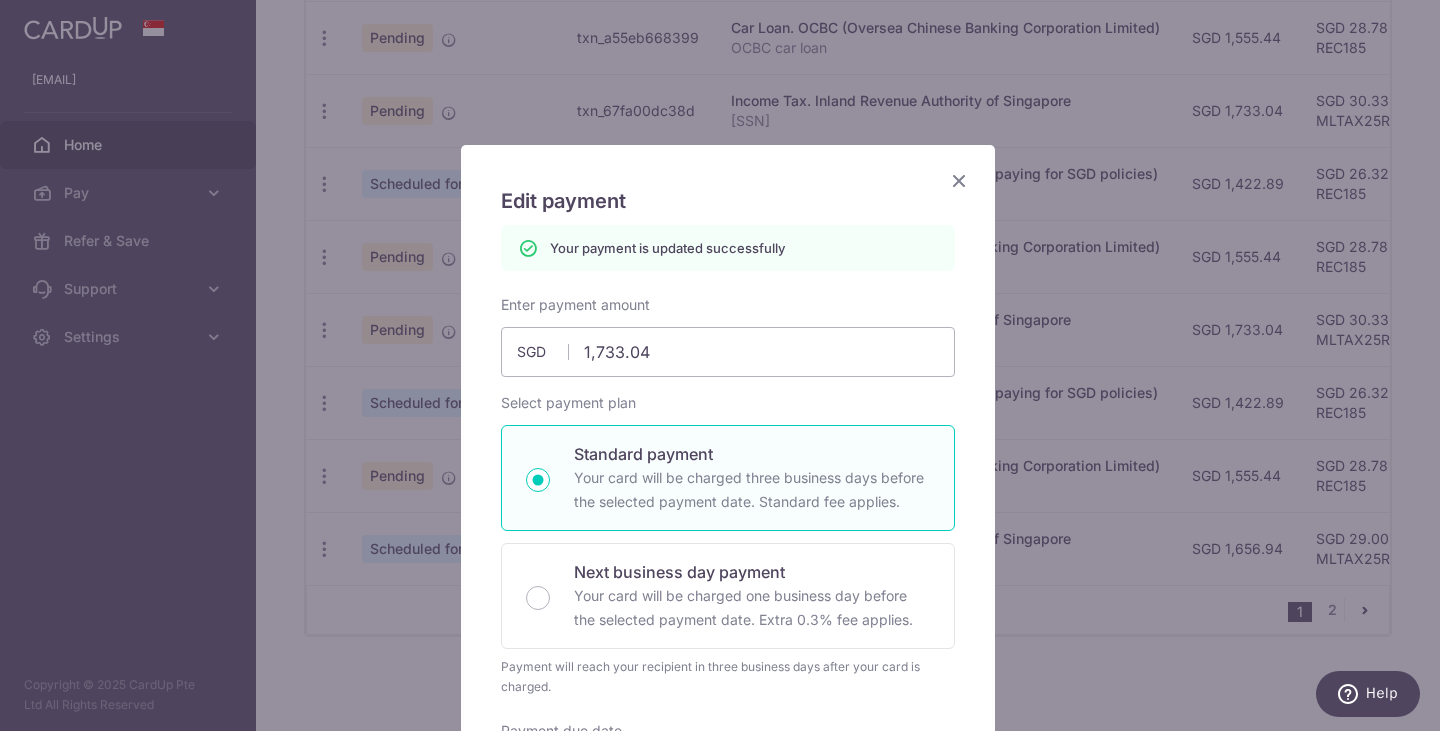 click at bounding box center (959, 180) 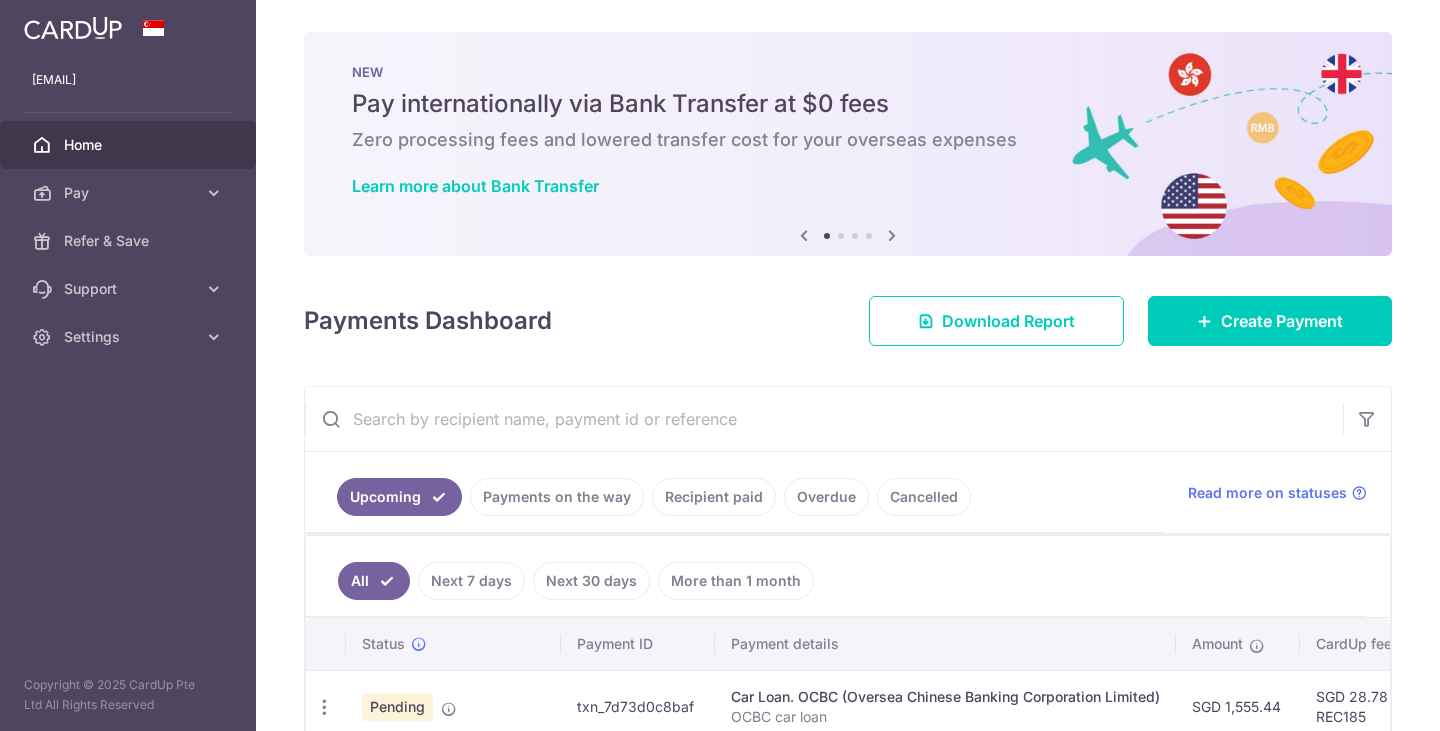 scroll, scrollTop: 0, scrollLeft: 0, axis: both 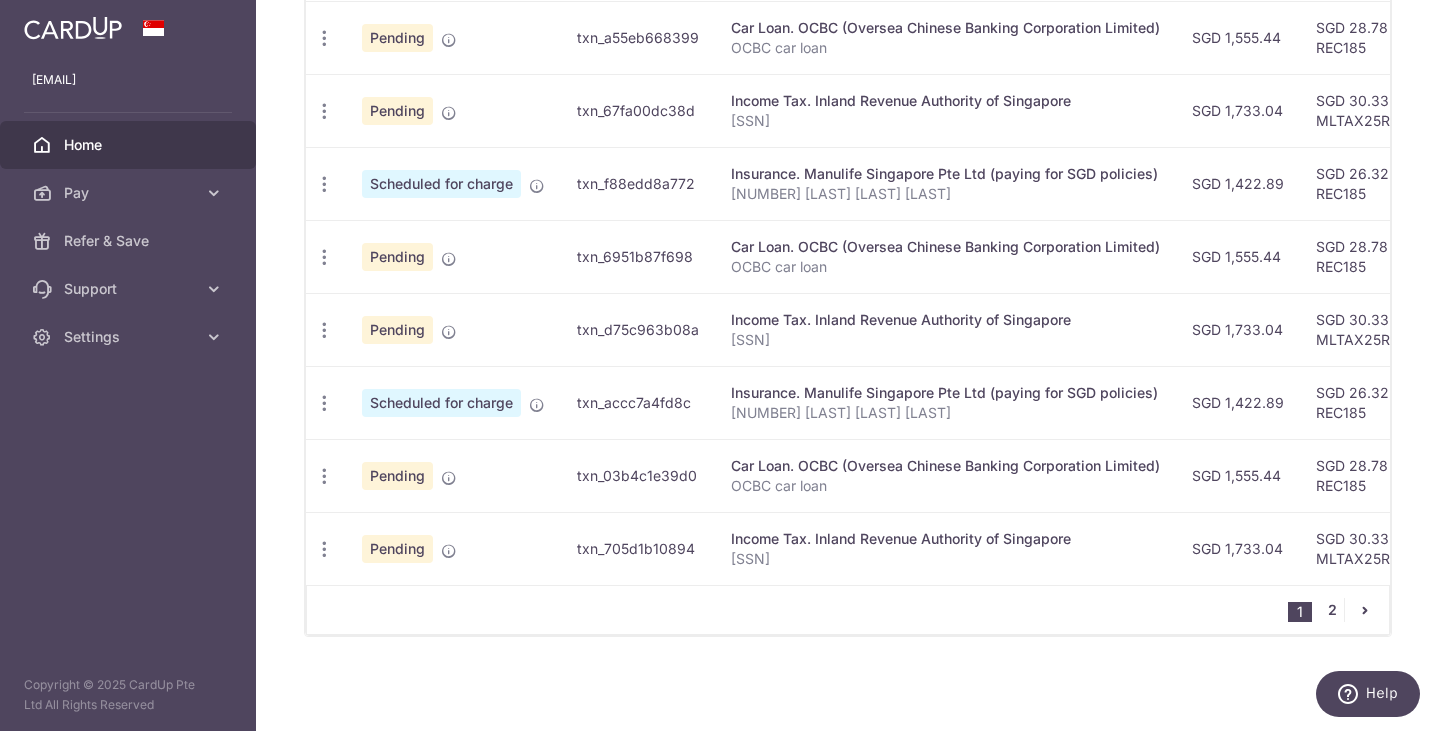 click on "2" at bounding box center [1332, 610] 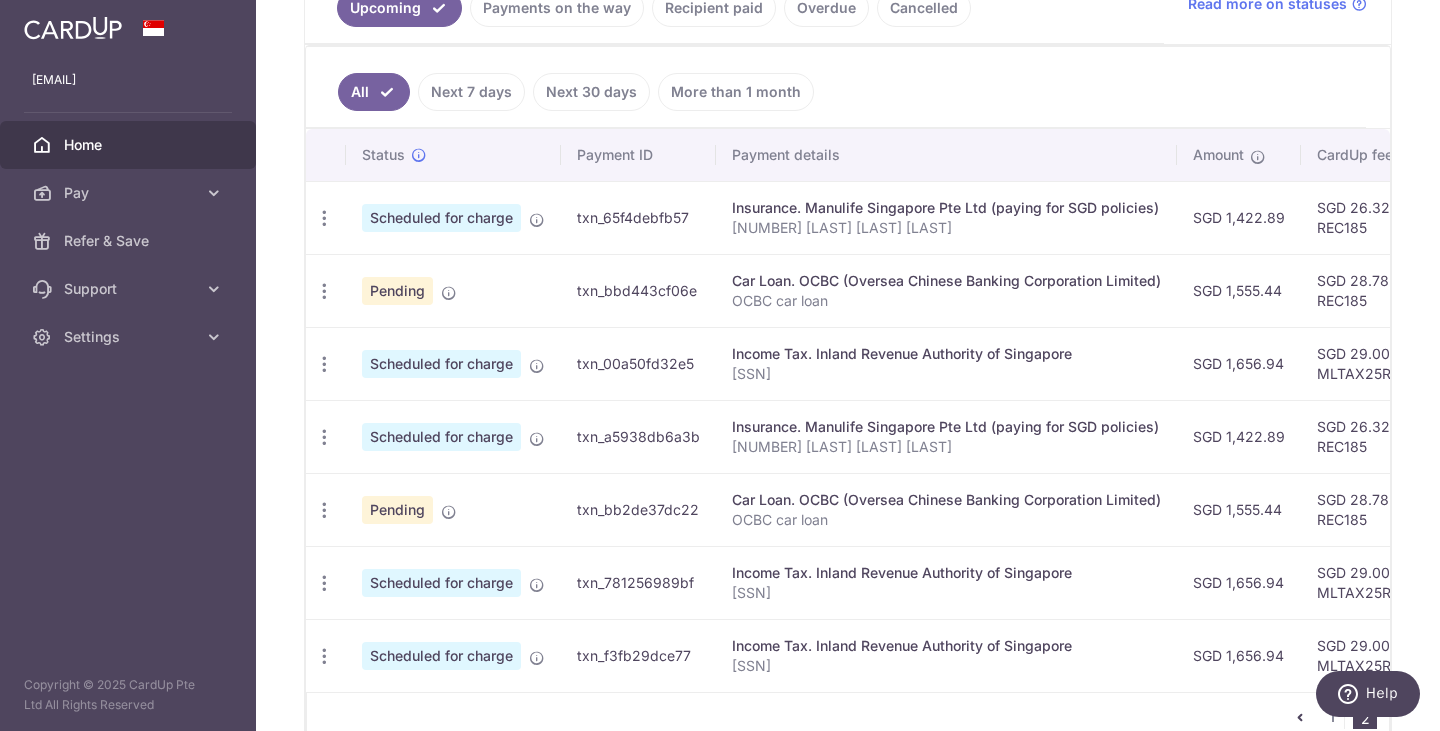 scroll, scrollTop: 581, scrollLeft: 0, axis: vertical 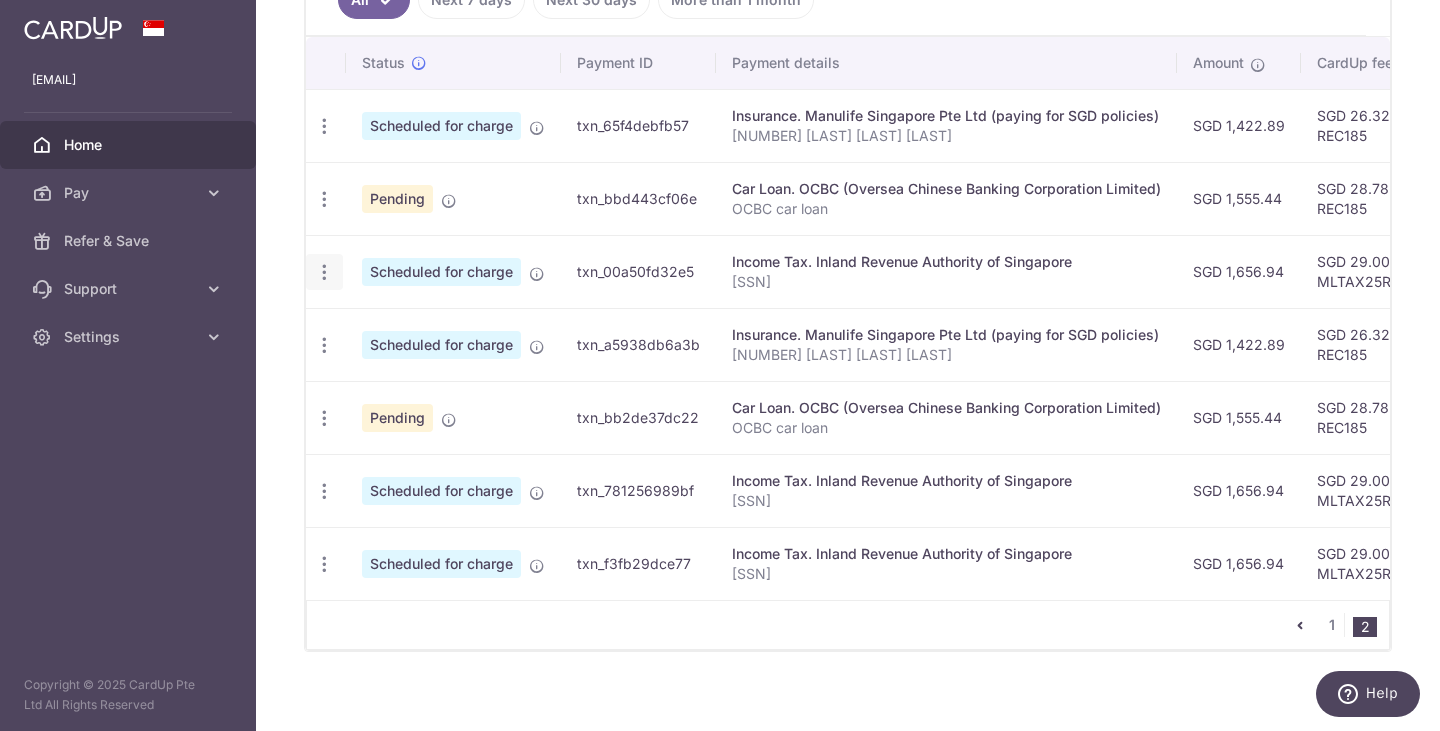 click at bounding box center (324, 126) 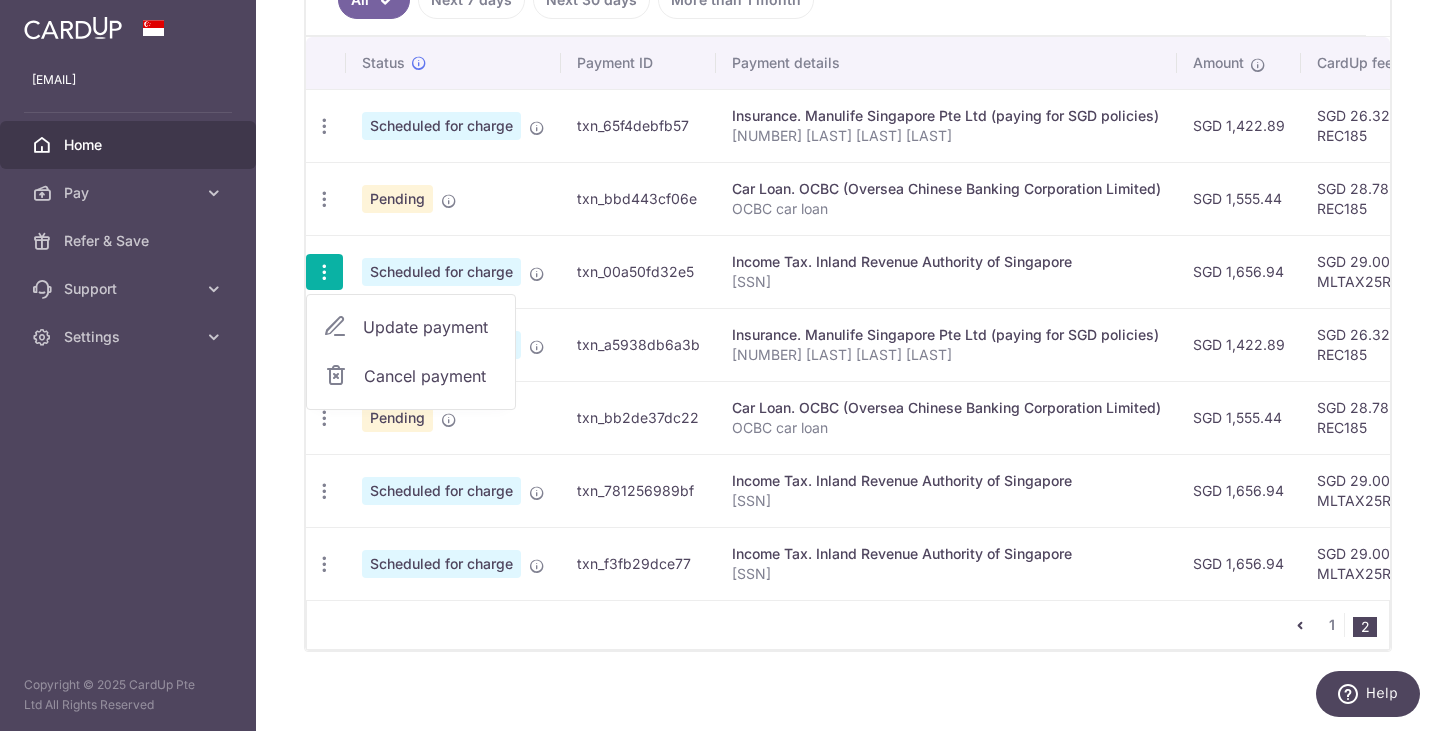 click on "Update payment" at bounding box center [431, 327] 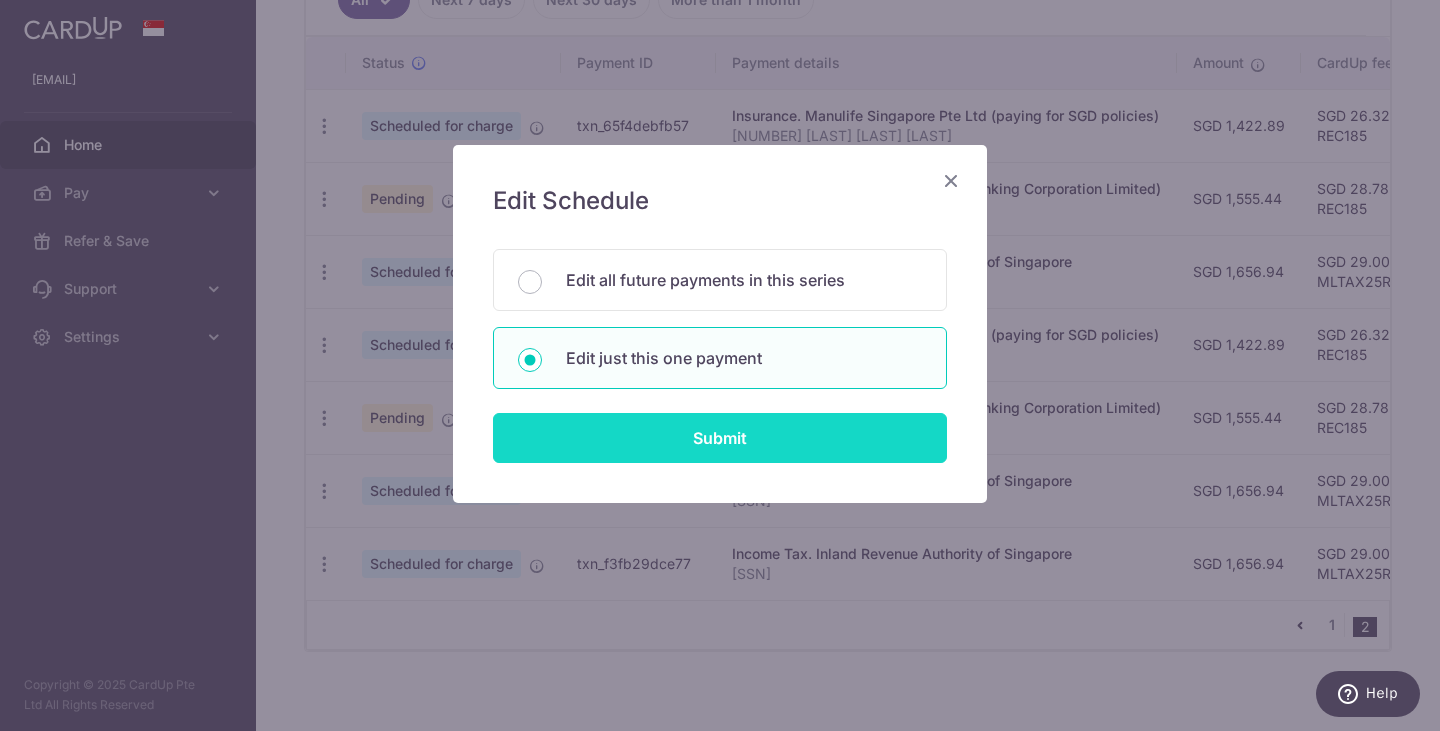 click on "Submit" at bounding box center (720, 438) 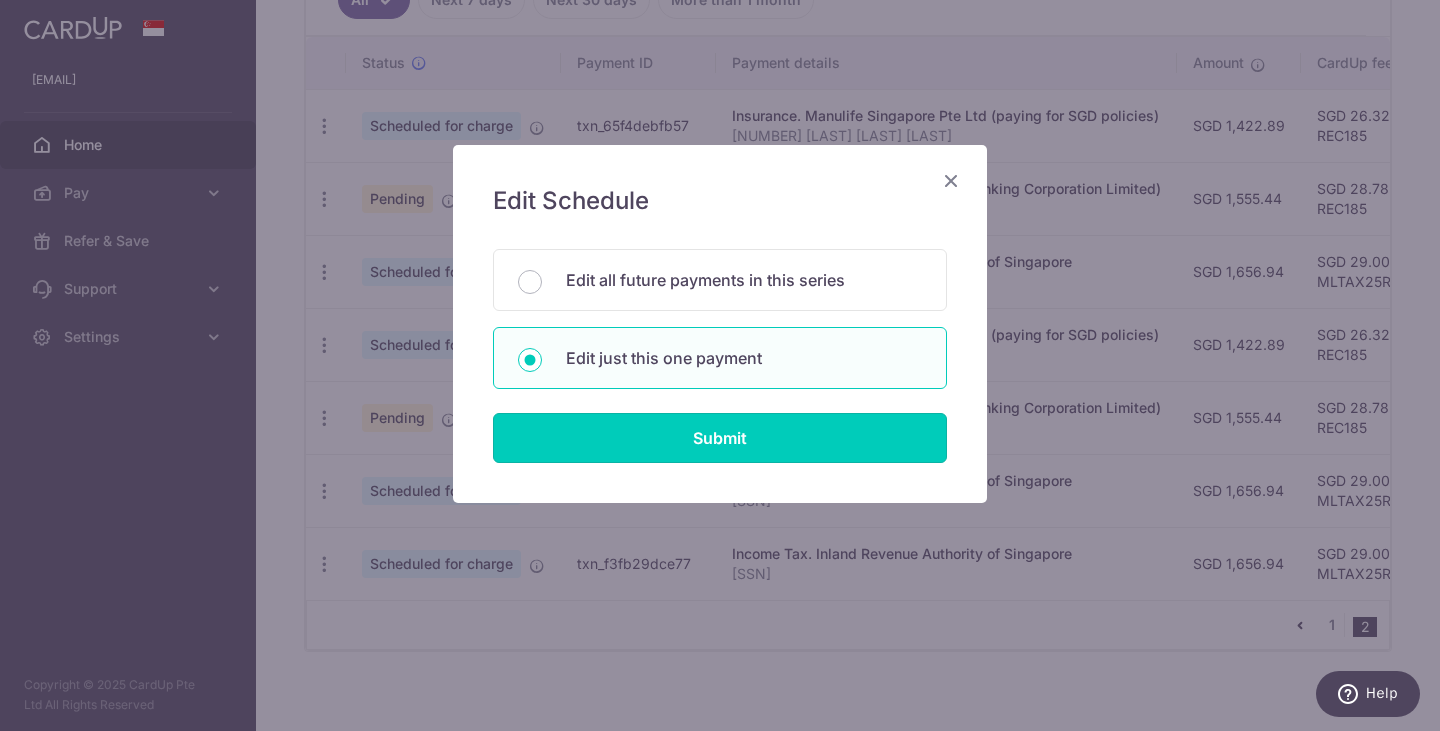 type on "1,656.94" 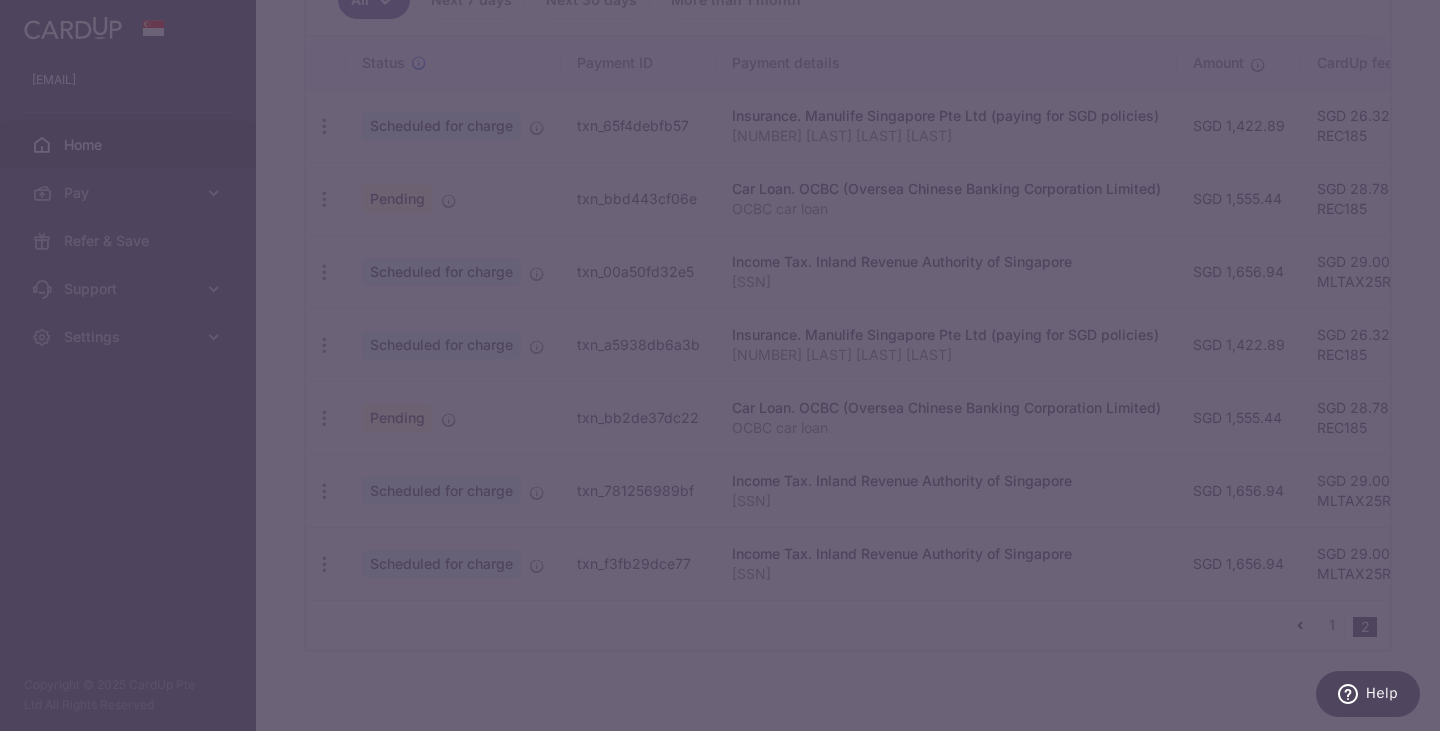 type on "MLTAX25R" 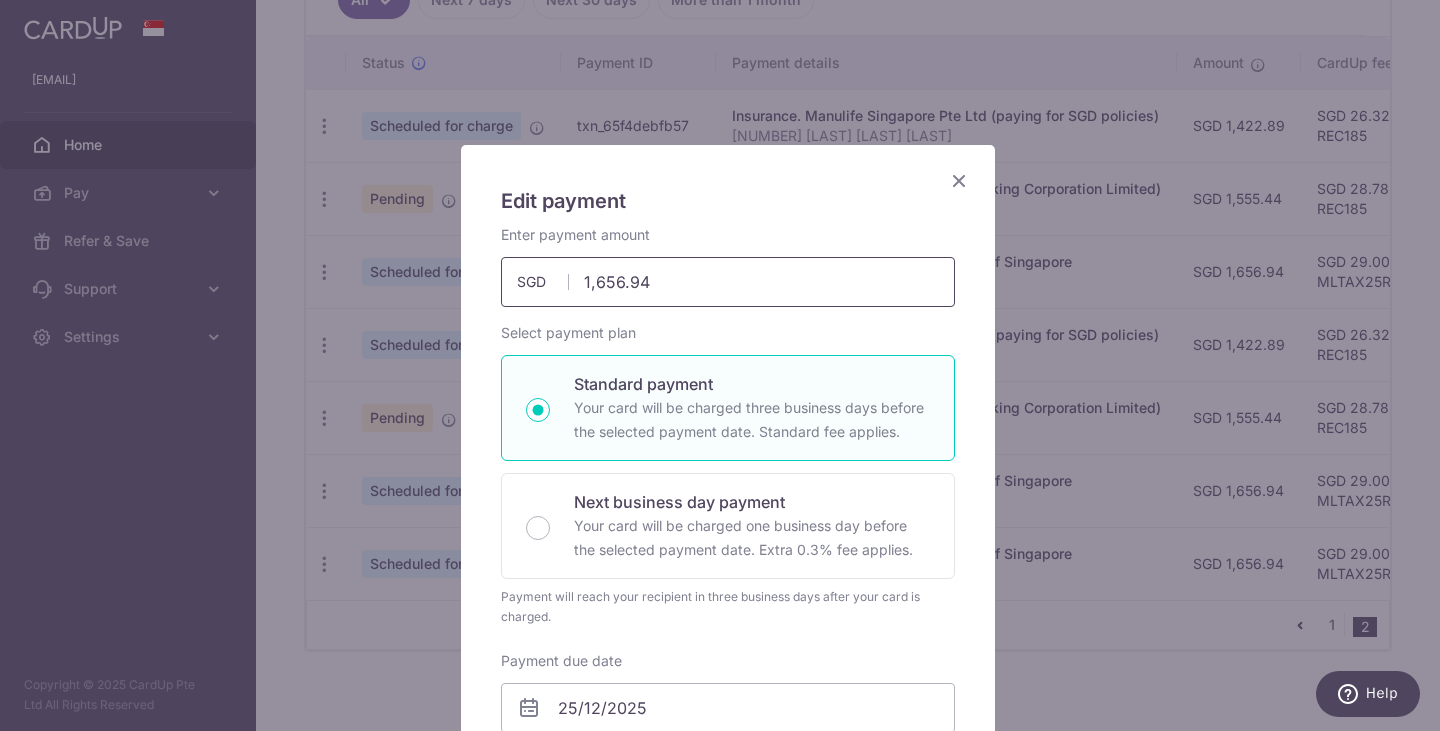 drag, startPoint x: 700, startPoint y: 282, endPoint x: 590, endPoint y: 284, distance: 110.01818 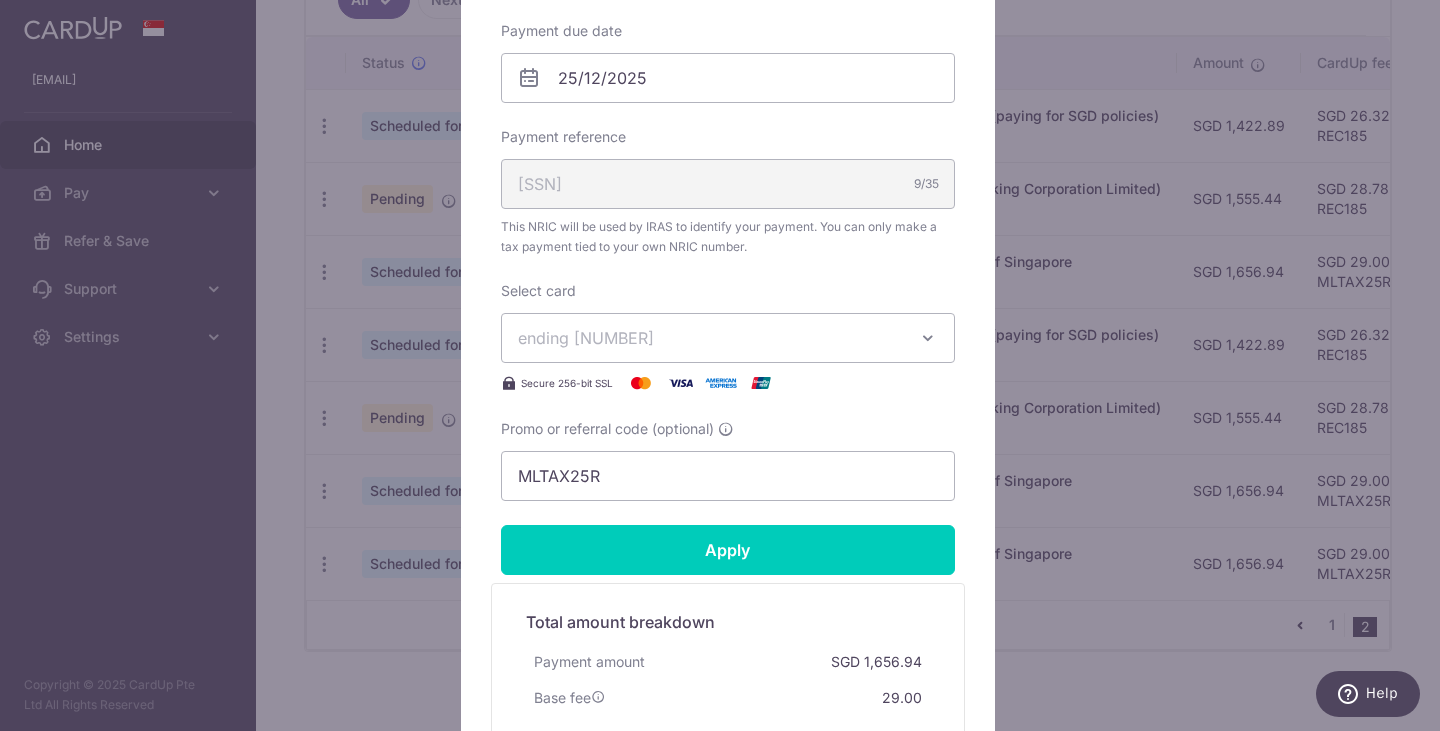 scroll, scrollTop: 700, scrollLeft: 0, axis: vertical 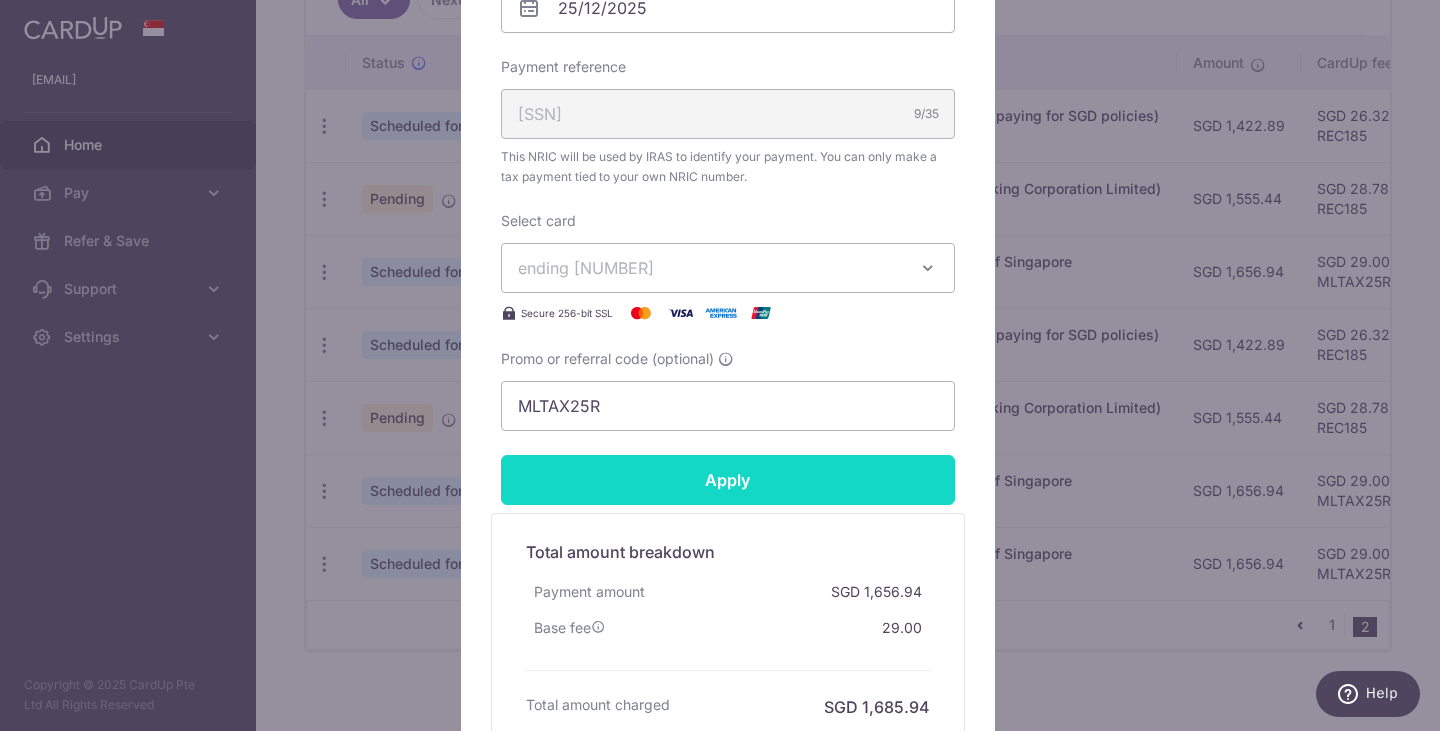 click on "By clicking apply,  you will make changes to all   payments to  Inland Revenue Authority of Singapore  scheduled from
.
By clicking below, you confirm you are editing this payment to  Inland Revenue Authority of Singapore  on
25/12/2025 .
Enter payment amount
1733.04 1656.94" at bounding box center (728, 130) 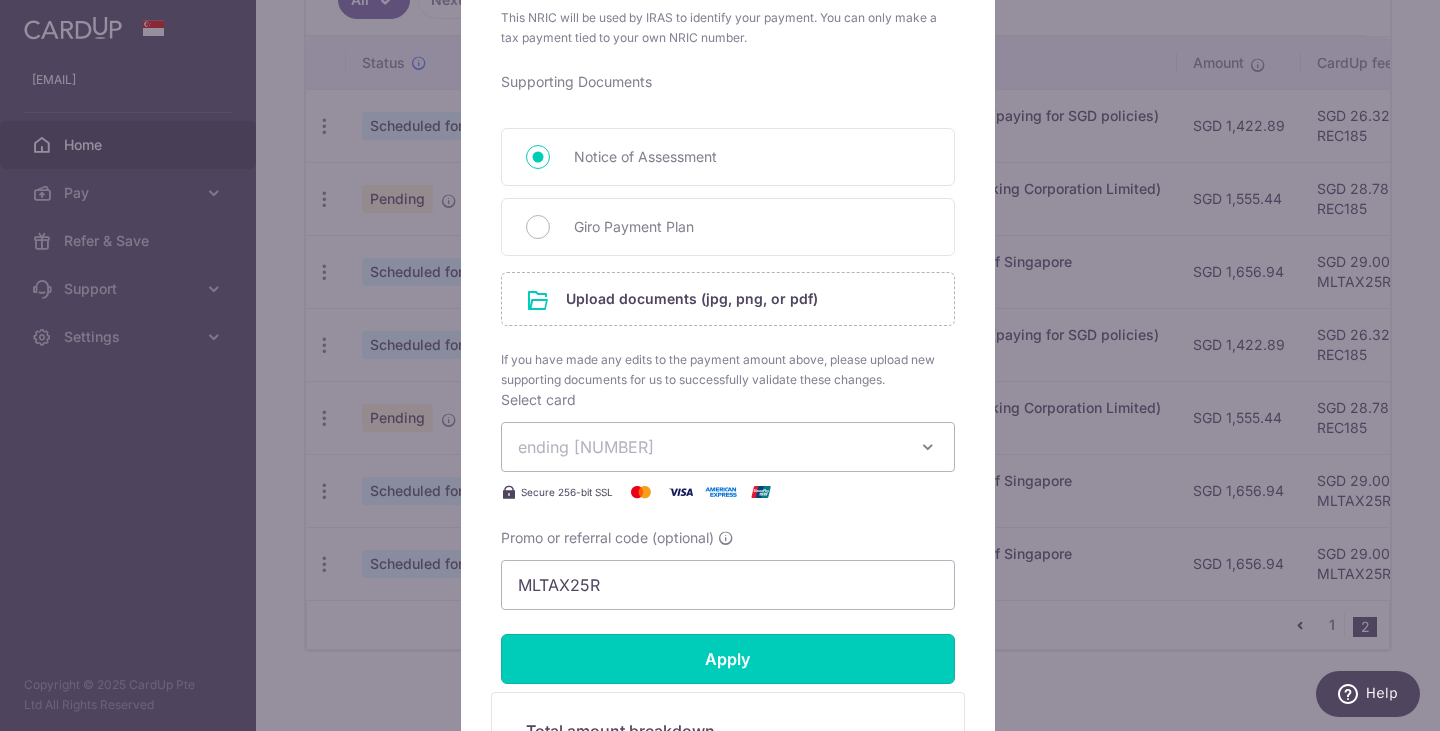 scroll, scrollTop: 1000, scrollLeft: 0, axis: vertical 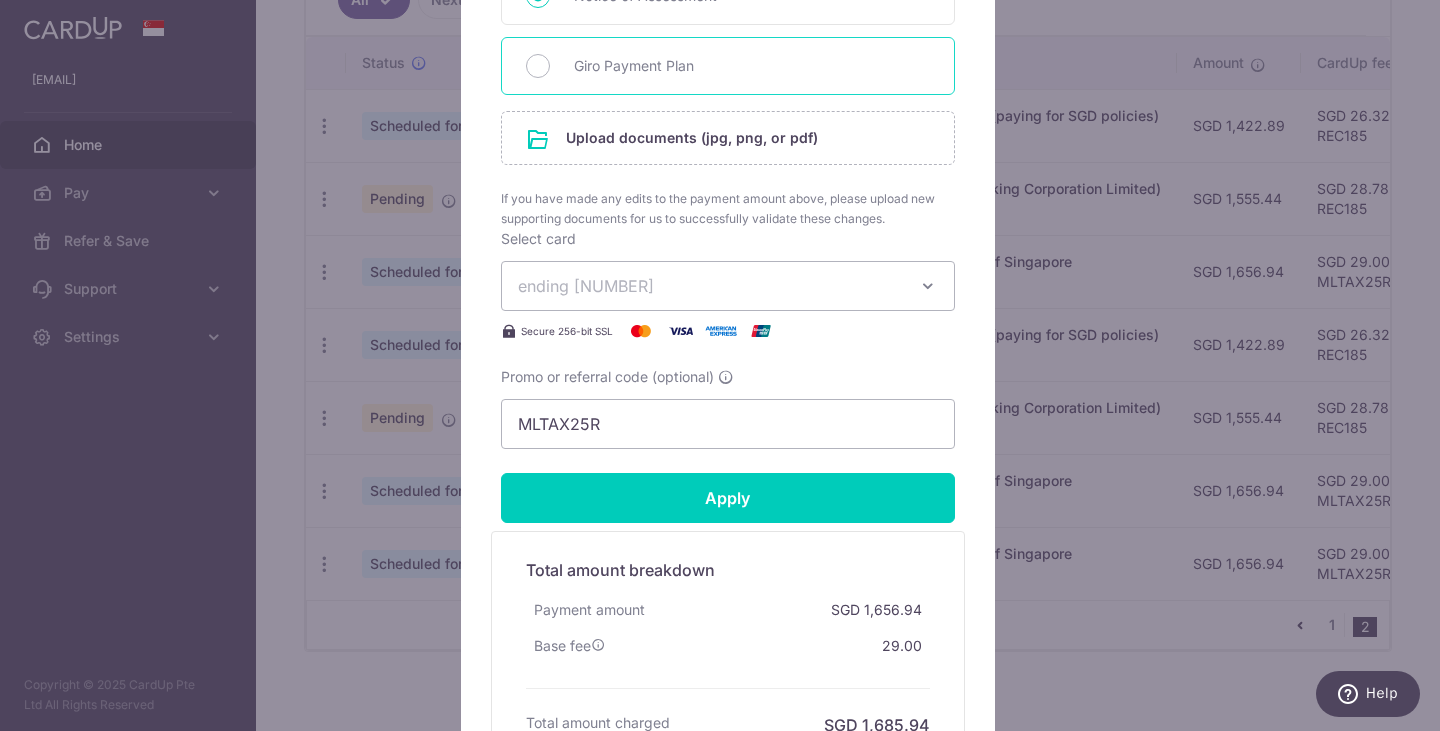 click on "Giro Payment Plan" at bounding box center [752, 66] 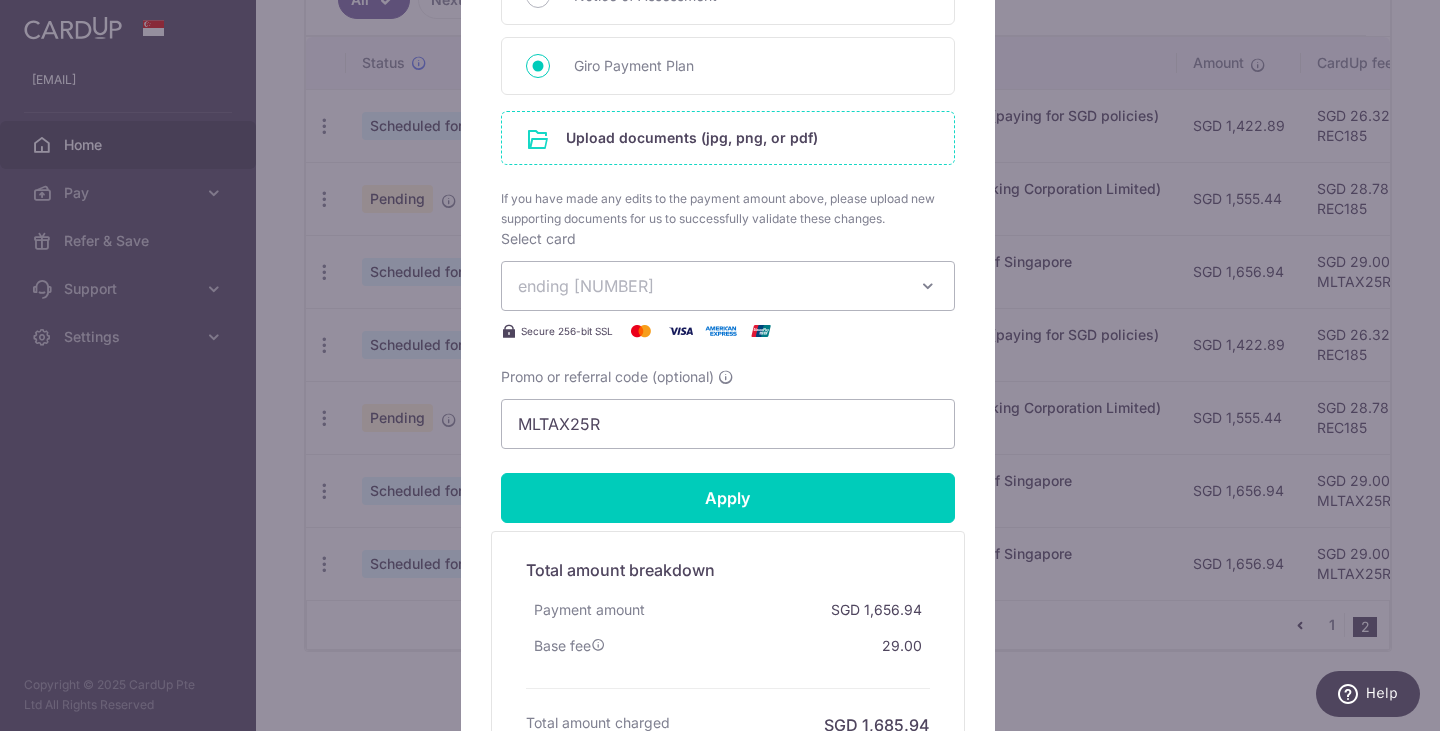 click at bounding box center (728, 138) 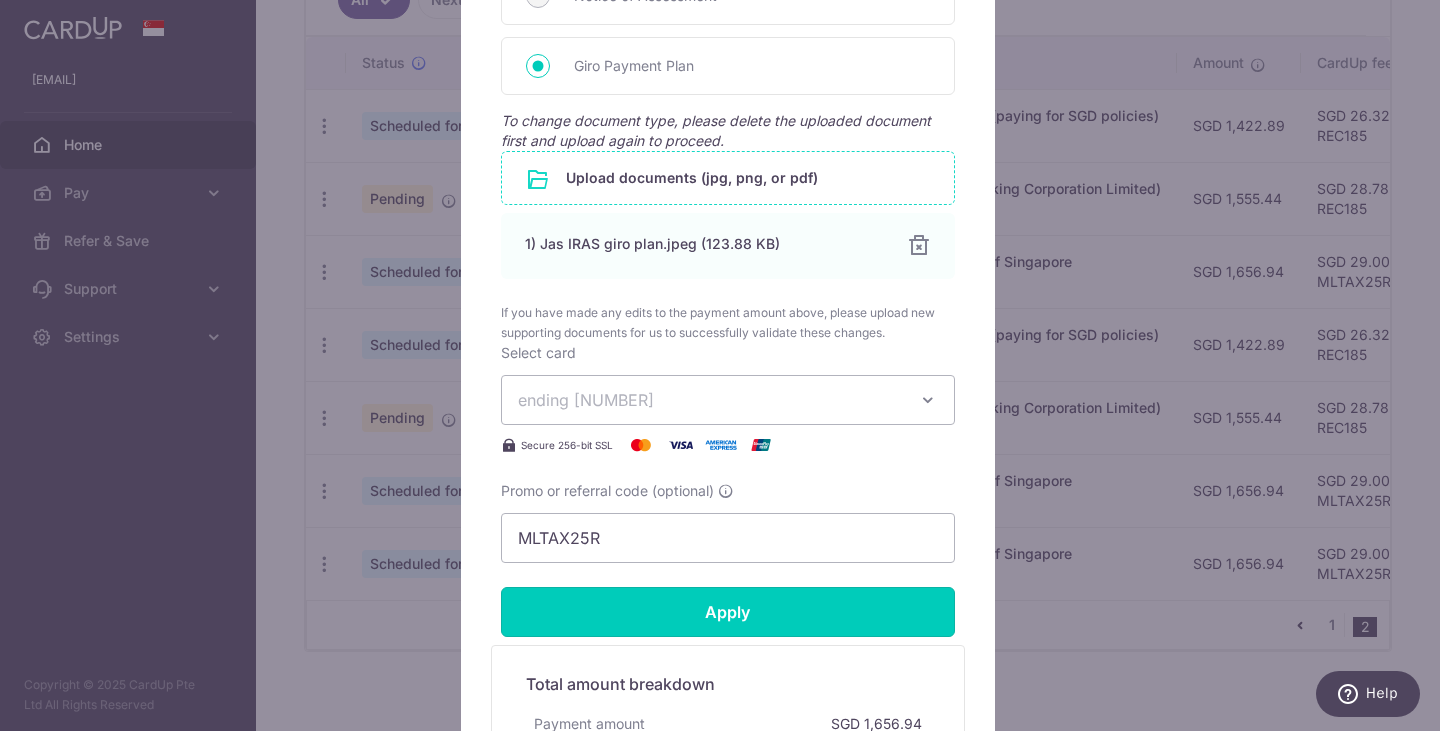 click on "Apply" at bounding box center [728, 612] 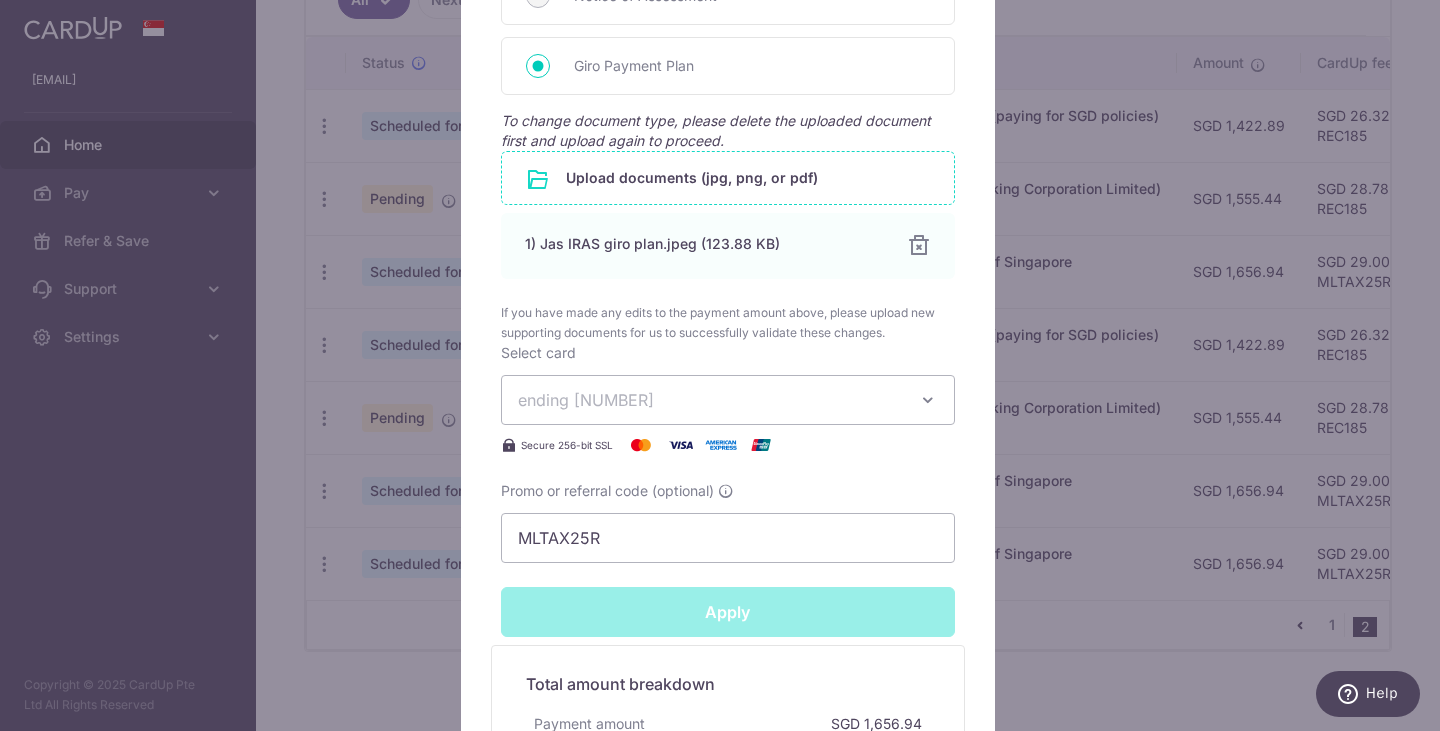 type on "Successfully Applied" 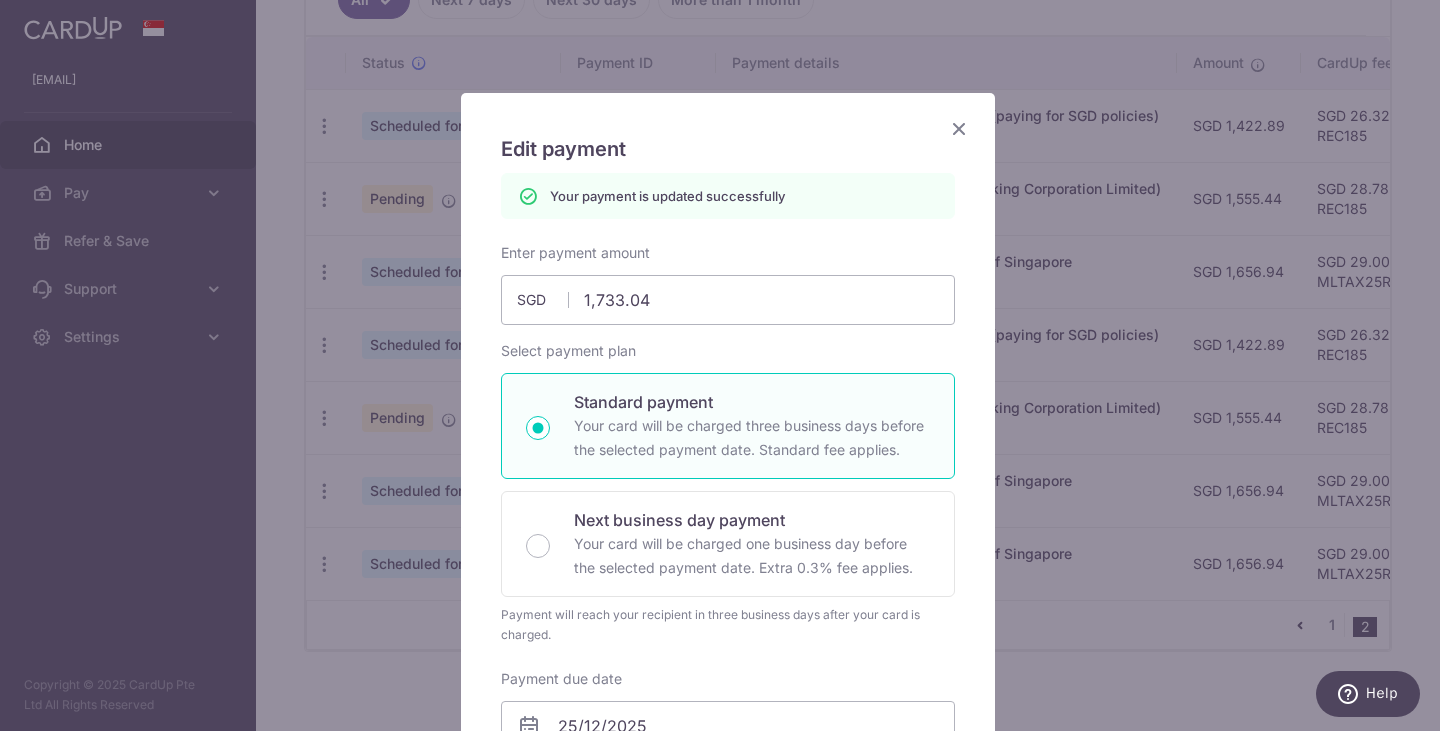 scroll, scrollTop: 0, scrollLeft: 0, axis: both 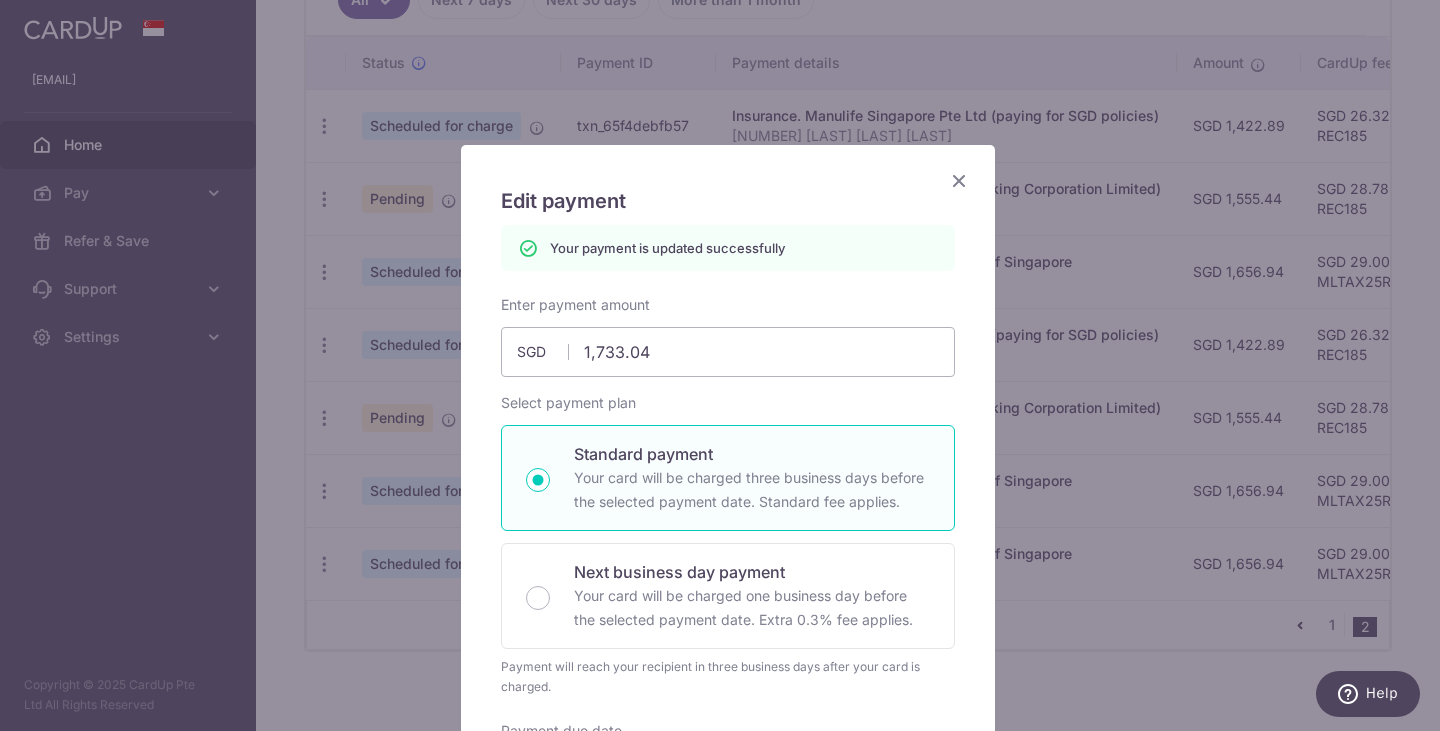 click at bounding box center (959, 180) 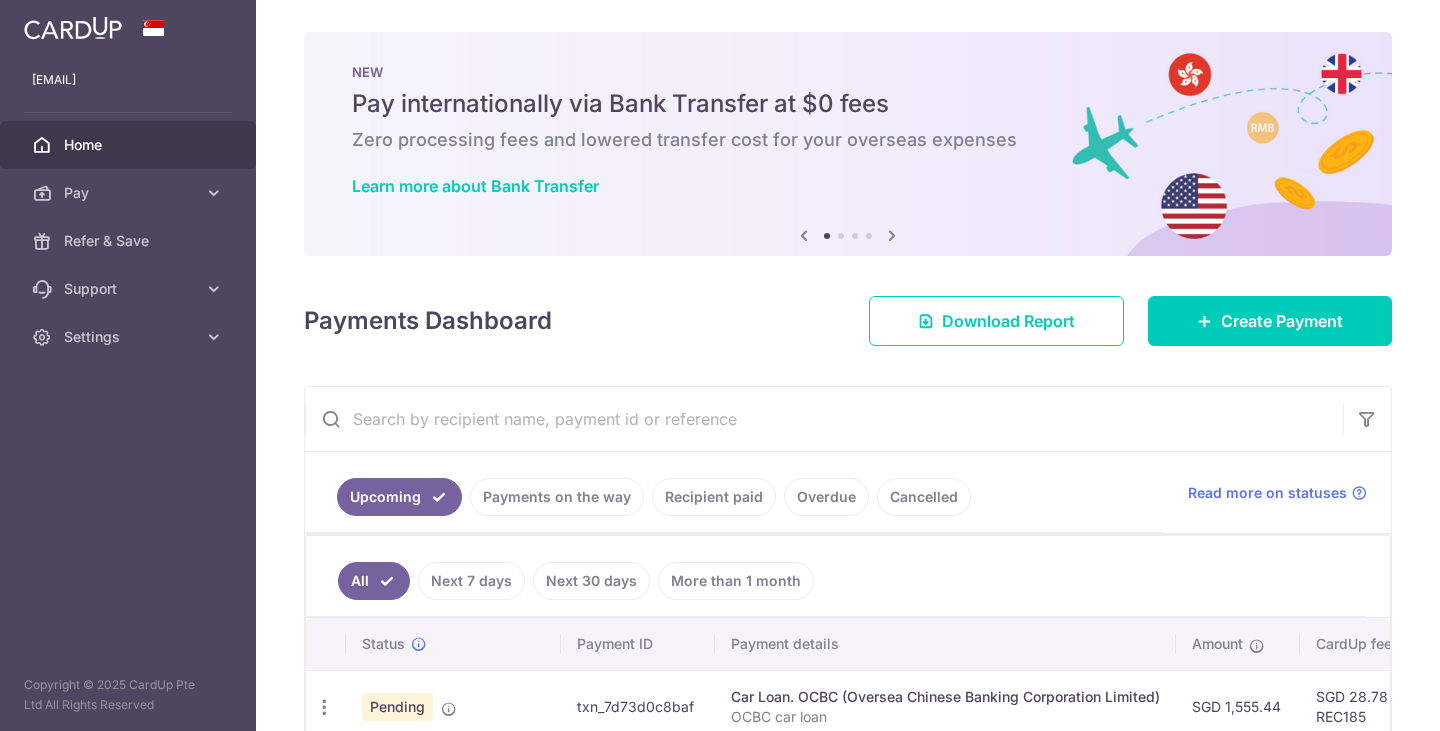 scroll, scrollTop: 0, scrollLeft: 0, axis: both 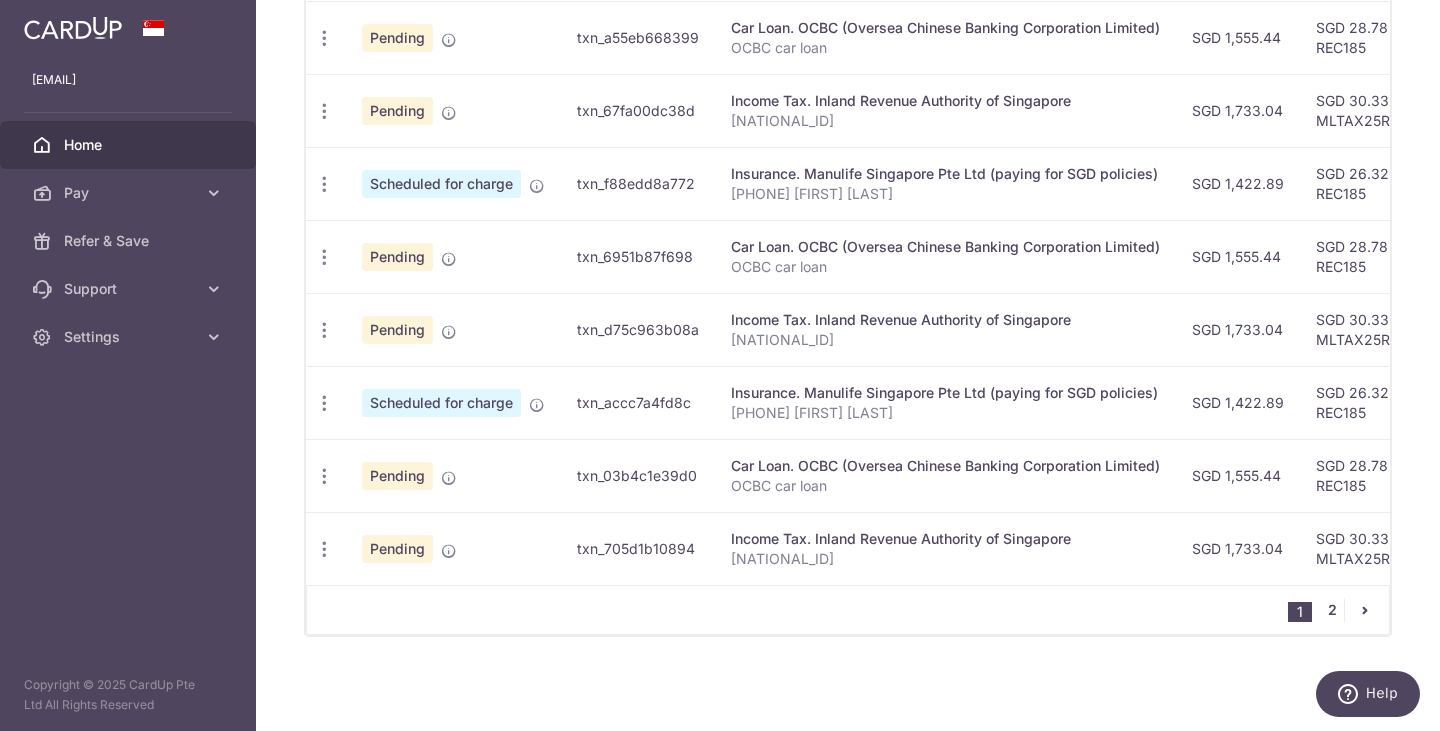 click on "2" at bounding box center (1332, 610) 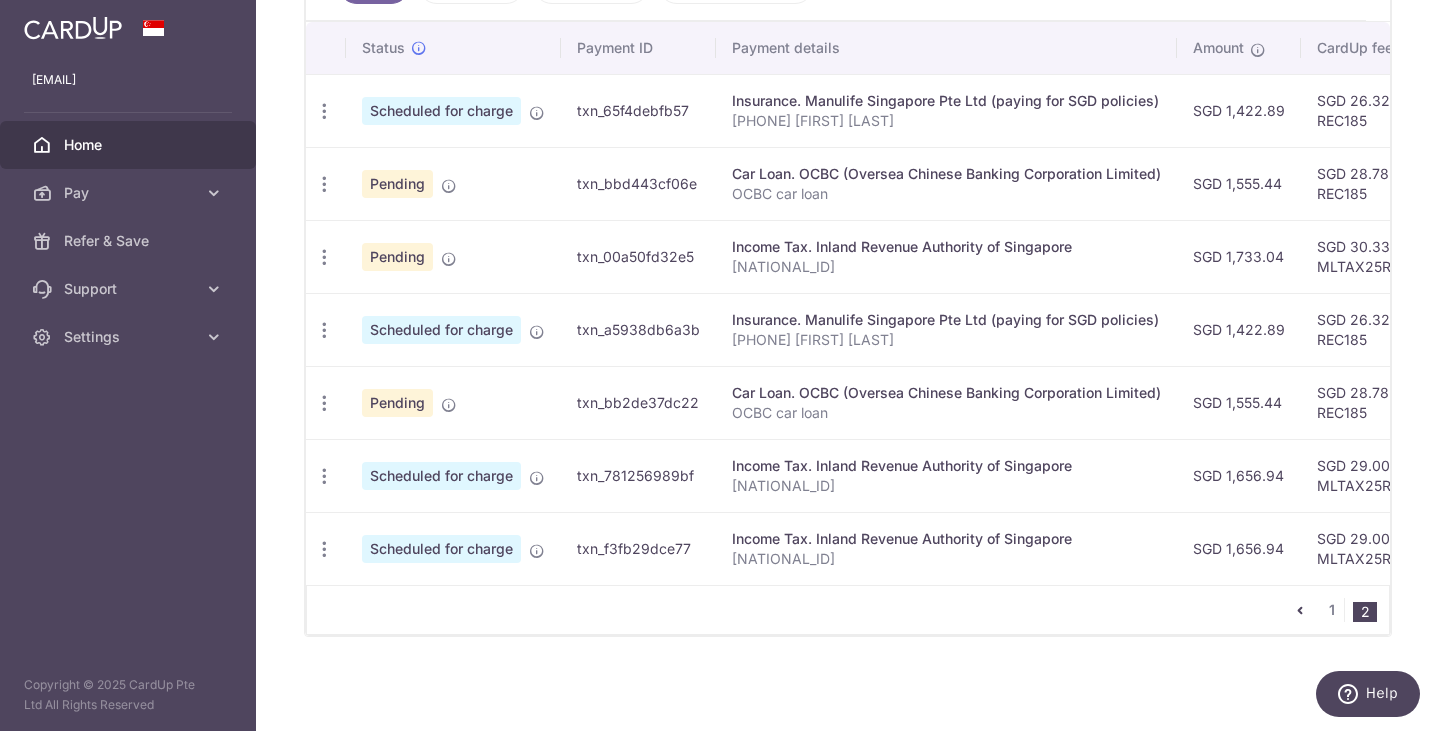 scroll, scrollTop: 606, scrollLeft: 0, axis: vertical 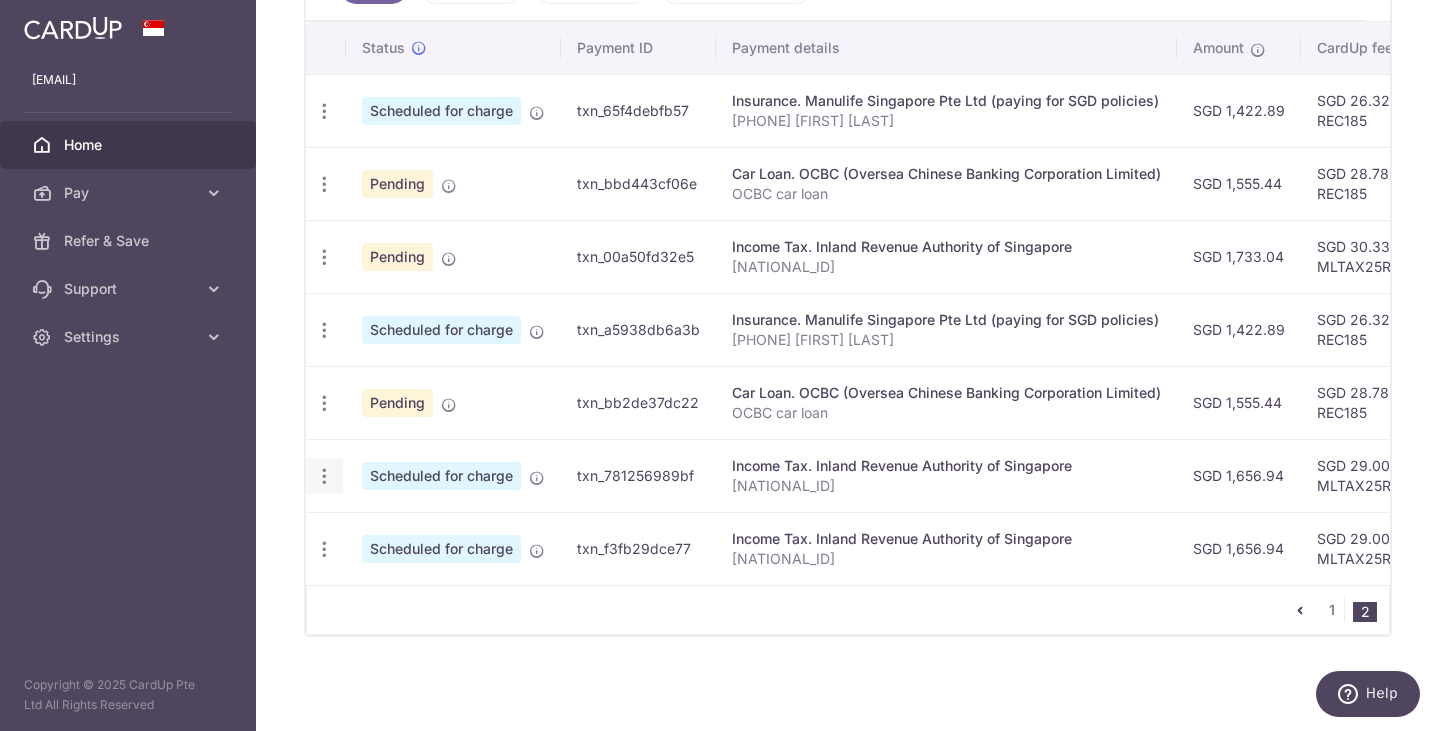 click at bounding box center [324, 111] 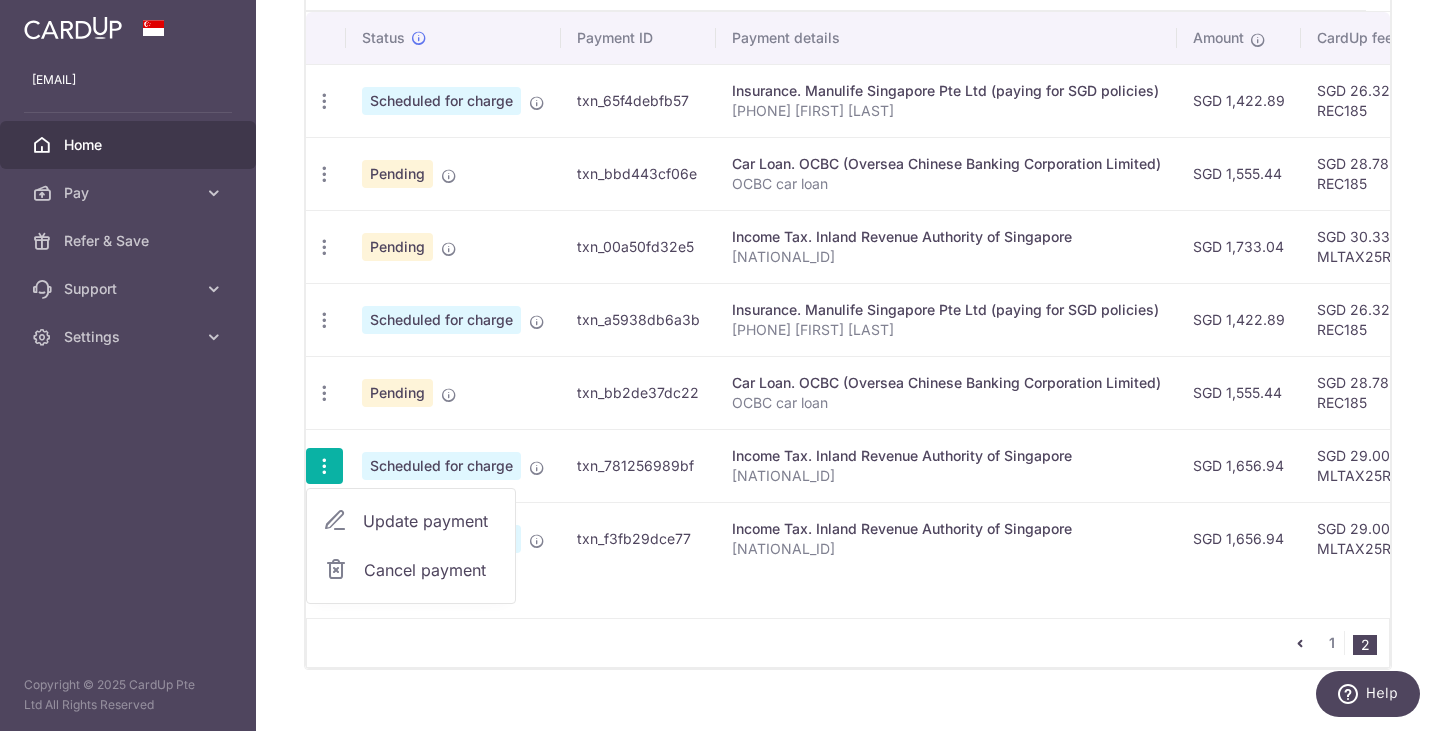 drag, startPoint x: 373, startPoint y: 513, endPoint x: 393, endPoint y: 506, distance: 21.189621 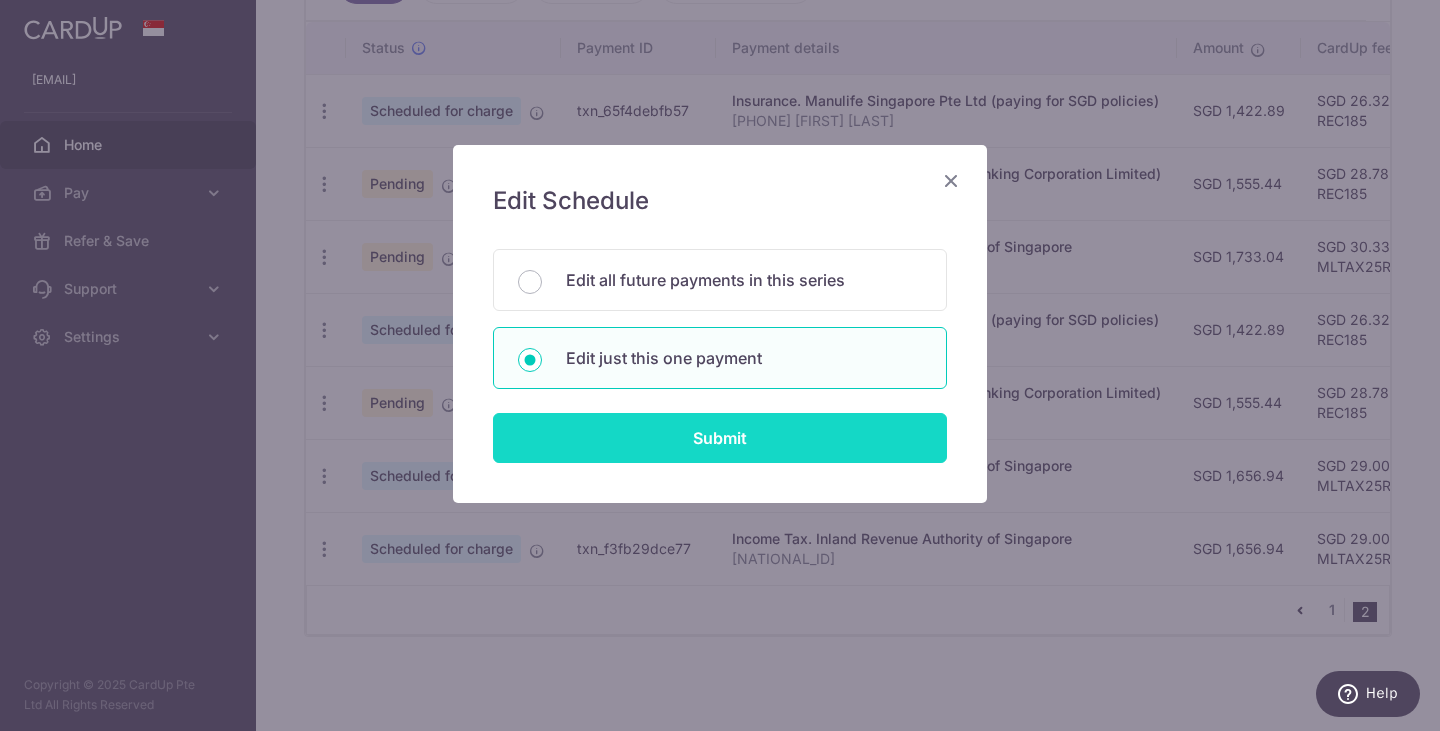 click on "Submit" at bounding box center [720, 438] 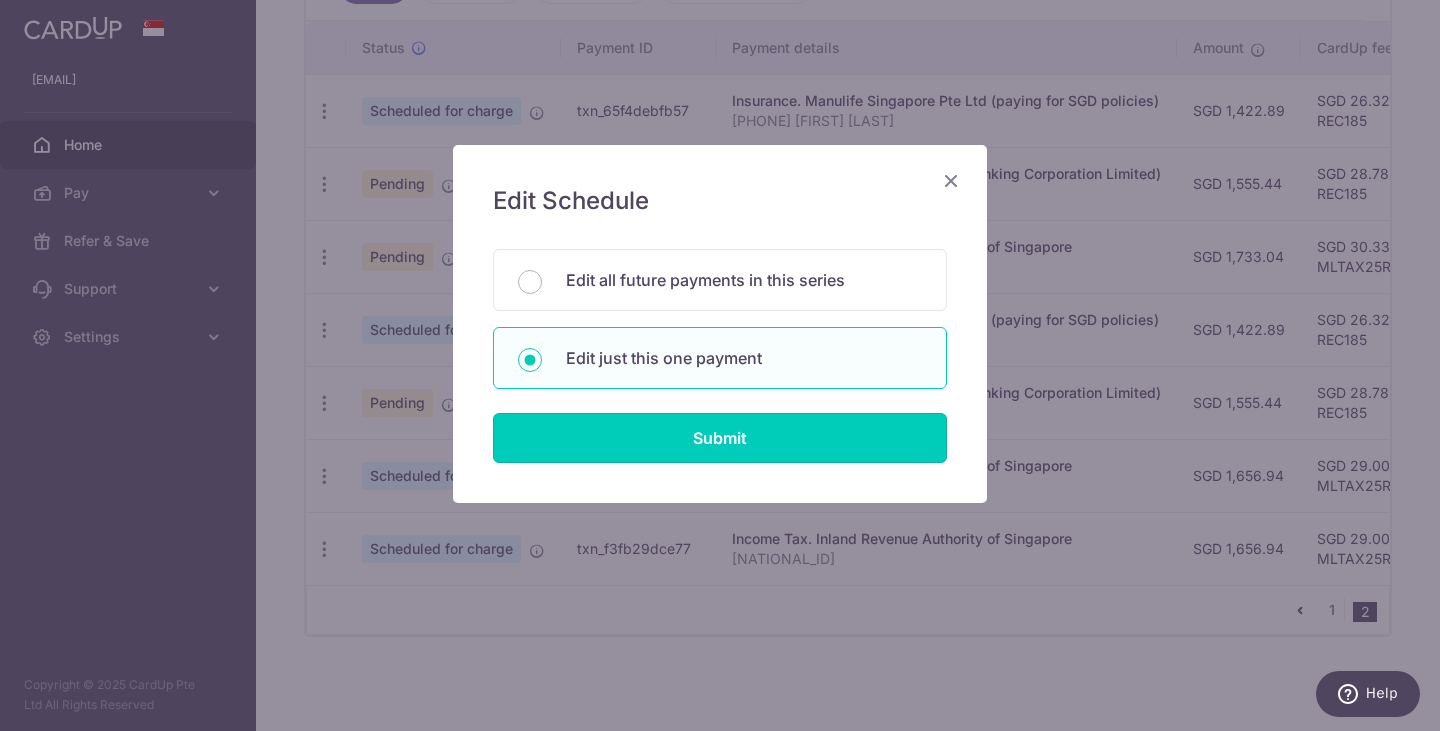 type on "1,656.94" 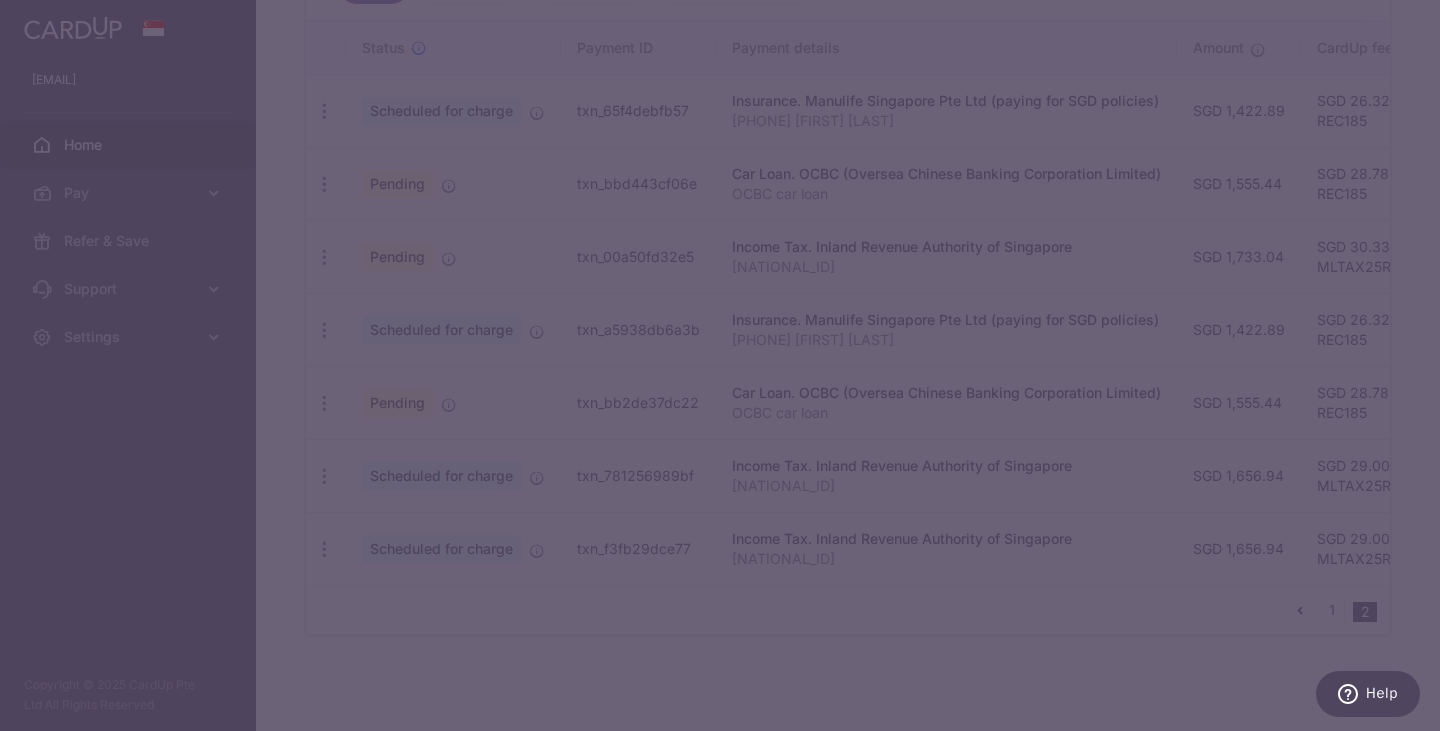 type on "MLTAX25R" 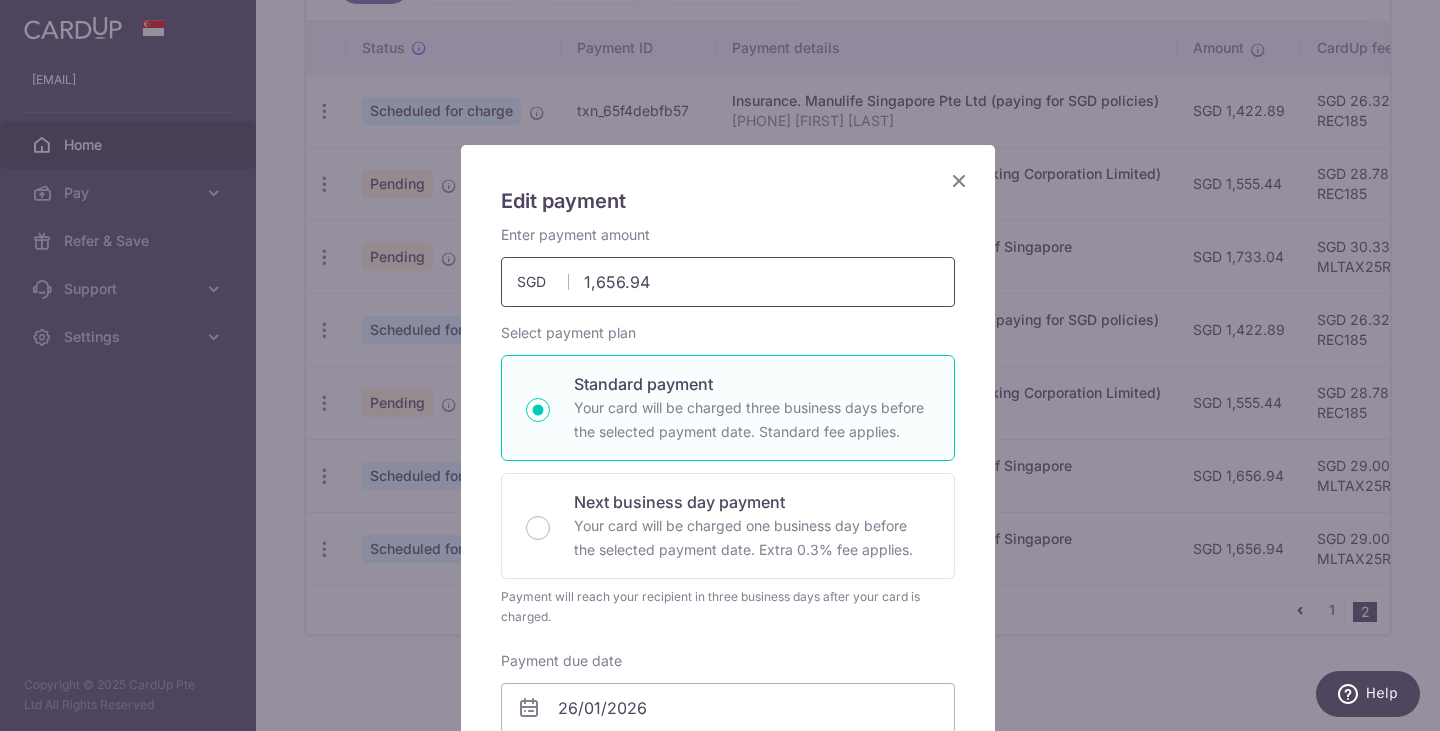 click on "1,656.94" at bounding box center (728, 282) 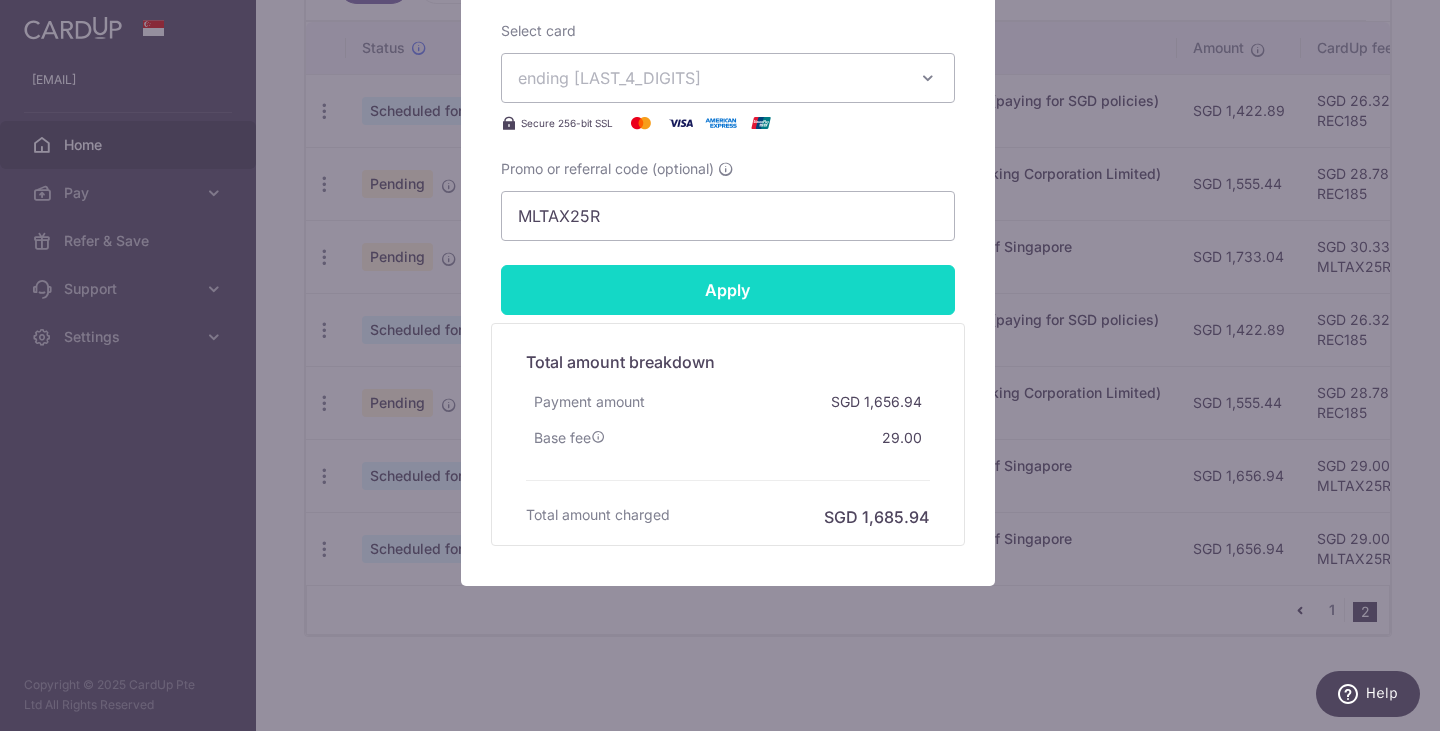 click on "Apply" at bounding box center [728, 290] 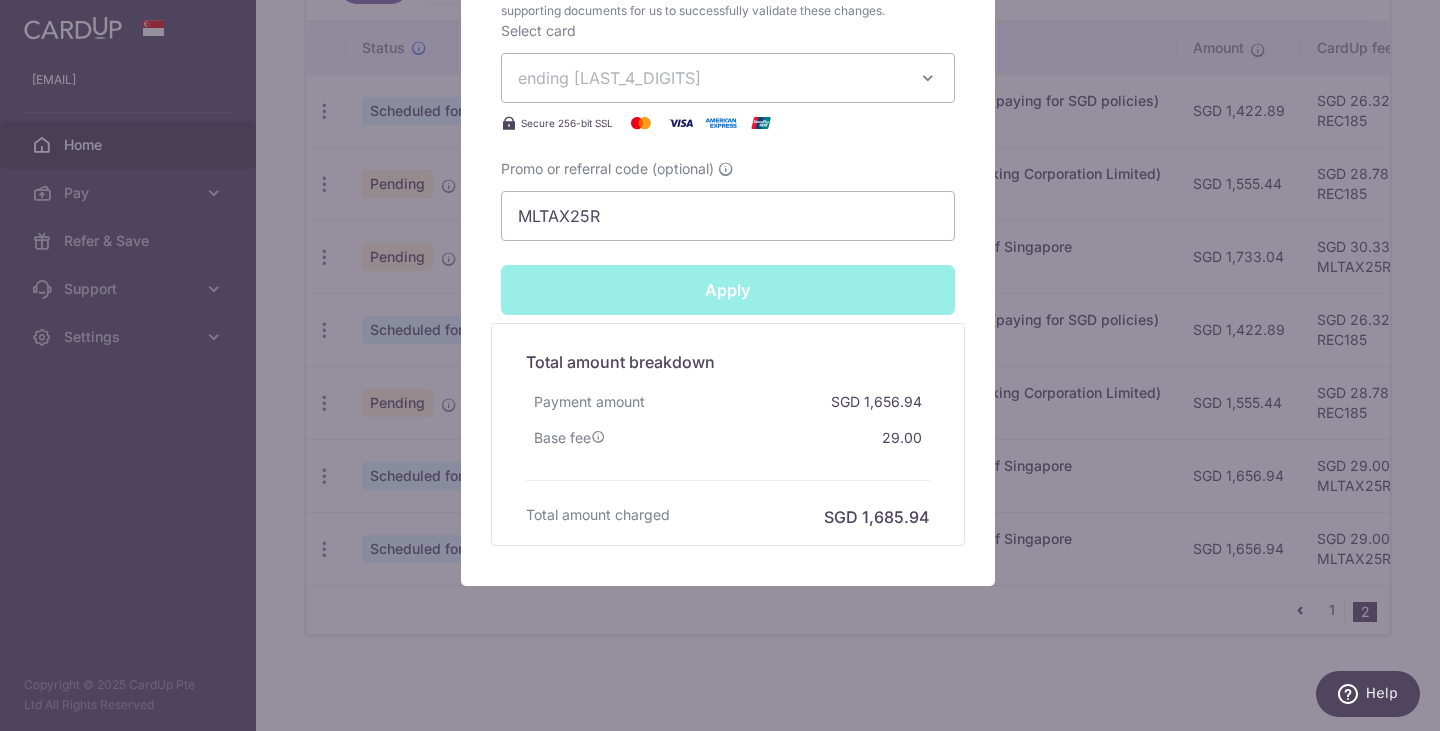 type on "Successfully Applied" 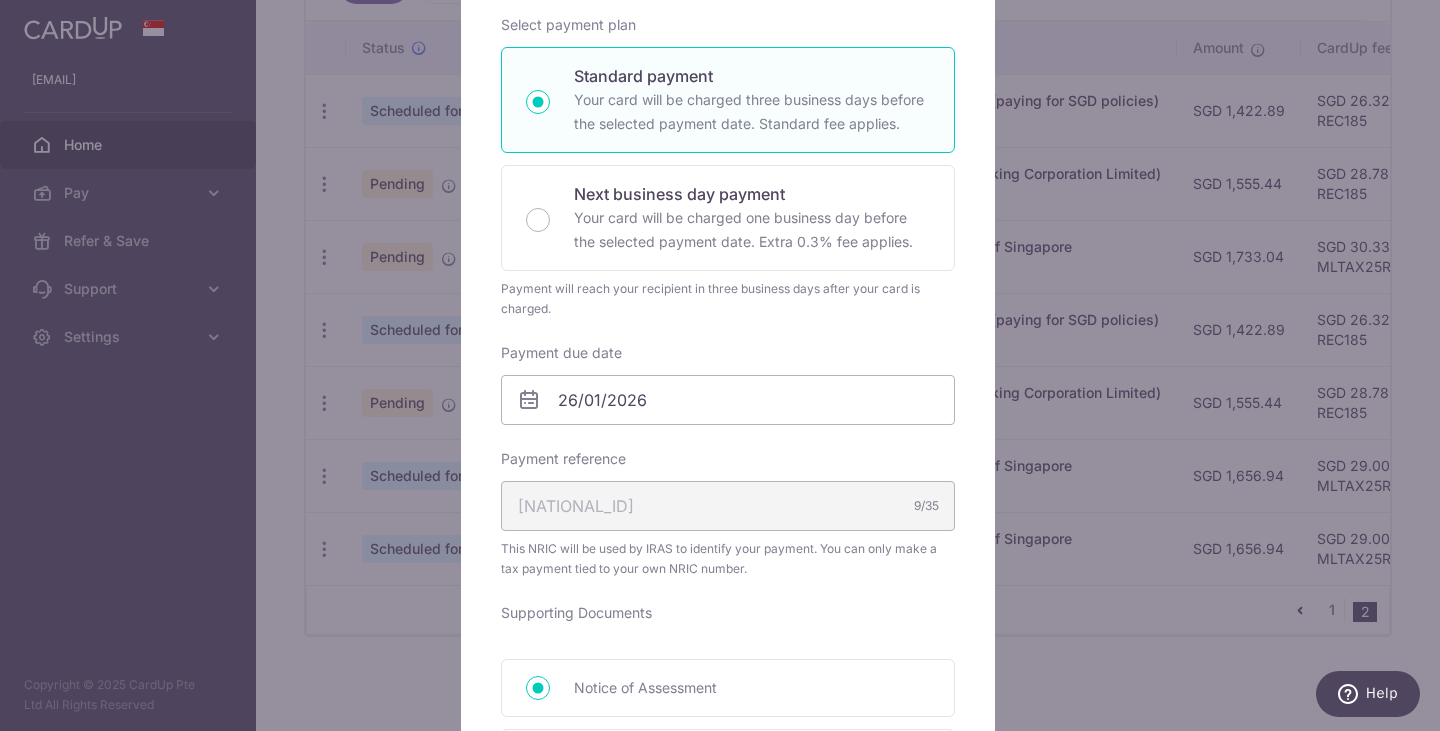 scroll, scrollTop: 0, scrollLeft: 0, axis: both 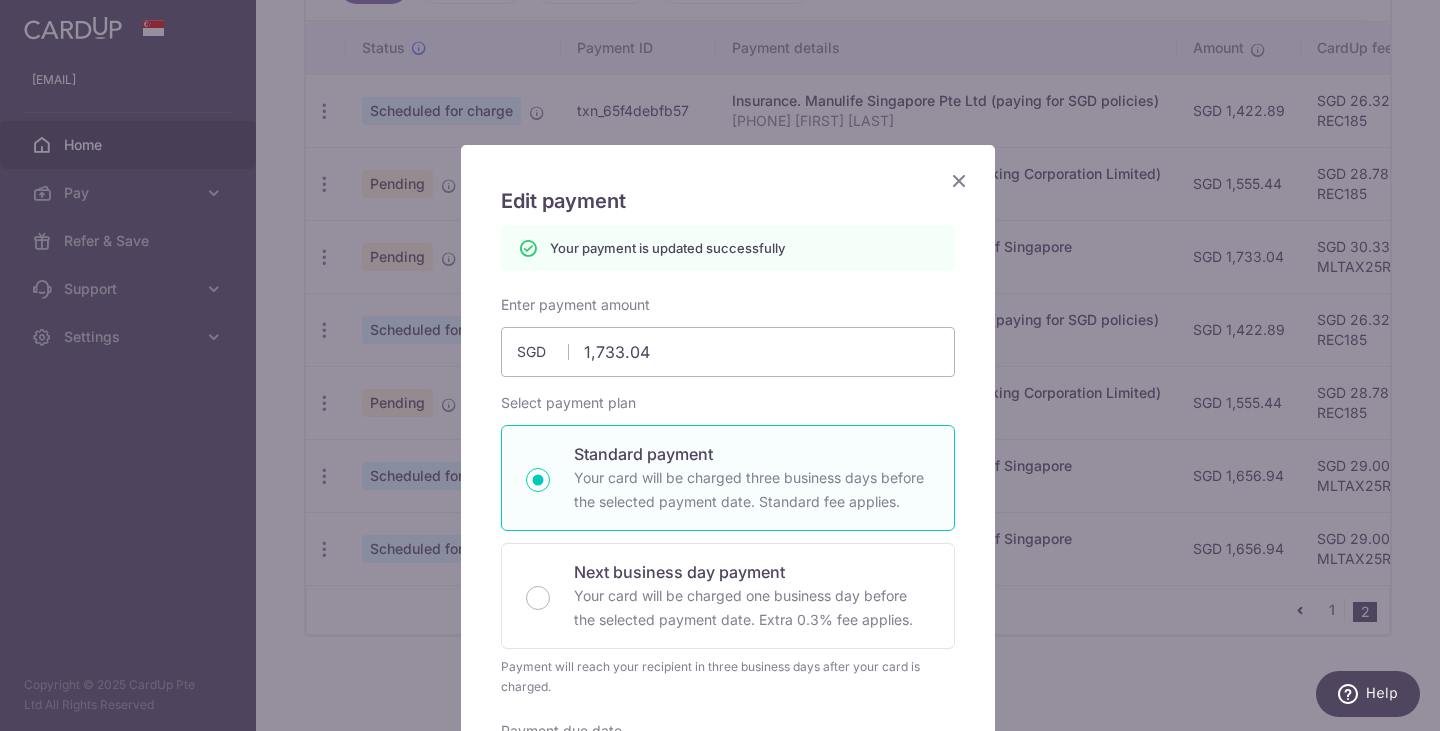 click at bounding box center (959, 180) 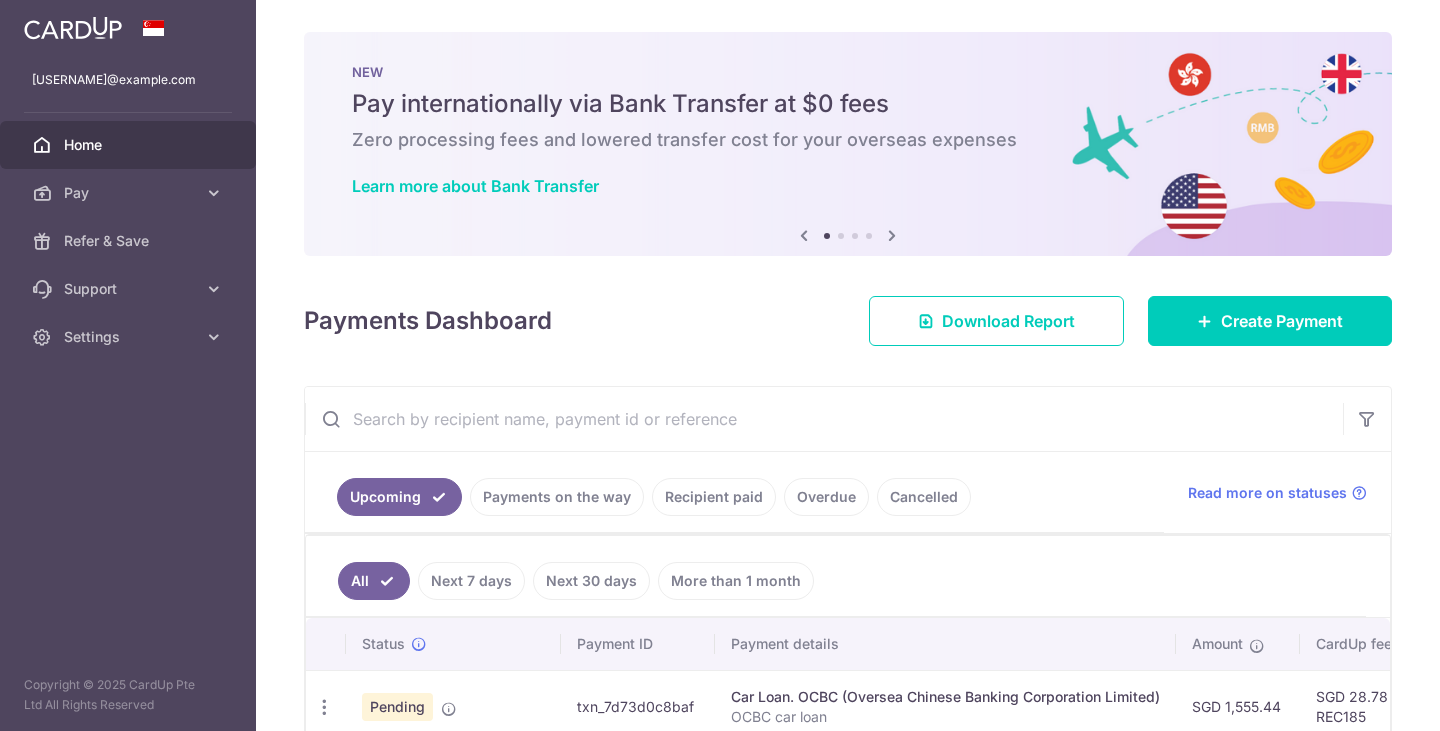scroll, scrollTop: 0, scrollLeft: 0, axis: both 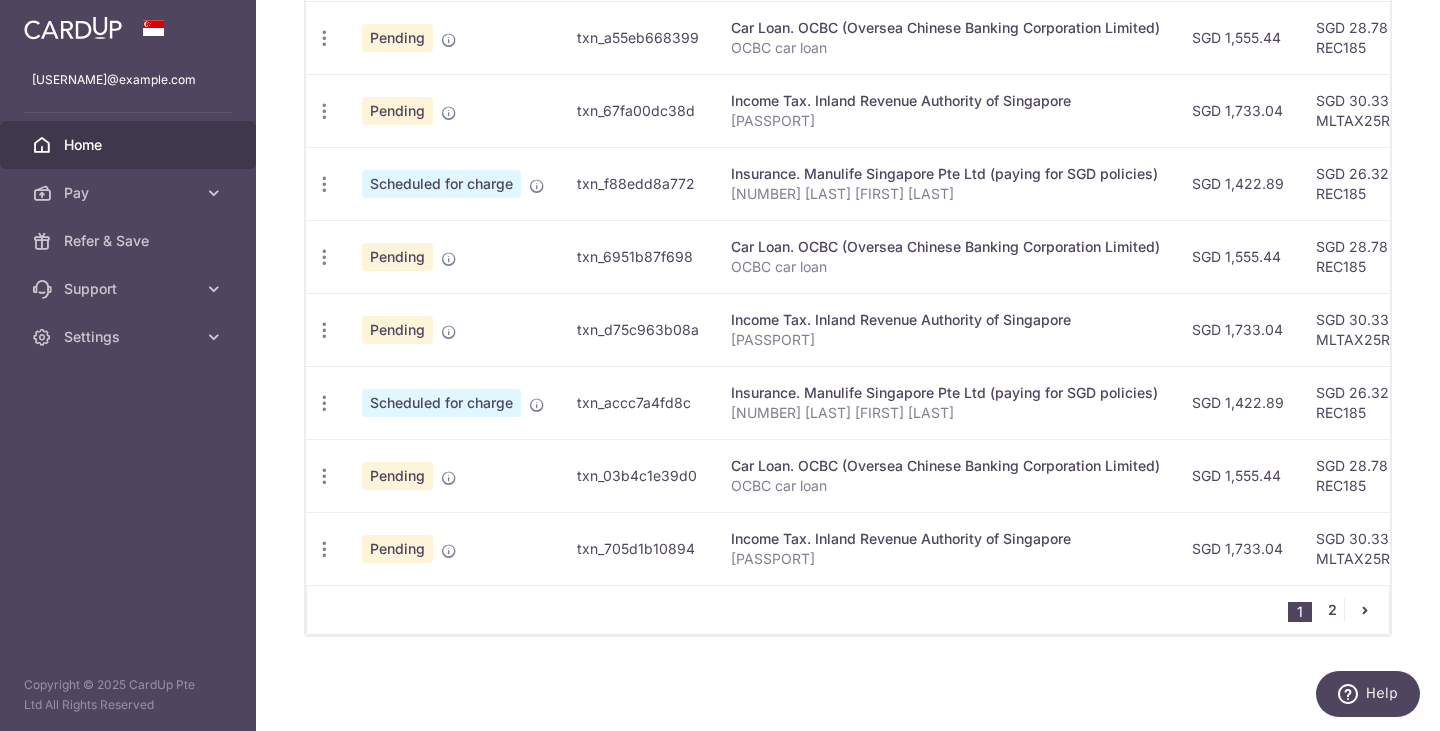 click on "2" at bounding box center [1332, 610] 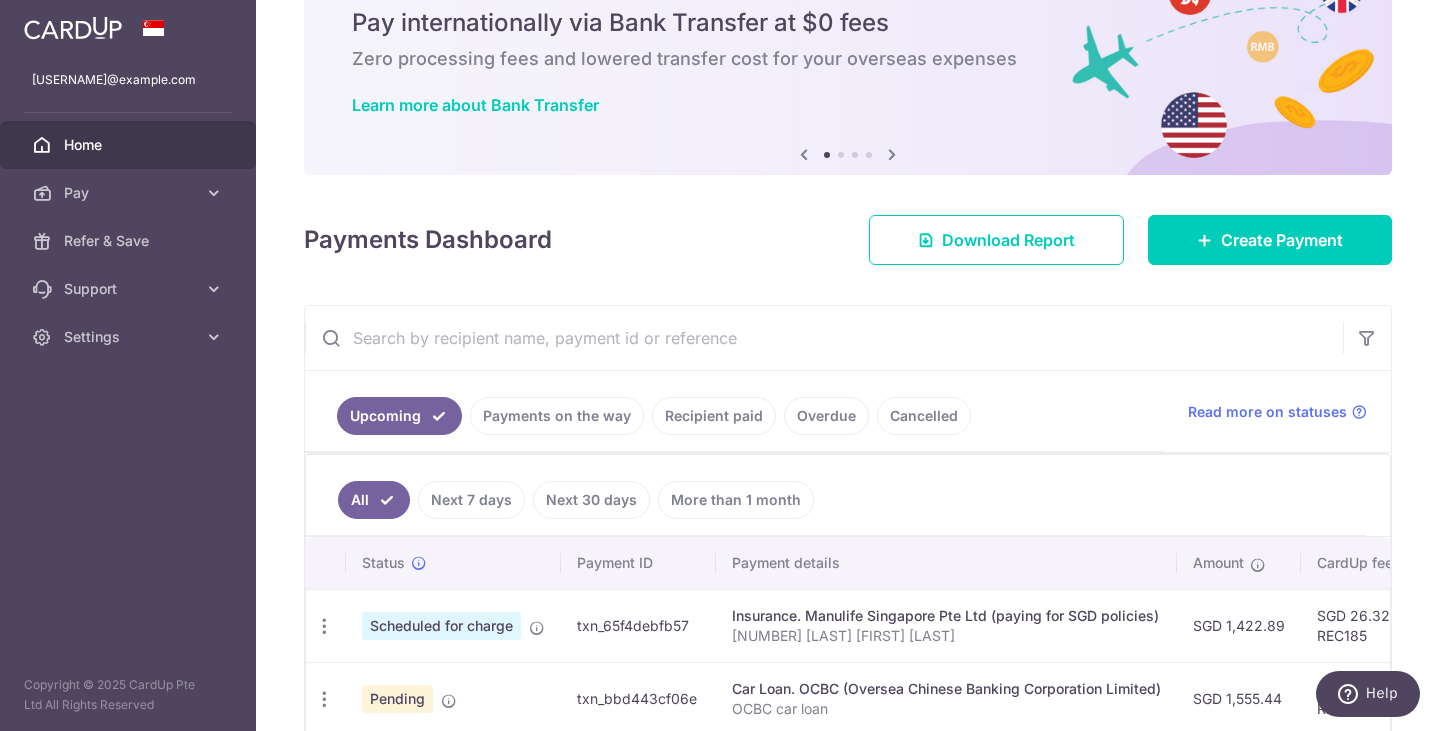 scroll, scrollTop: 606, scrollLeft: 0, axis: vertical 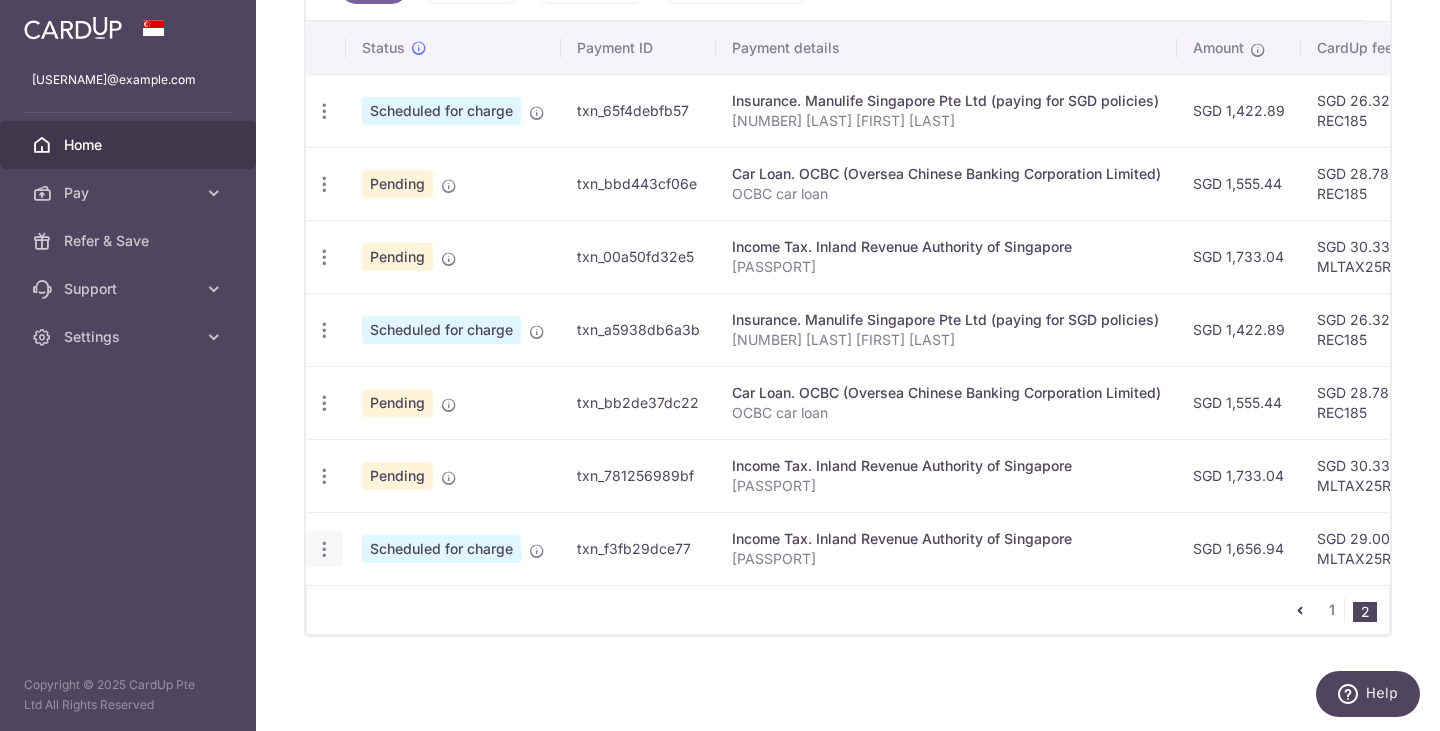 click at bounding box center (324, 111) 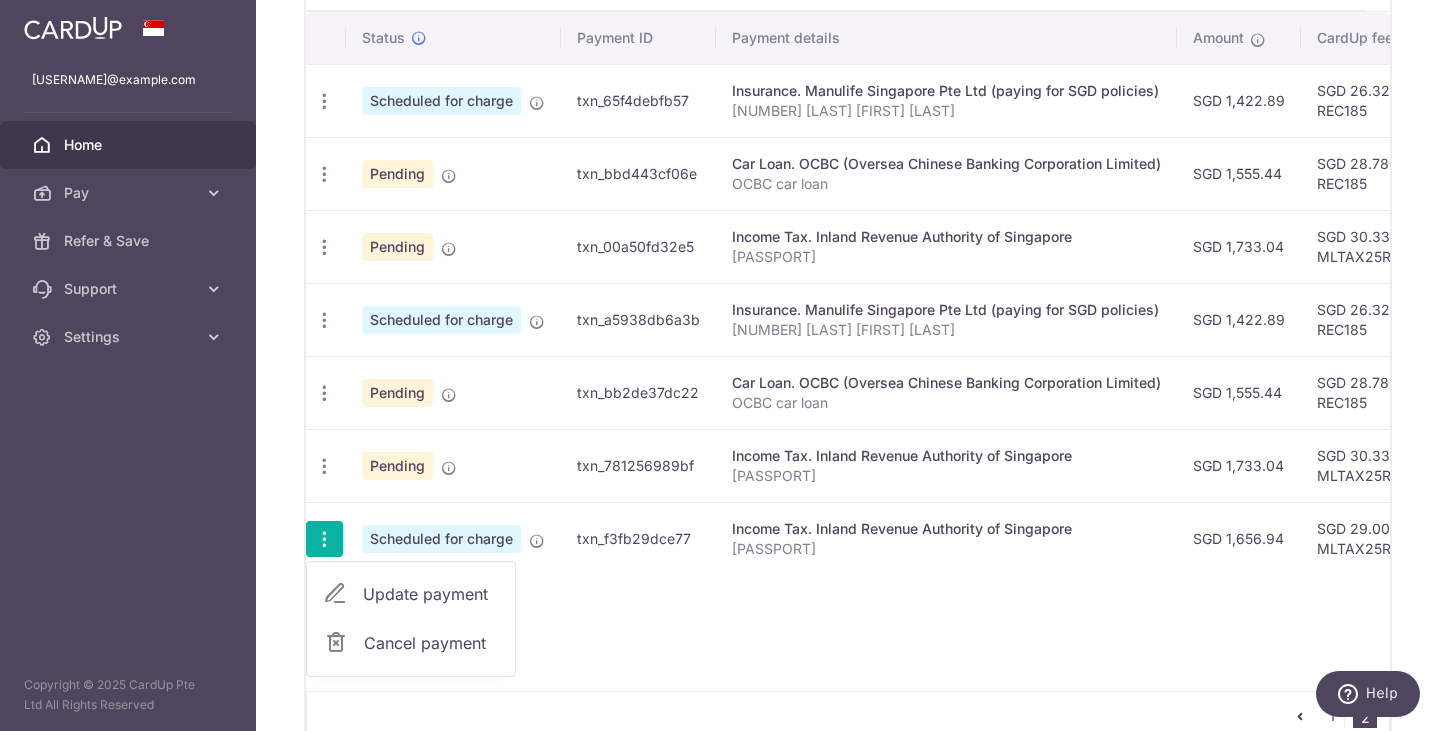 click on "Update payment" at bounding box center [411, 594] 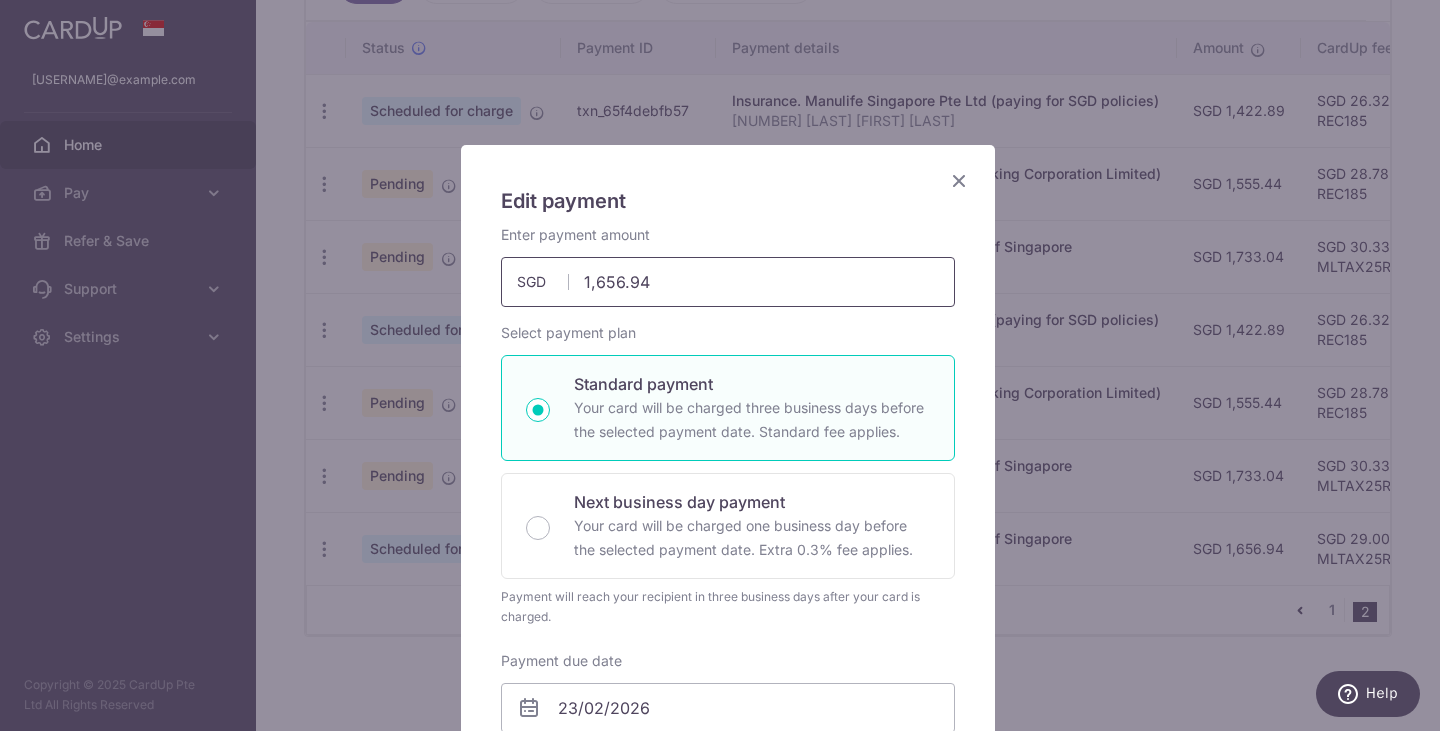 click on "1,656.94" at bounding box center [728, 282] 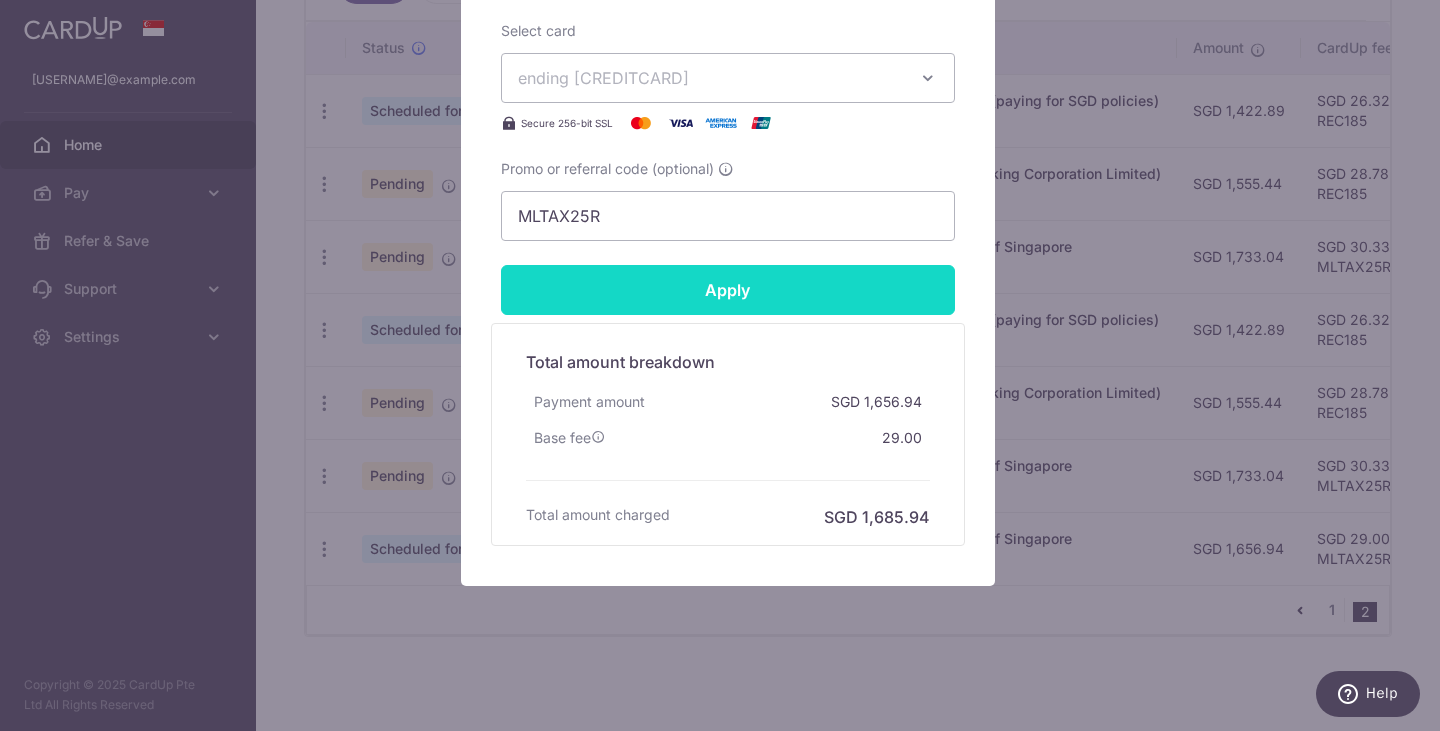 click on "Apply" at bounding box center [728, 290] 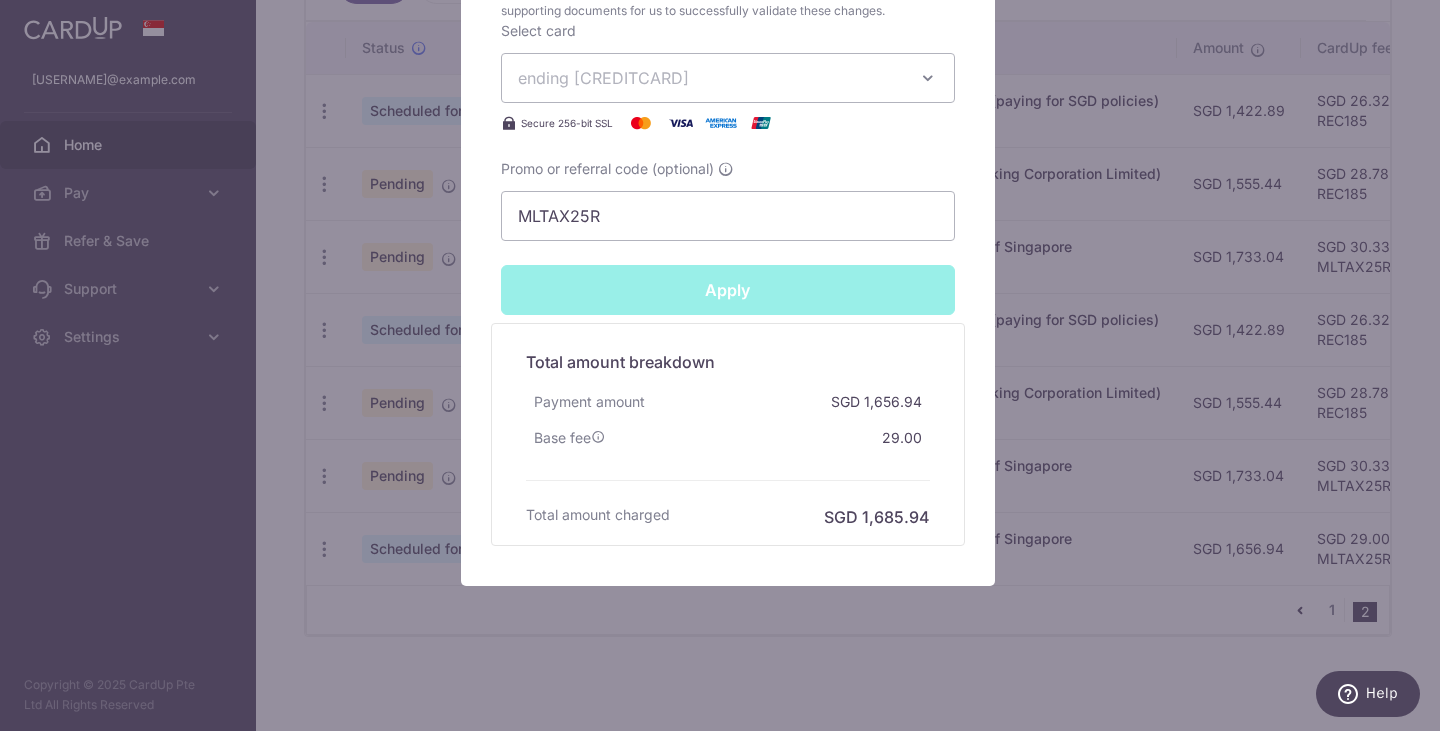 type on "Successfully Applied" 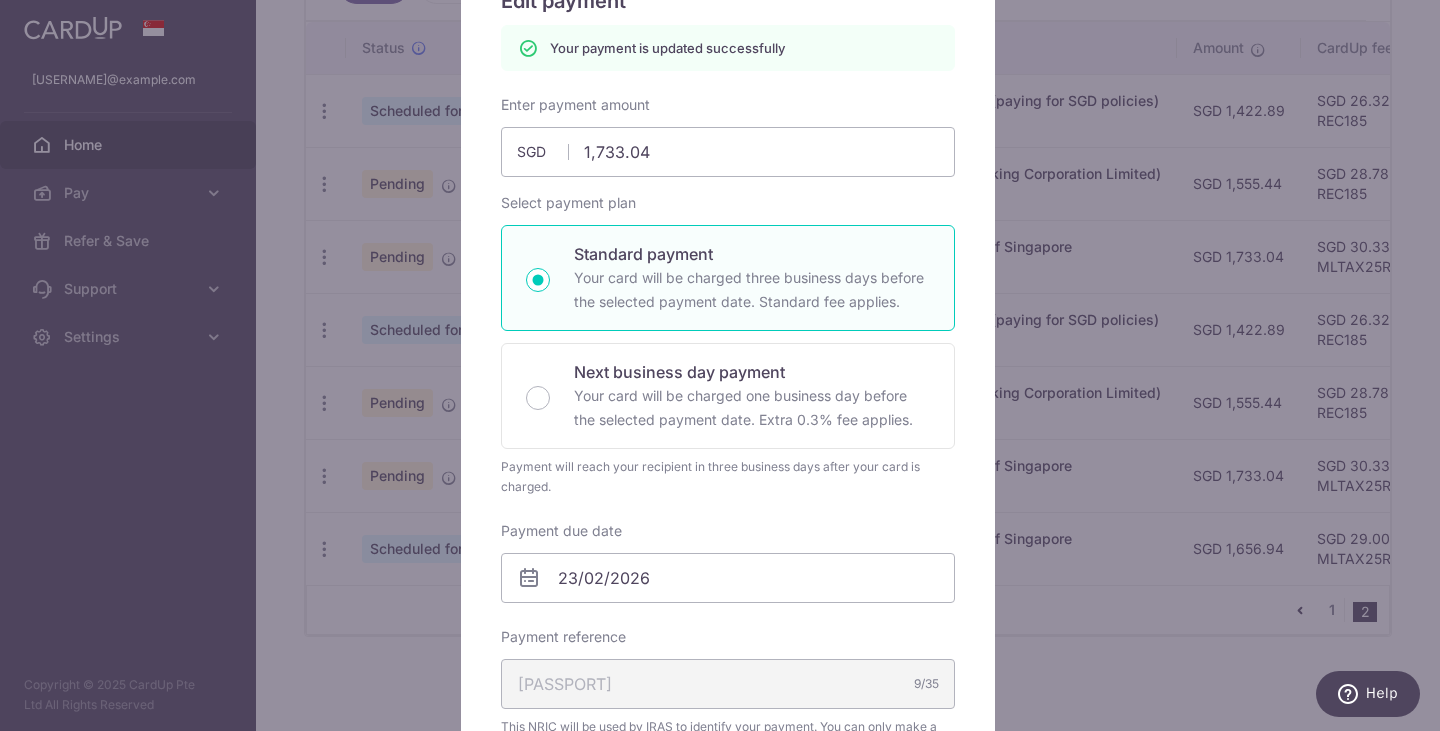 scroll, scrollTop: 0, scrollLeft: 0, axis: both 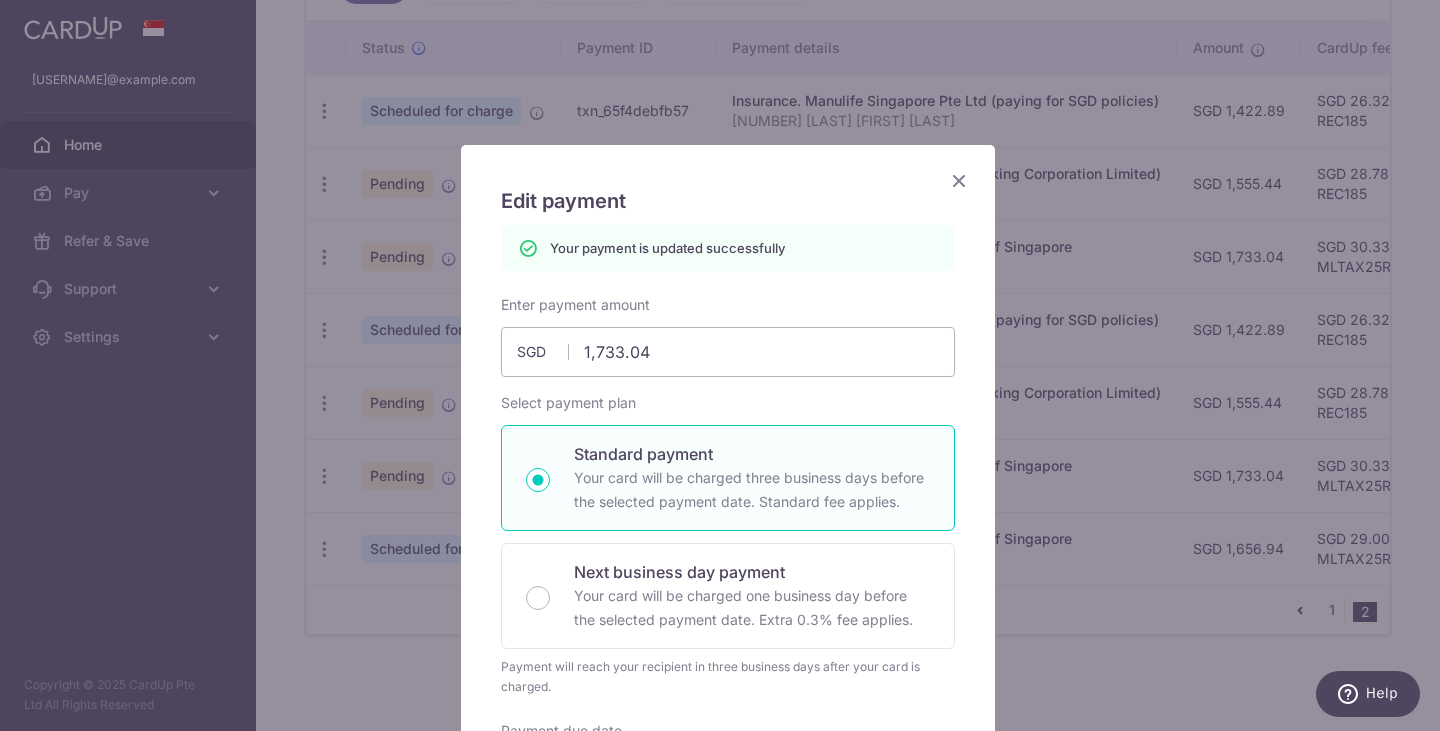 click at bounding box center (959, 180) 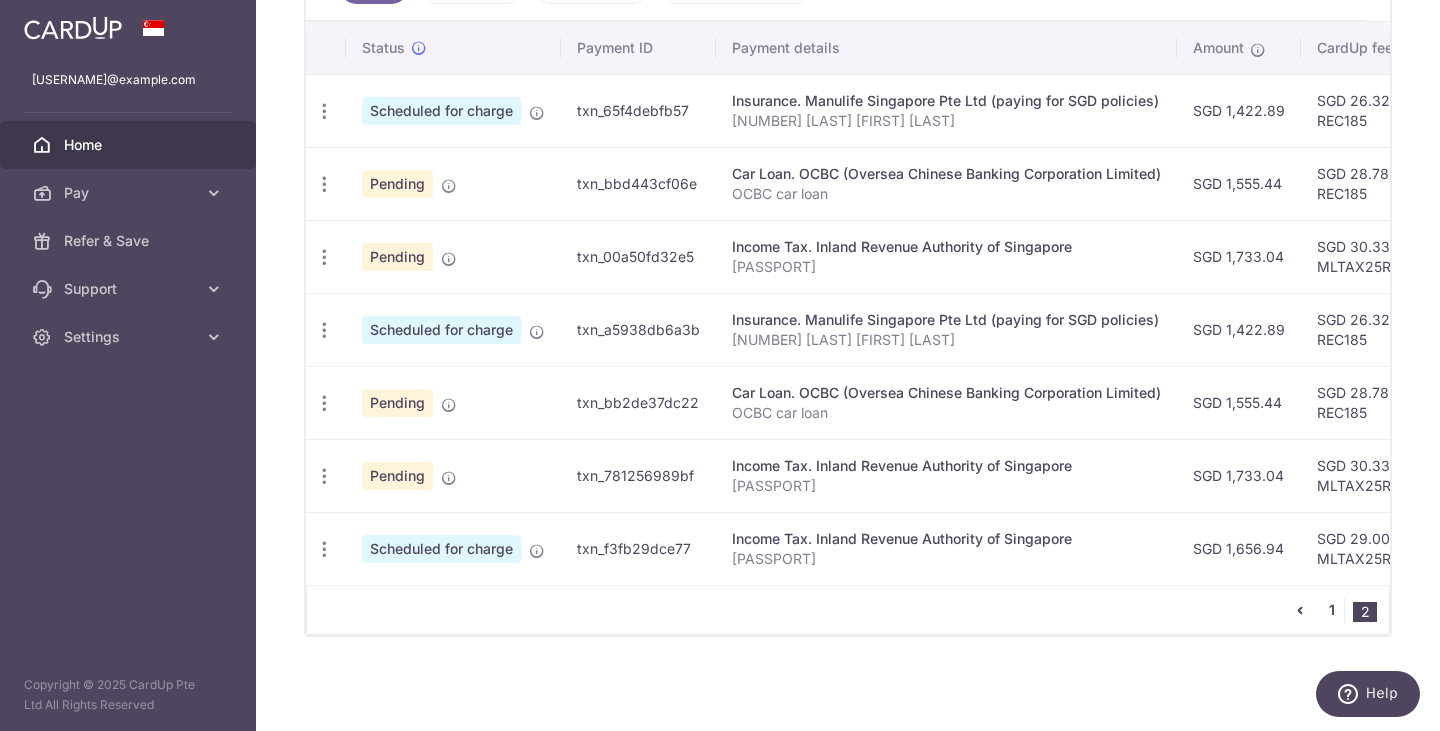 click on "1" at bounding box center (1332, 610) 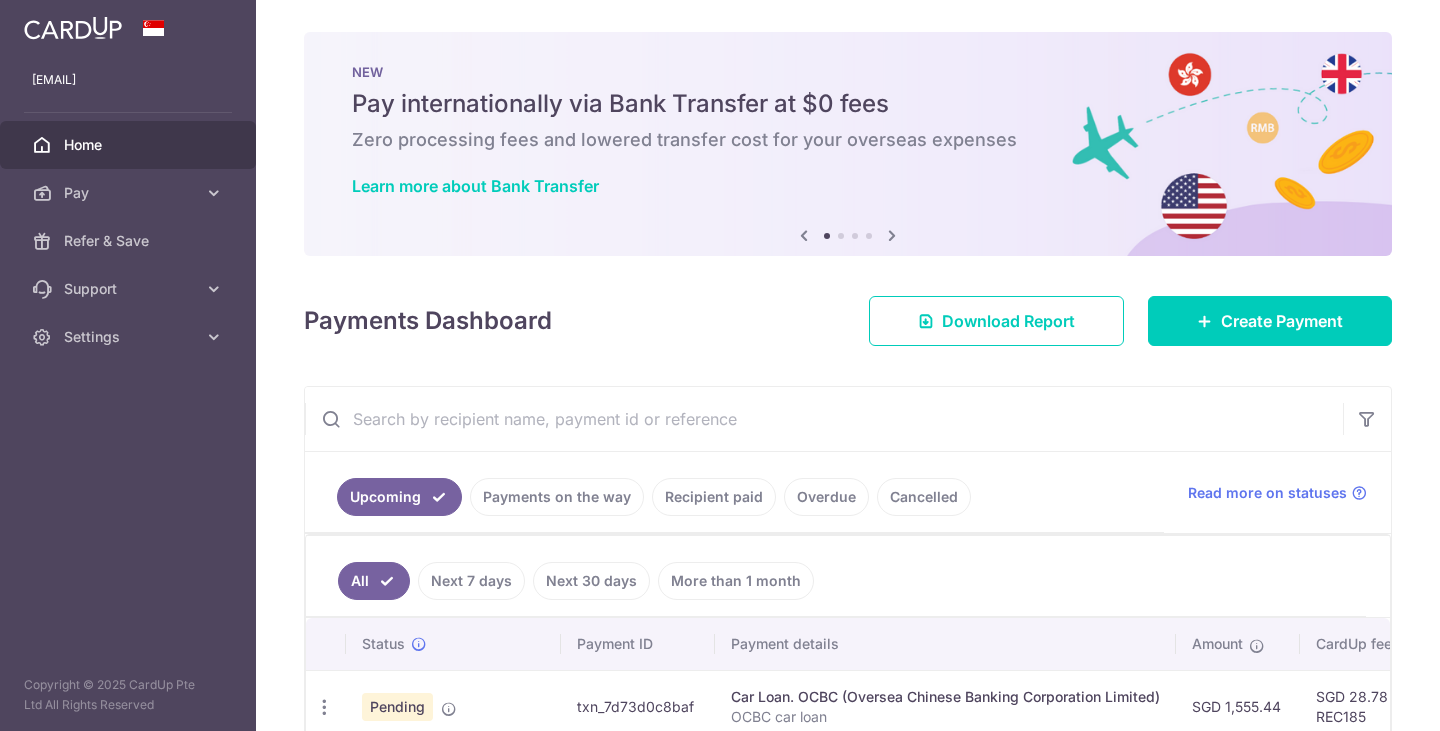 scroll, scrollTop: 0, scrollLeft: 0, axis: both 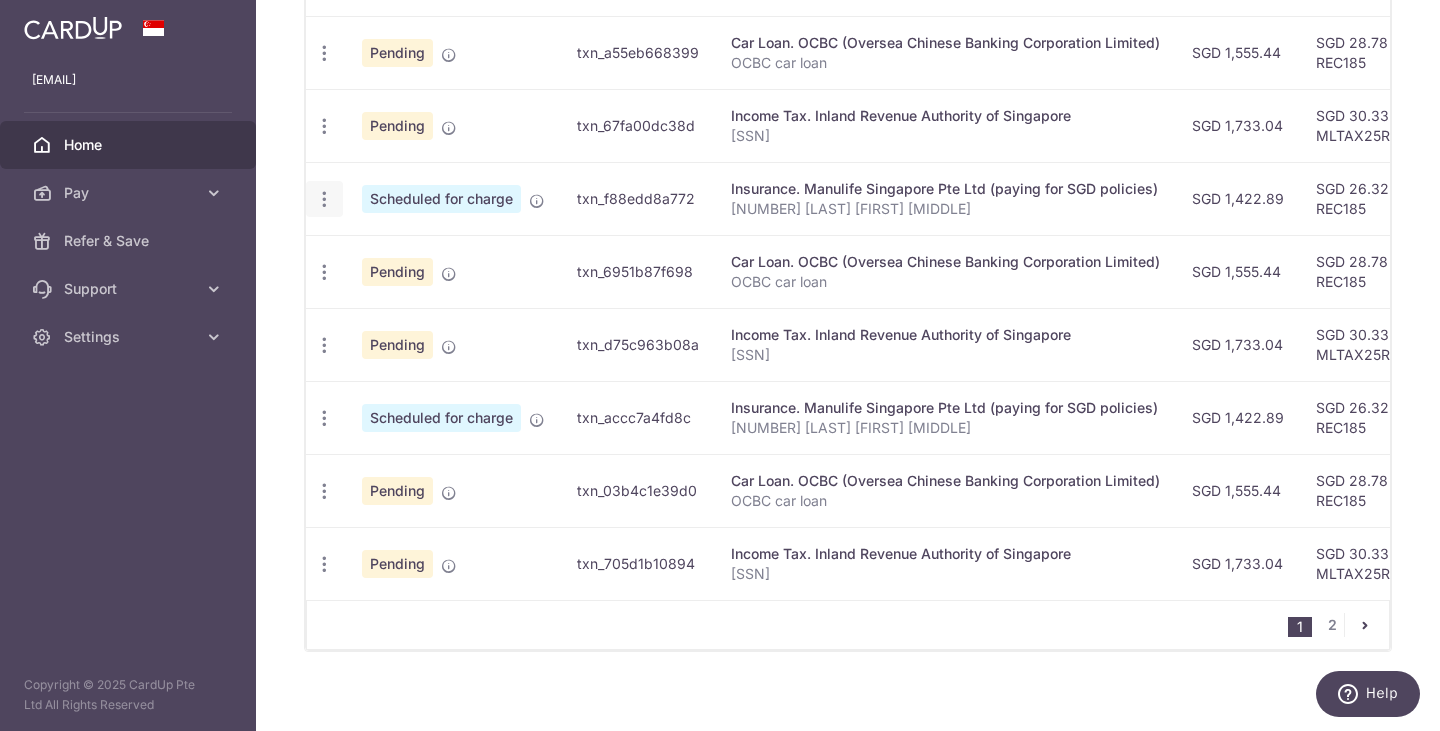 click at bounding box center [324, -93] 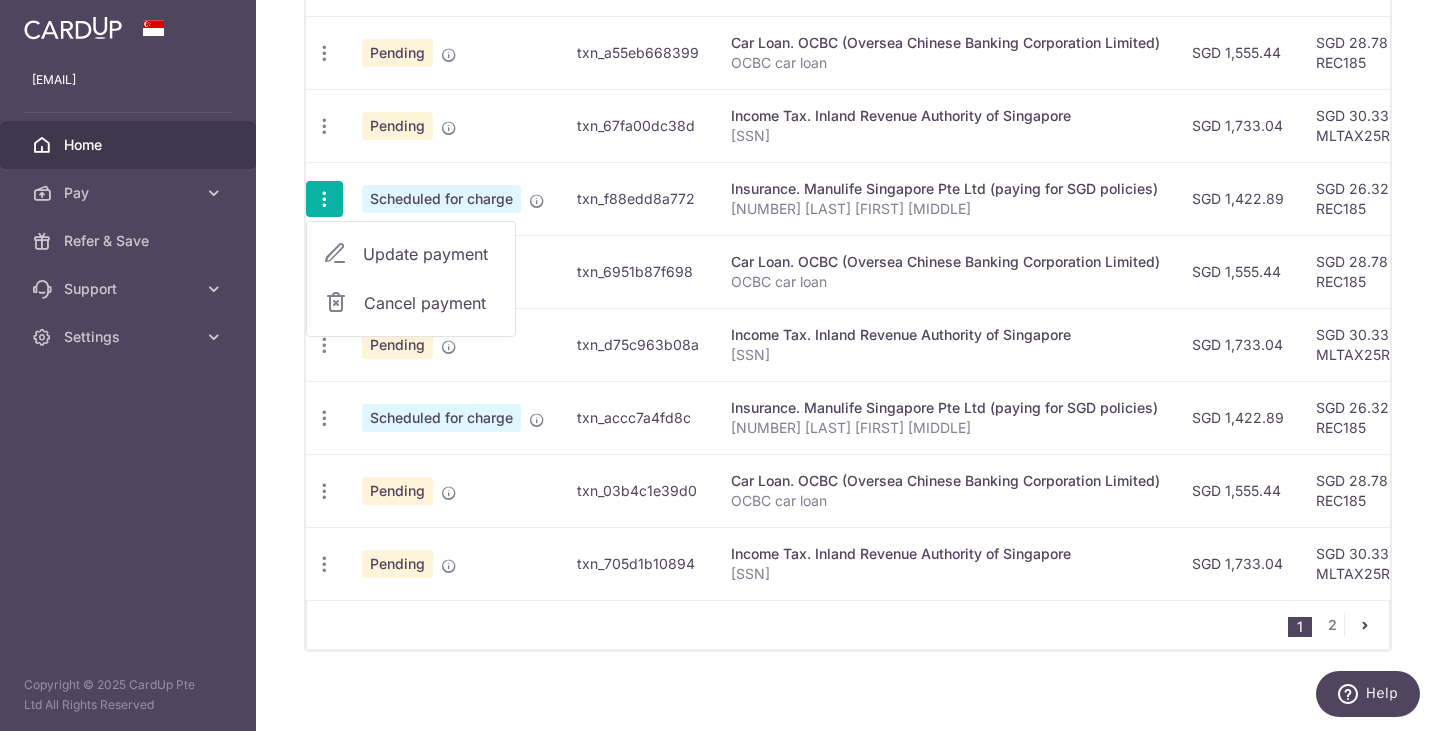 click on "Update payment" at bounding box center [431, 254] 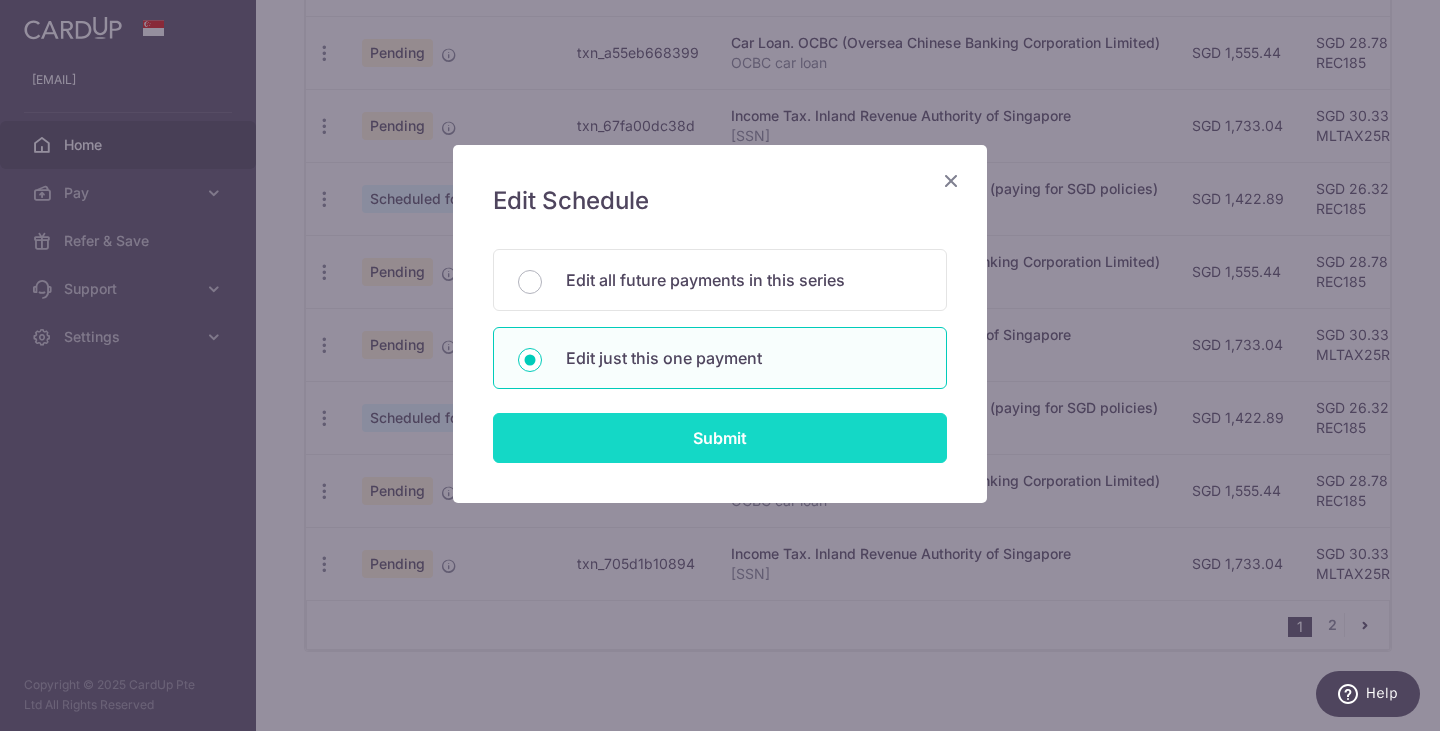 click on "Submit" at bounding box center (720, 438) 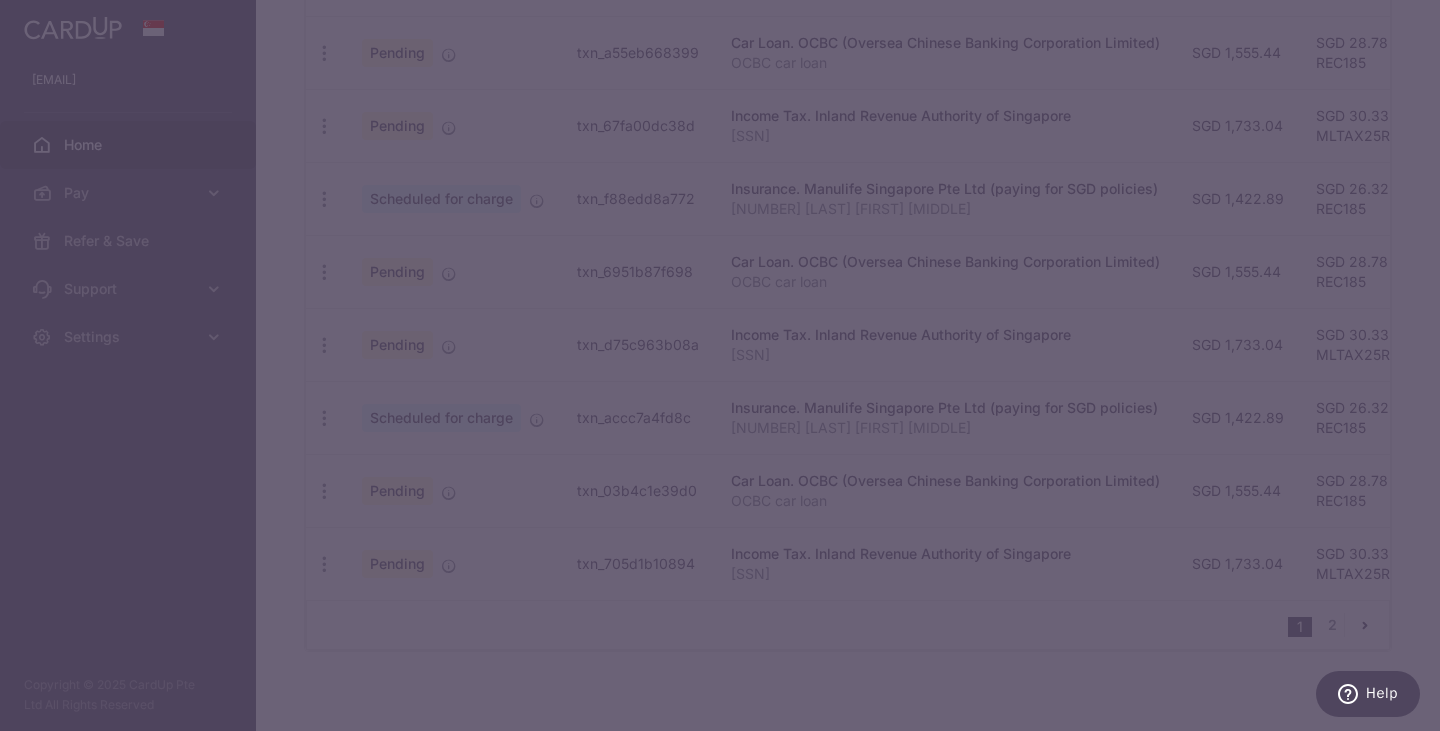 type on "REC185" 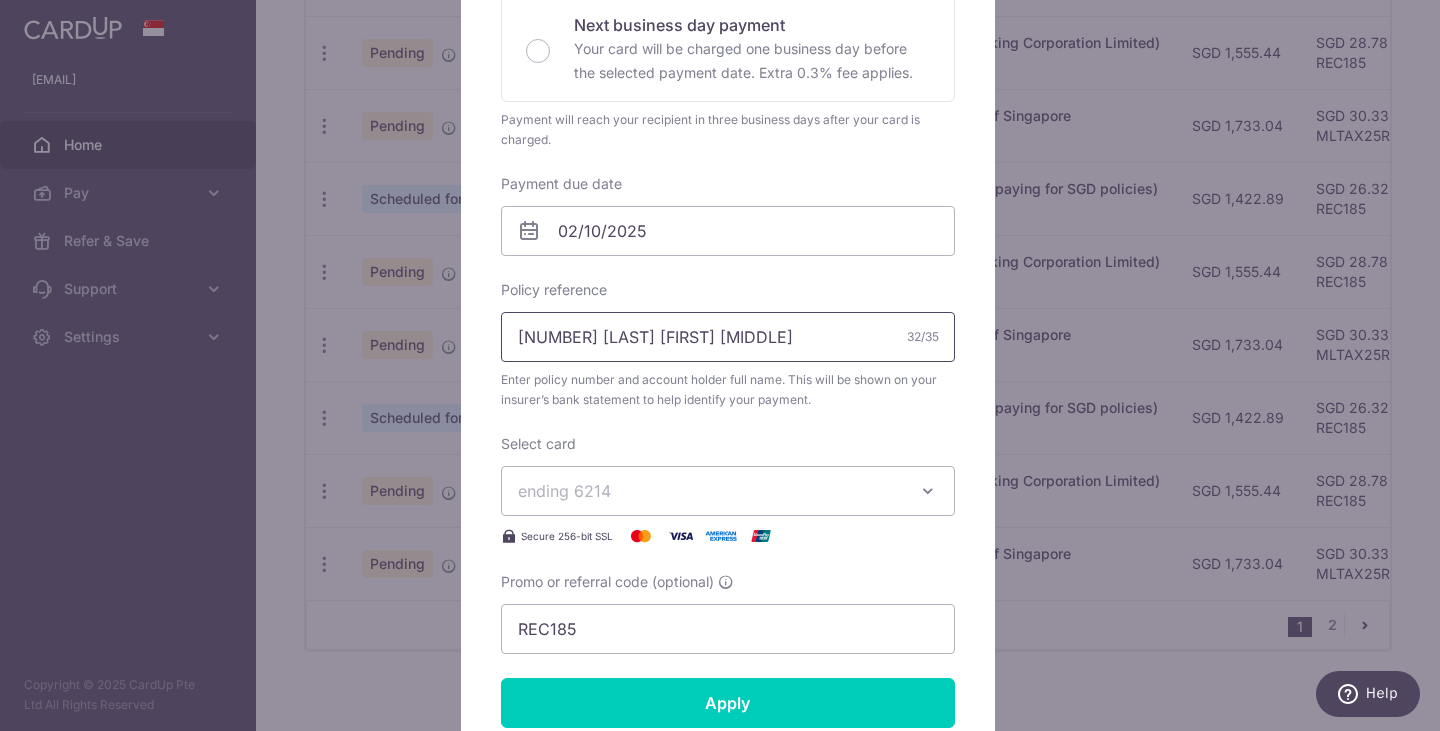 scroll, scrollTop: 500, scrollLeft: 0, axis: vertical 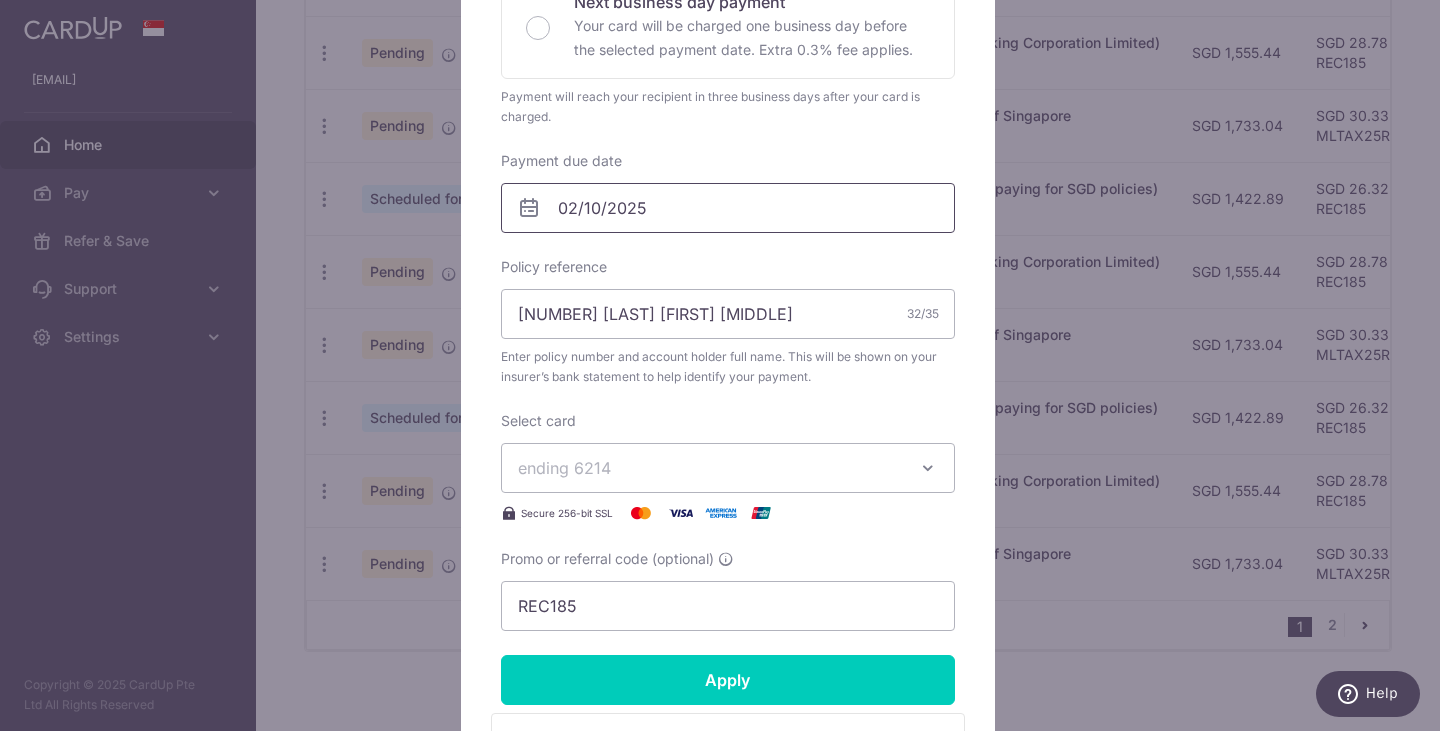 click on "02/10/2025" at bounding box center [728, 208] 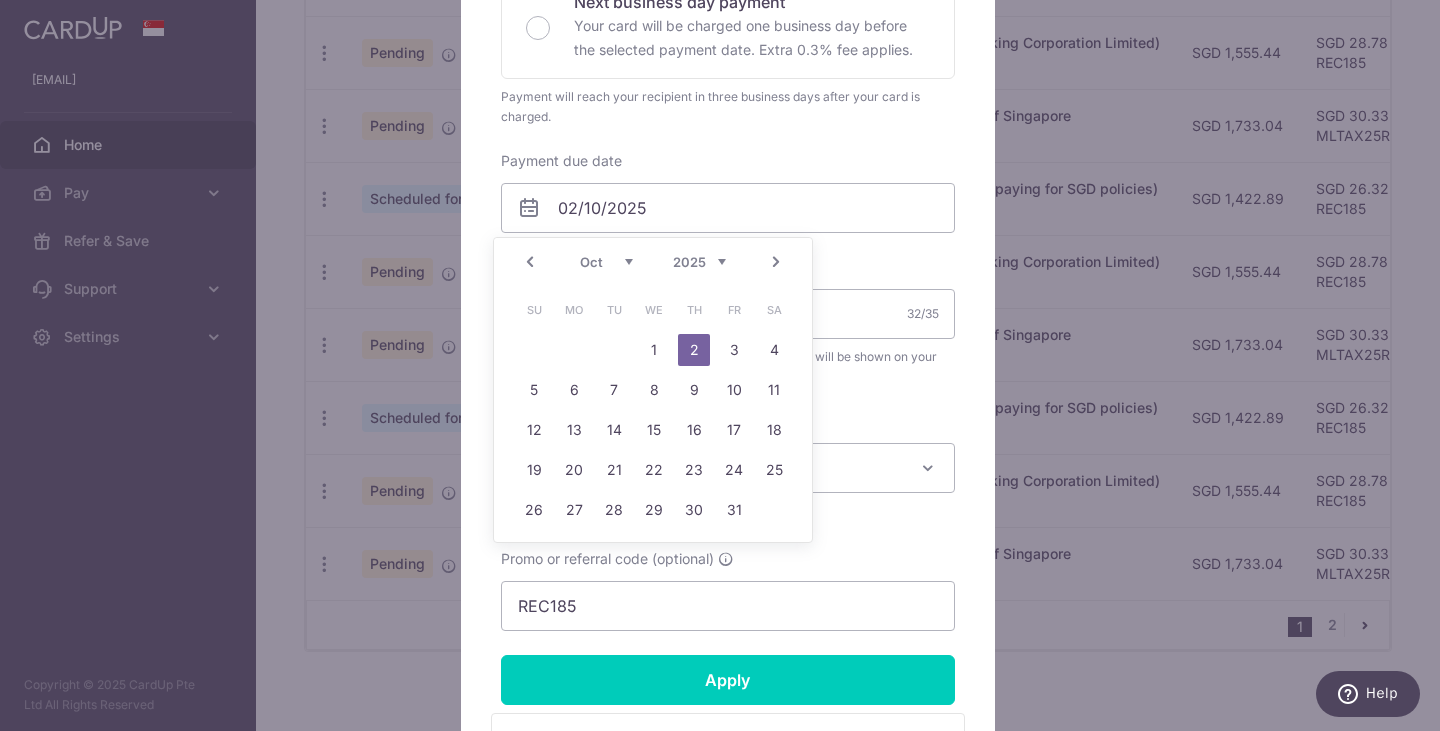 click on "Prev Next Aug Sep Oct Nov Dec 2025 2026 2027 2028 2029 2030 2031 2032 2033 2034 2035" at bounding box center [653, 262] 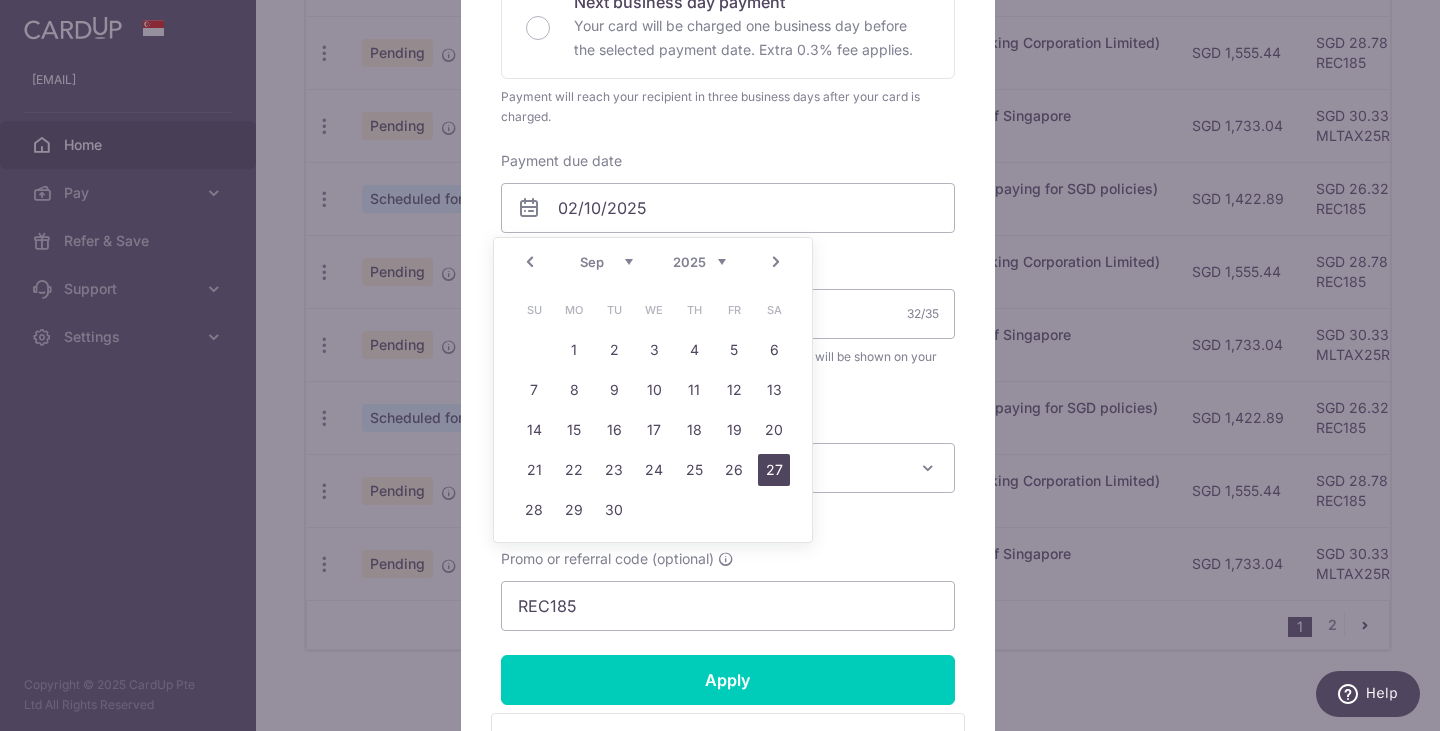 click on "27" at bounding box center [774, 470] 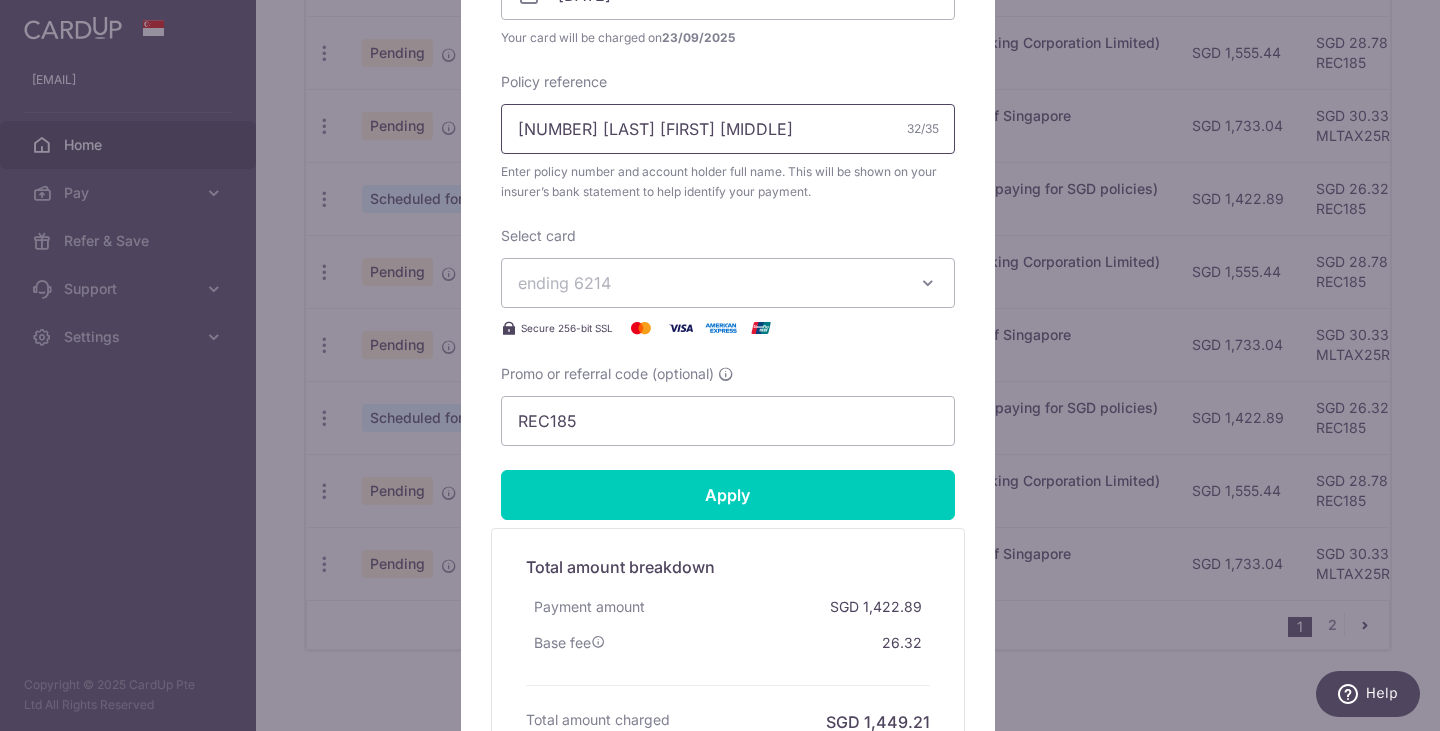scroll, scrollTop: 800, scrollLeft: 0, axis: vertical 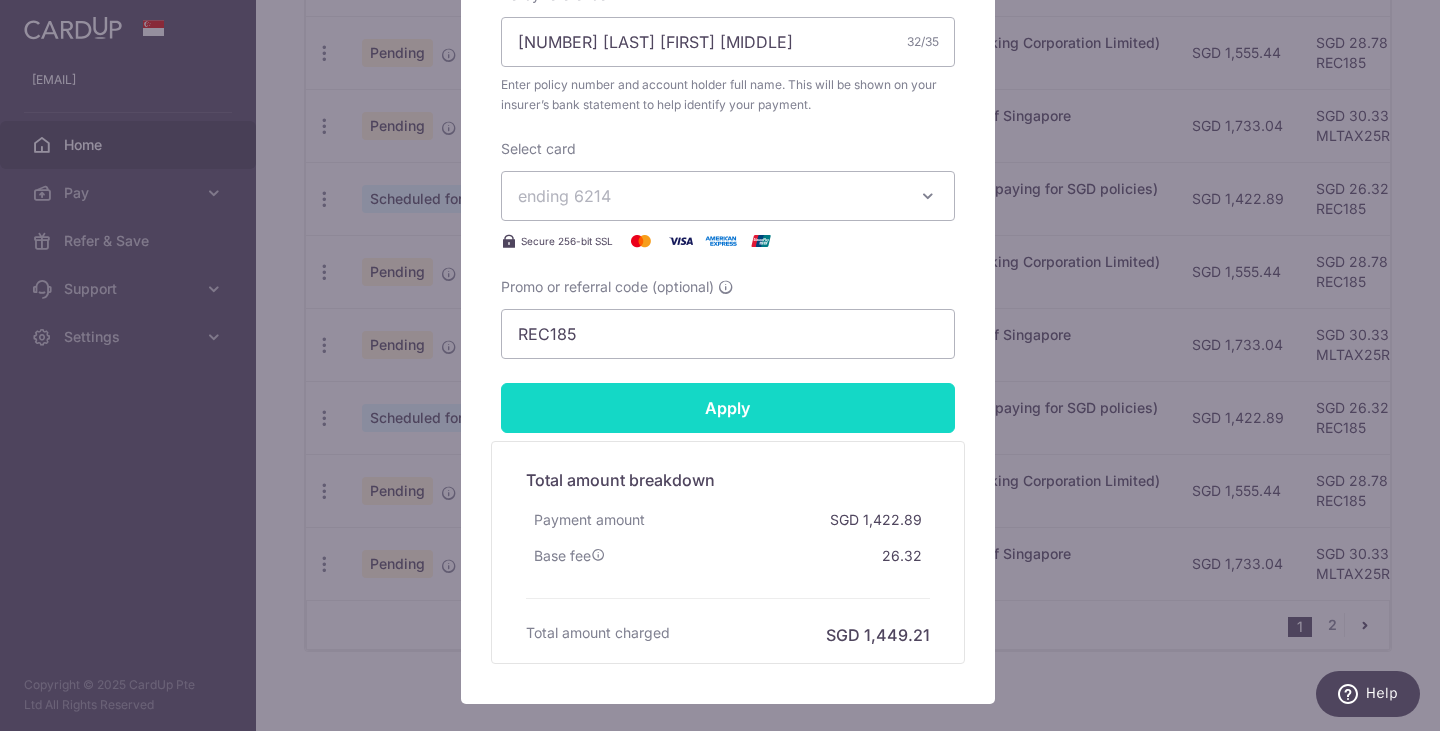 click on "Apply" at bounding box center (728, 408) 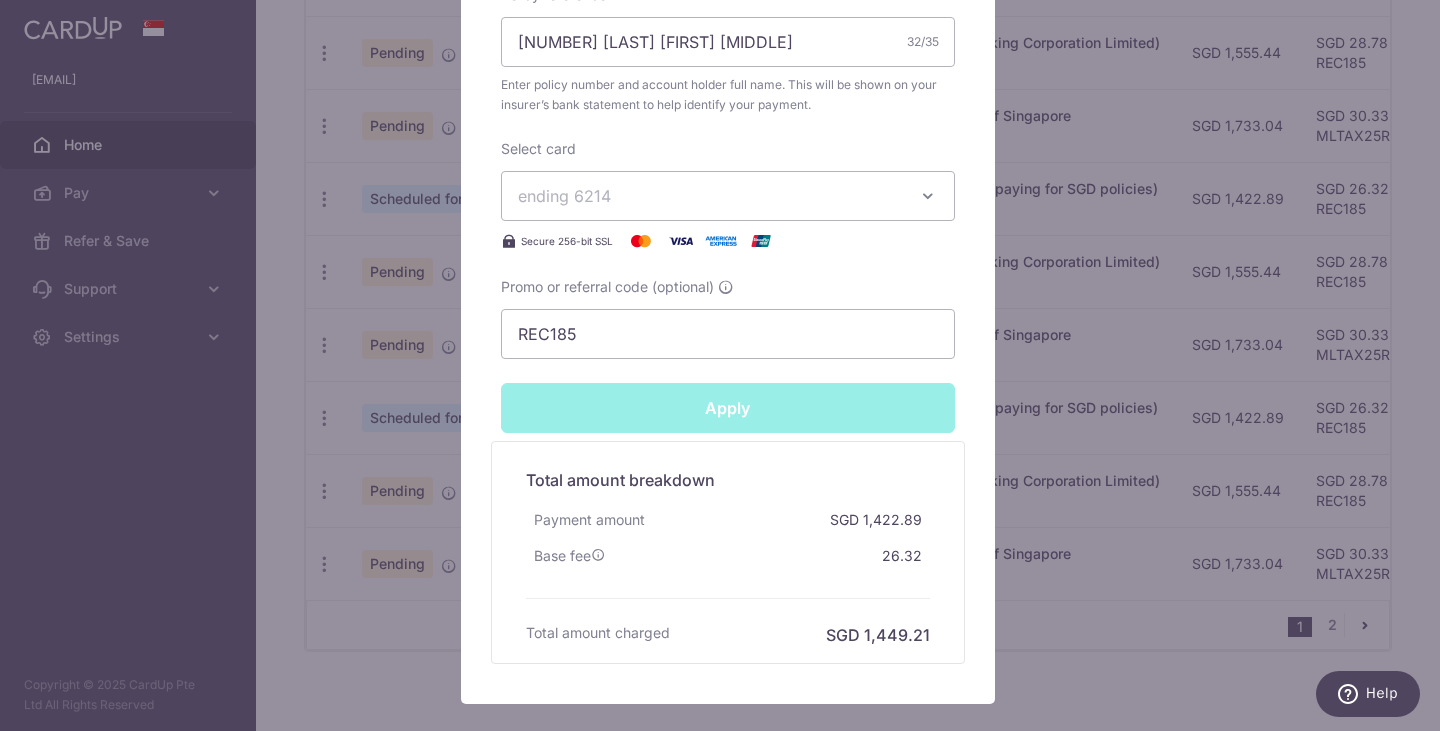 type on "Successfully Applied" 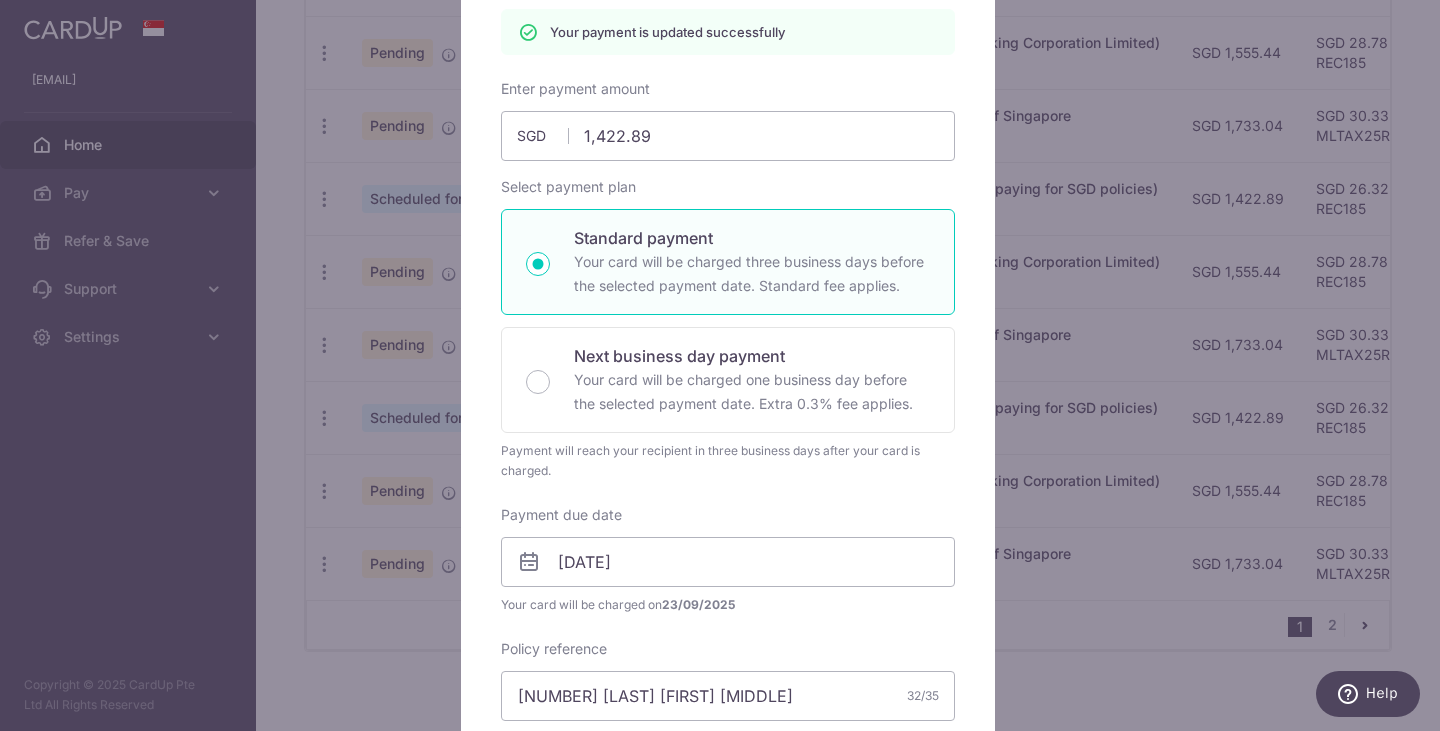 scroll, scrollTop: 70, scrollLeft: 0, axis: vertical 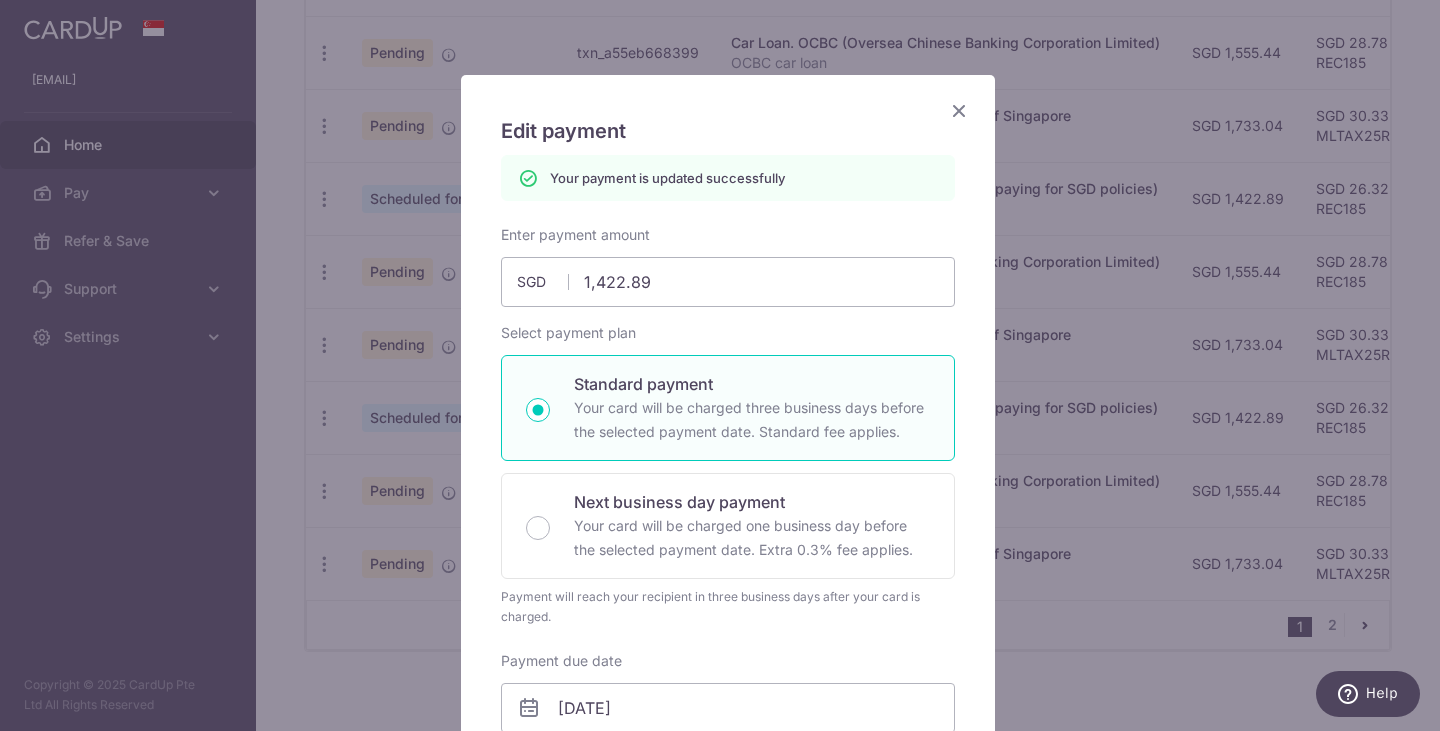 click at bounding box center [959, 110] 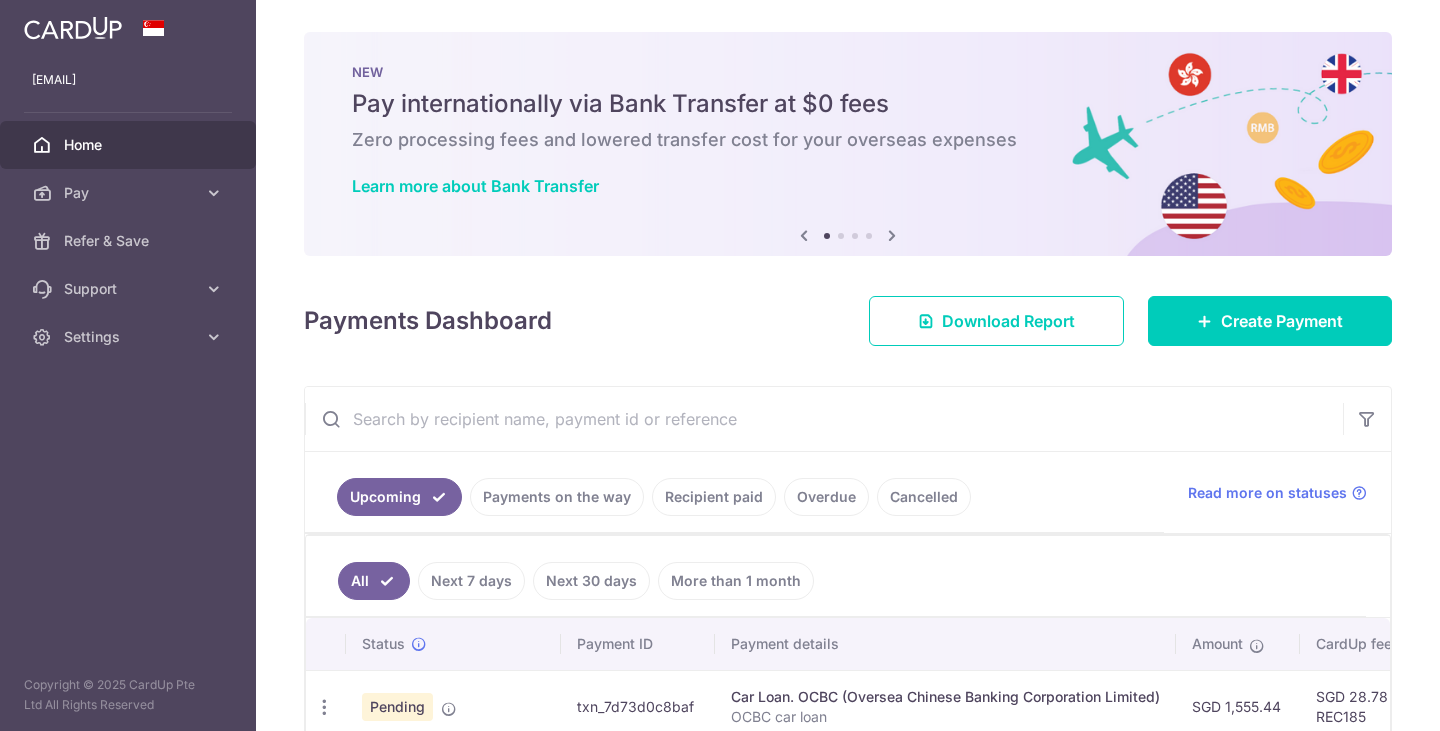 scroll, scrollTop: 0, scrollLeft: 0, axis: both 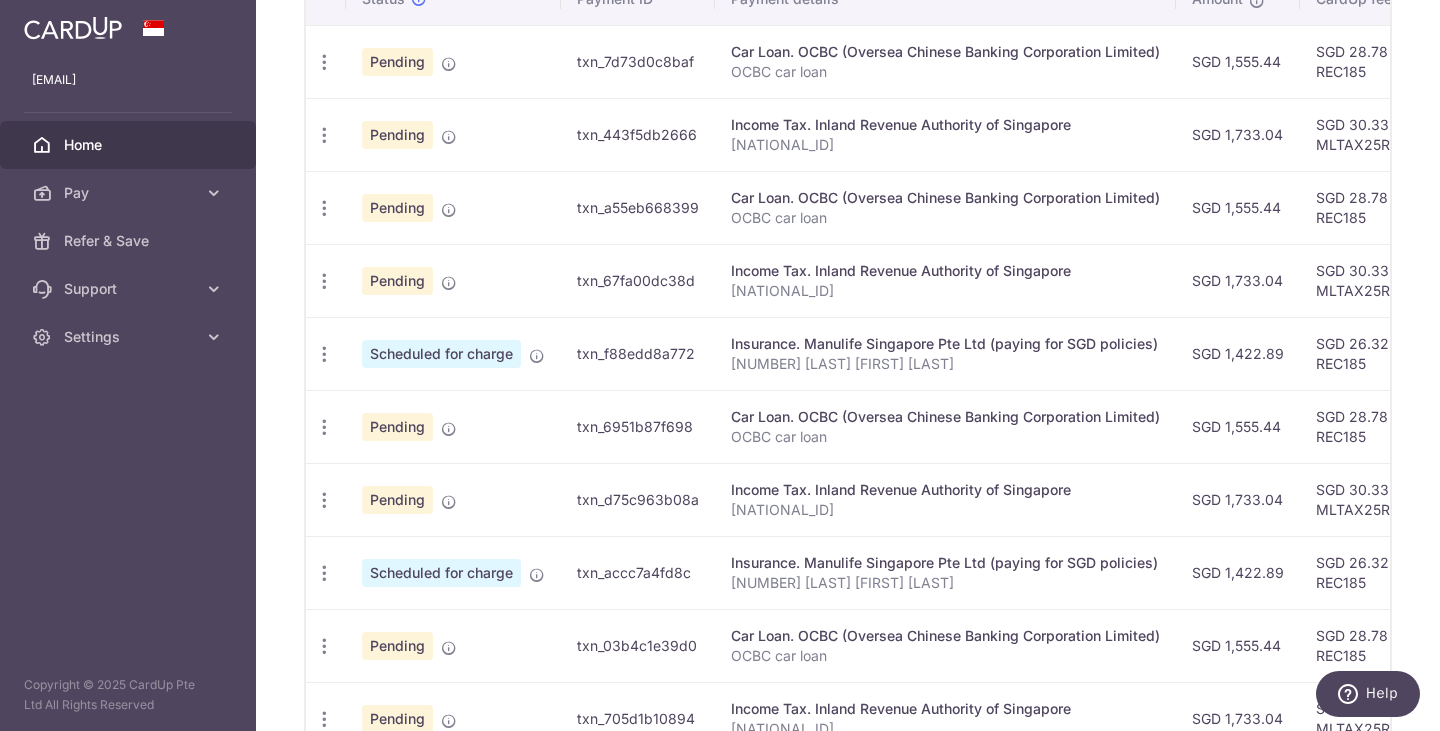 drag, startPoint x: 411, startPoint y: 726, endPoint x: 484, endPoint y: 726, distance: 73 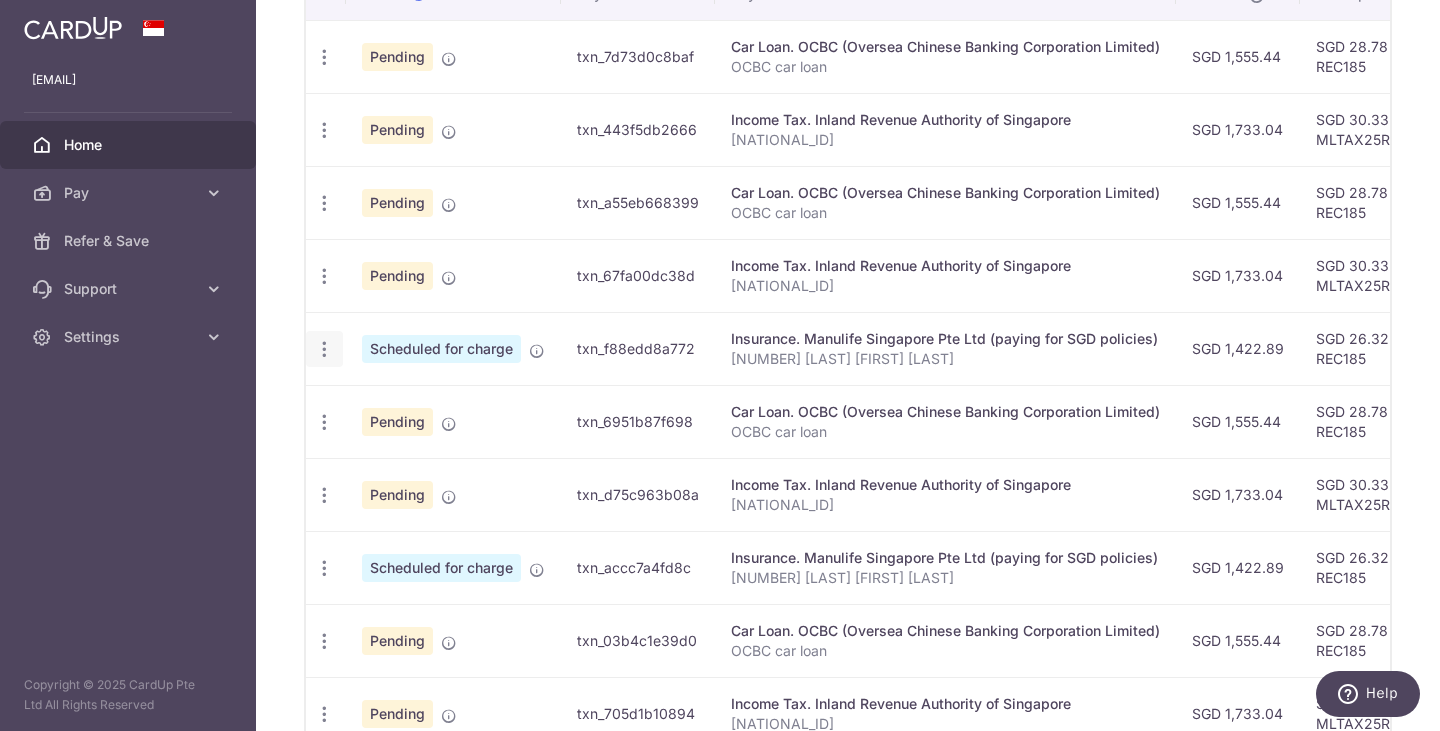 click at bounding box center [324, 57] 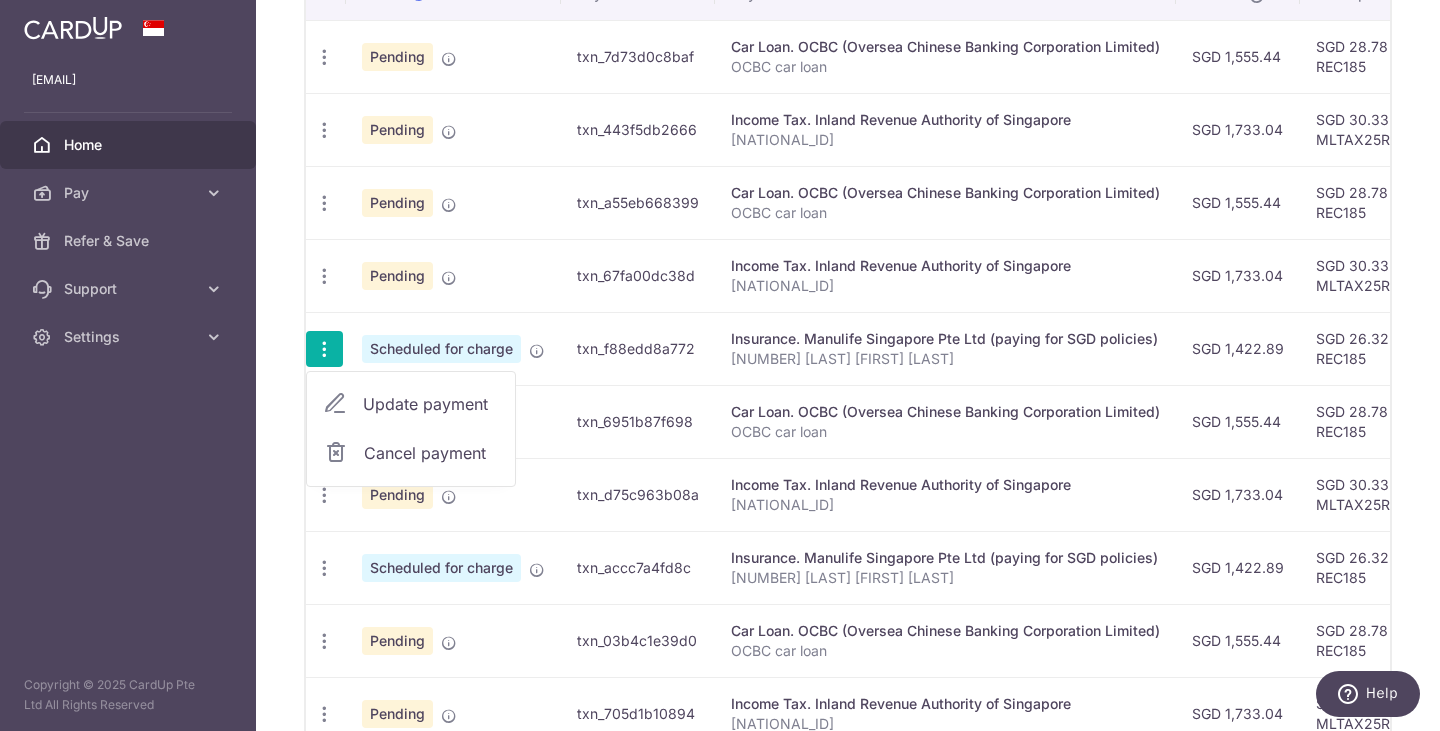 click on "Update payment" at bounding box center (431, 404) 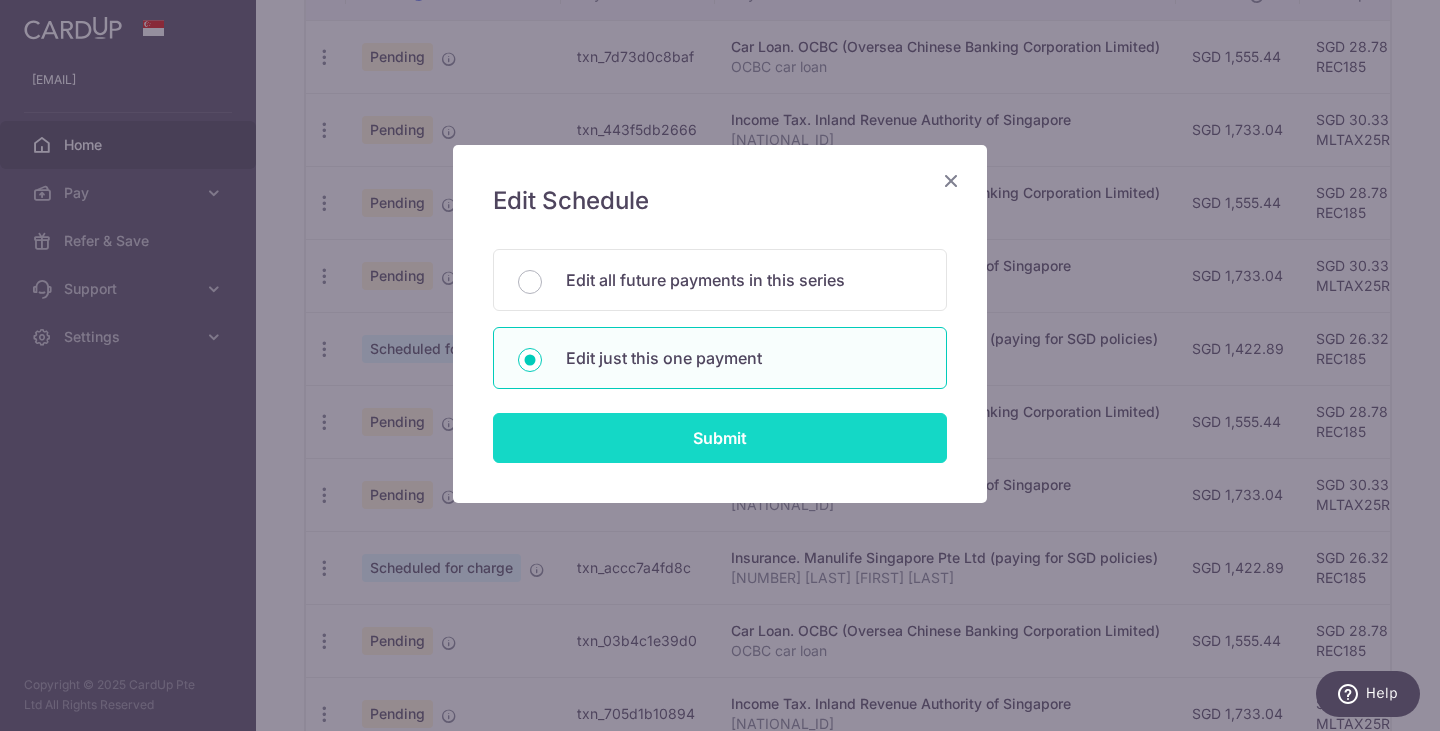 click on "Submit" at bounding box center [720, 438] 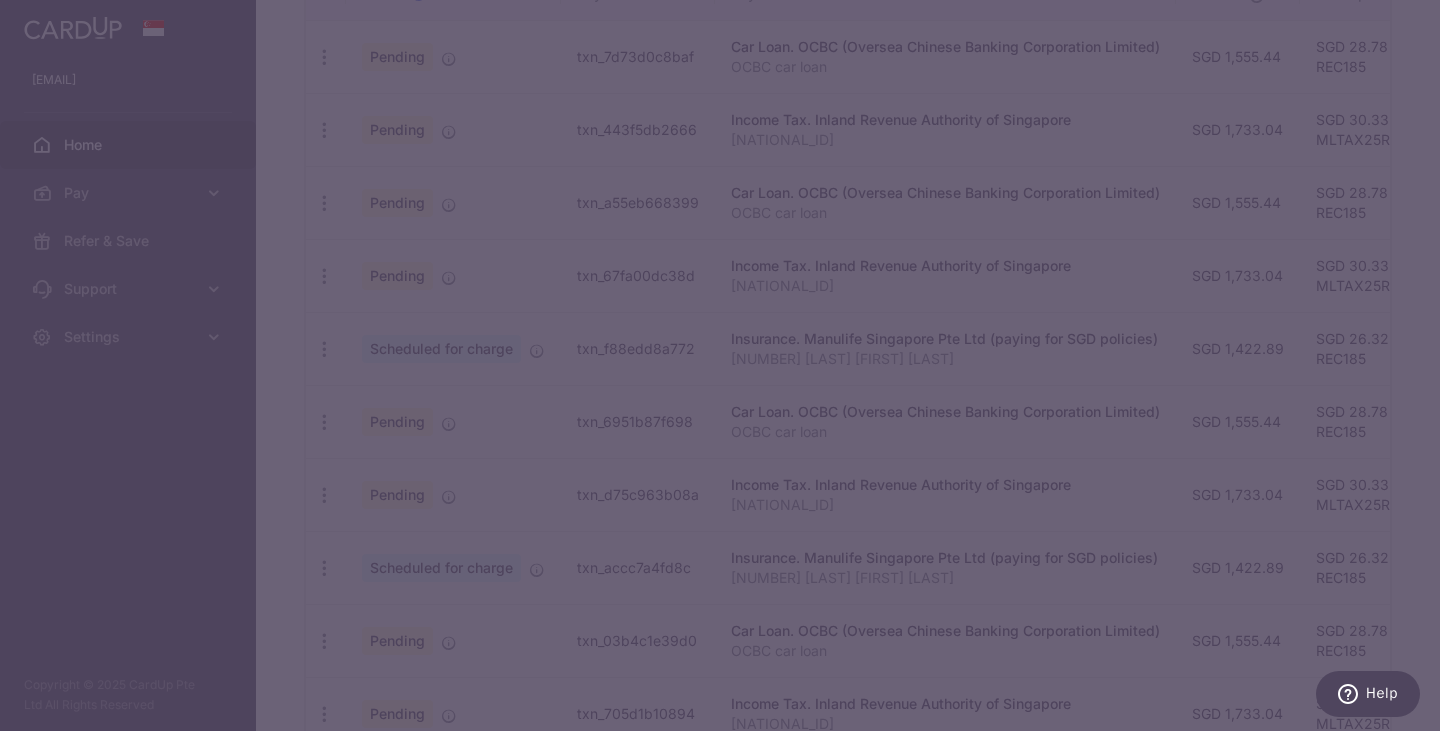 type on "REC185" 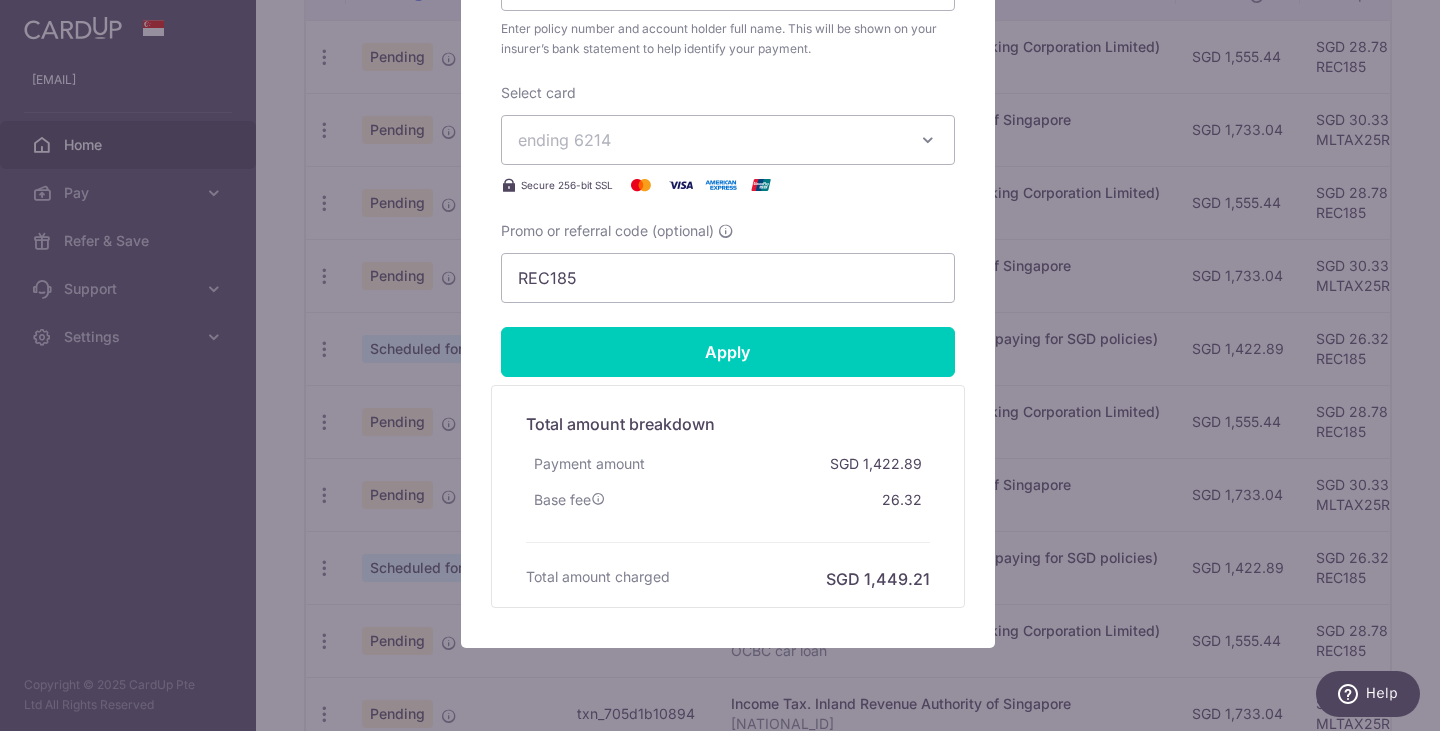 scroll, scrollTop: 790, scrollLeft: 0, axis: vertical 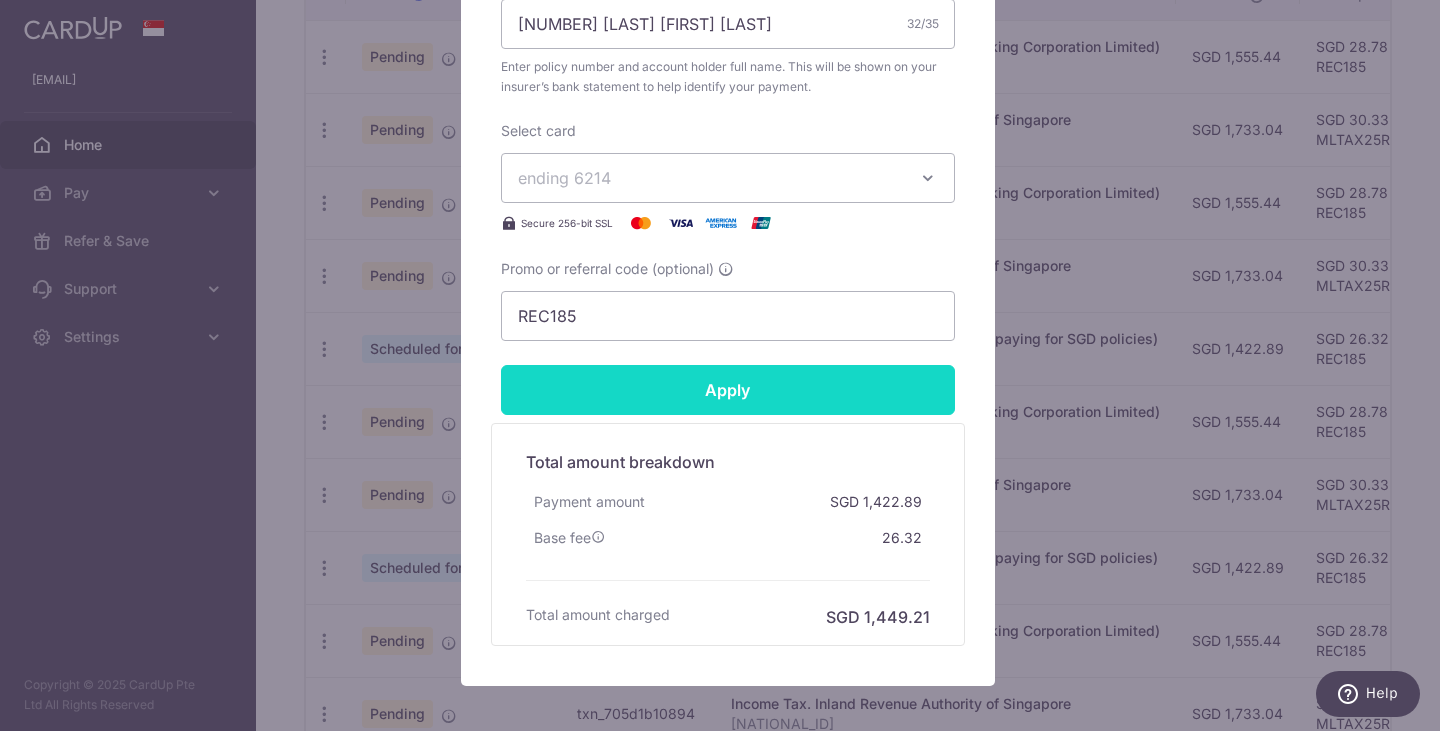 click on "Apply" at bounding box center [728, 390] 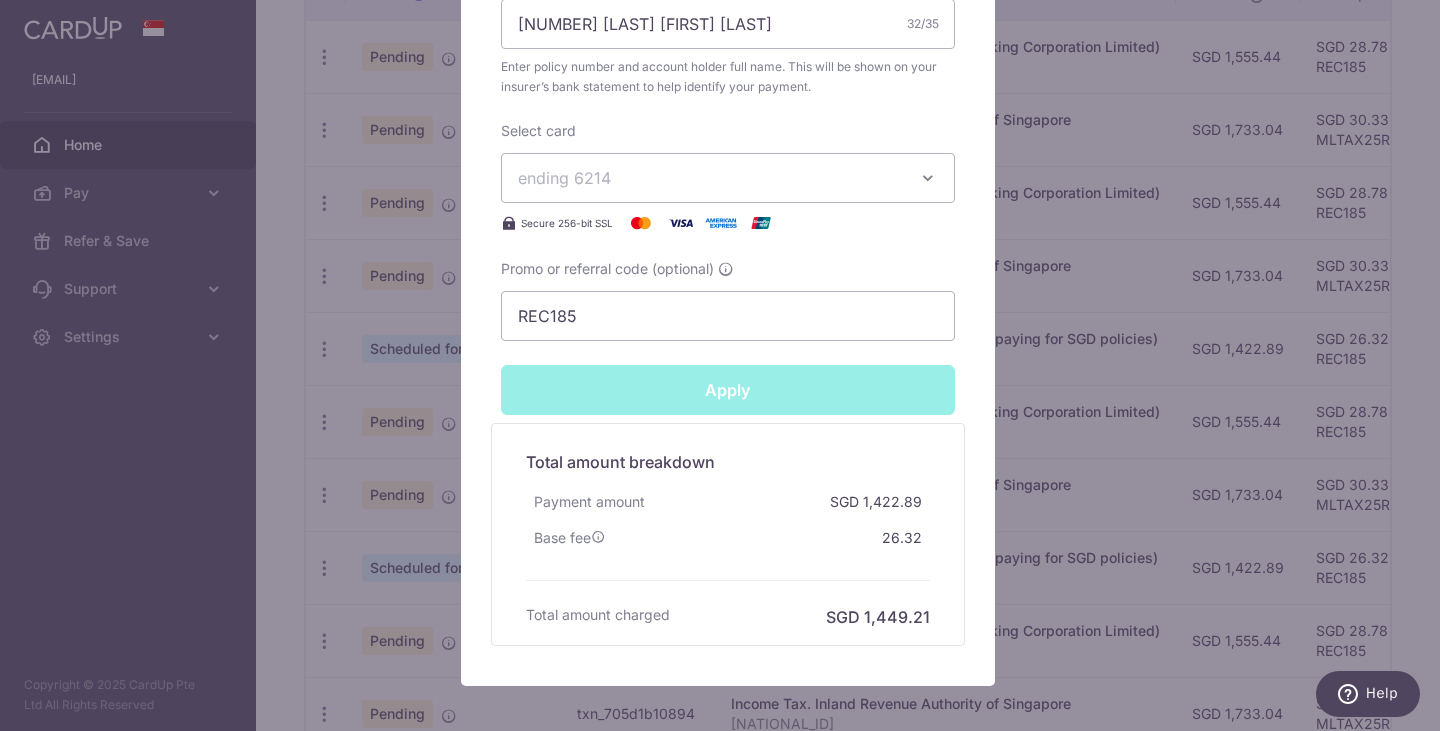 type on "Successfully Applied" 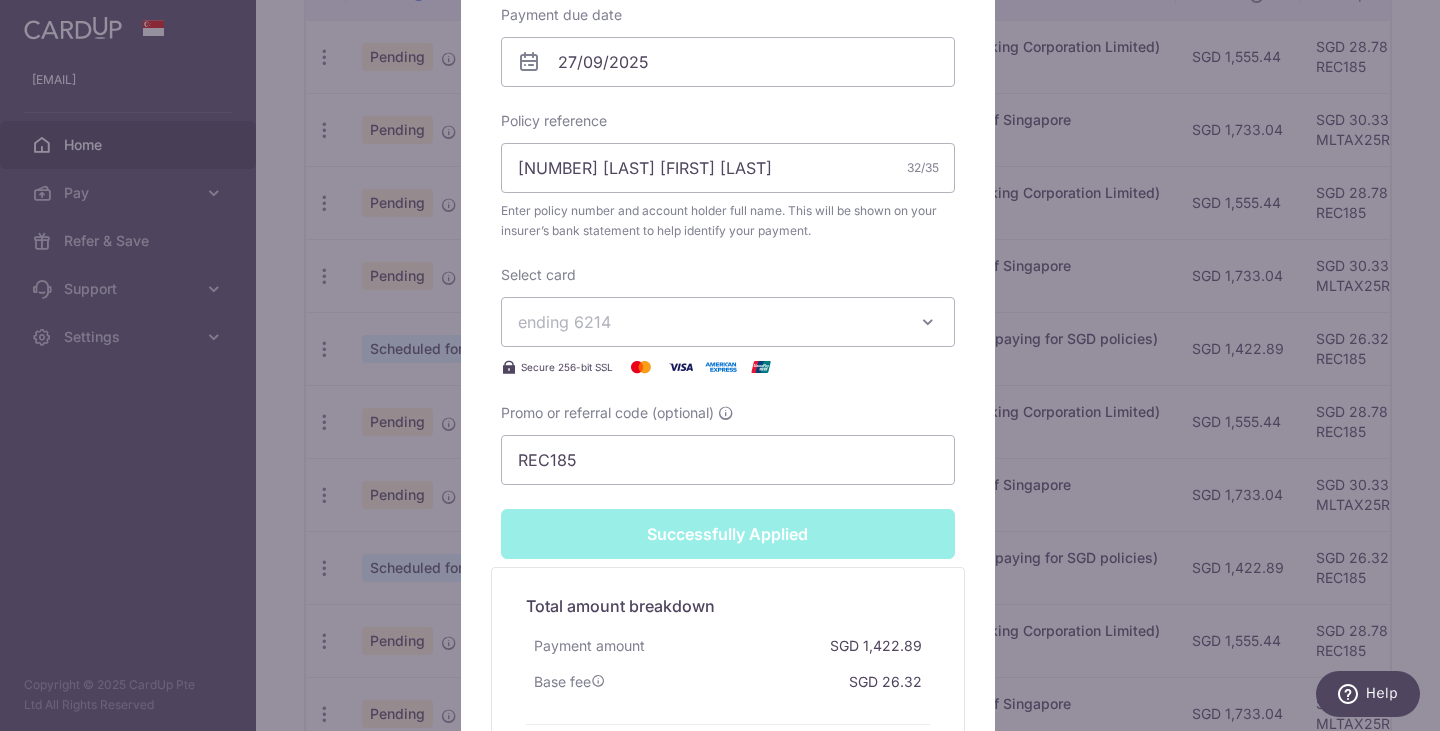 scroll, scrollTop: 960, scrollLeft: 0, axis: vertical 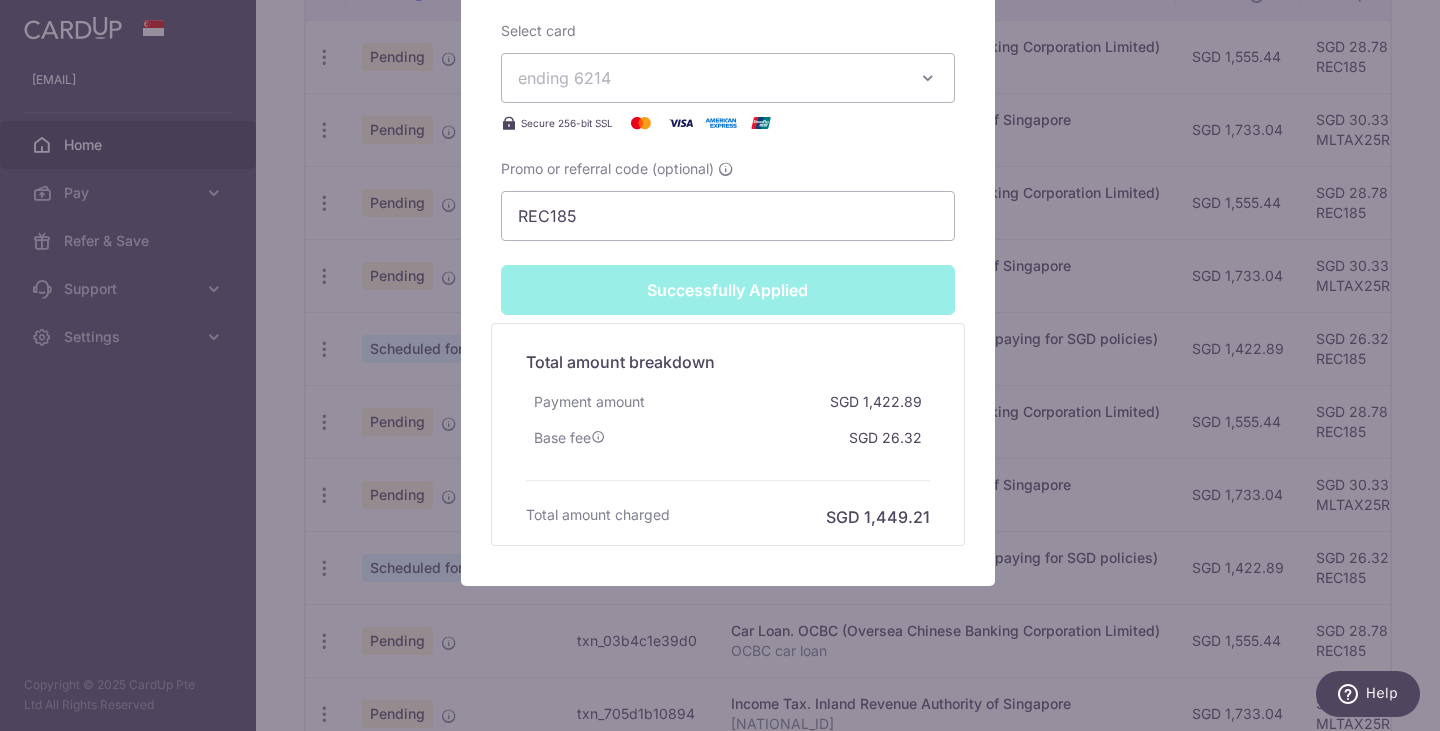 click on "Edit payment
By clicking apply,  you will make changes to all   payments to  Manulife Singapore Pte Ltd (paying for SGD policies)  scheduled from
.
By clicking below, you confirm you are editing this payment to  Manulife Singapore Pte Ltd (paying for SGD policies)  on
27/09/2025 .
Your payment is updated successfully
SGD" at bounding box center [720, 365] 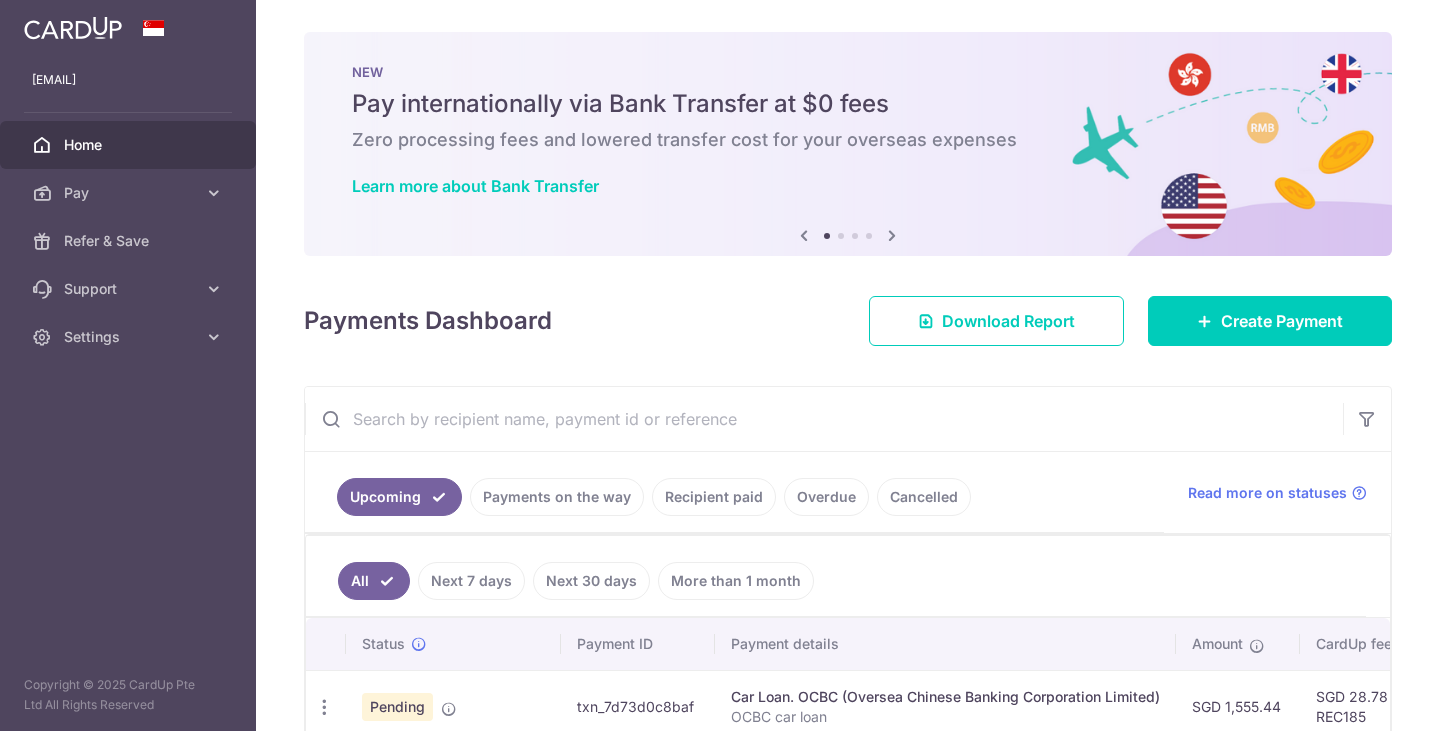 scroll, scrollTop: 0, scrollLeft: 0, axis: both 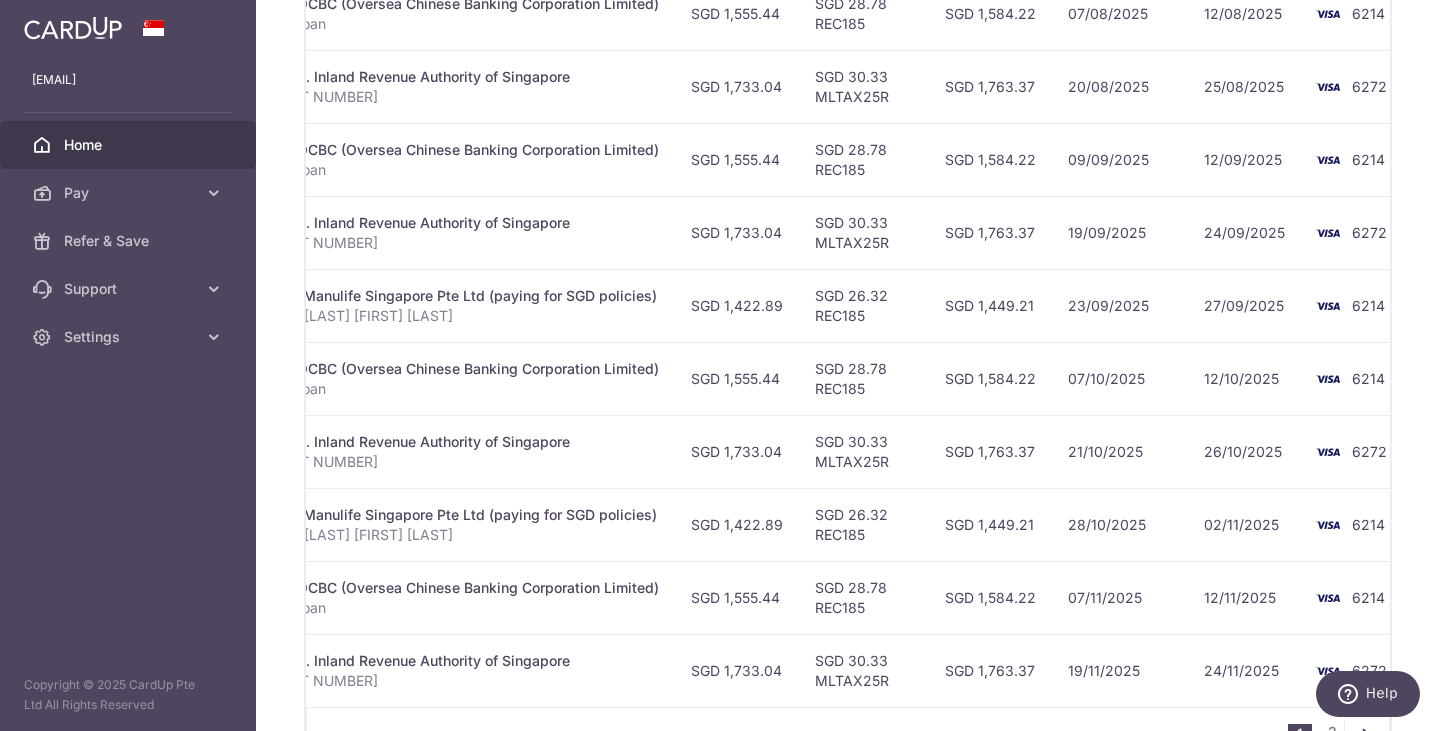 click on "02/11/2025" at bounding box center (1245, 524) 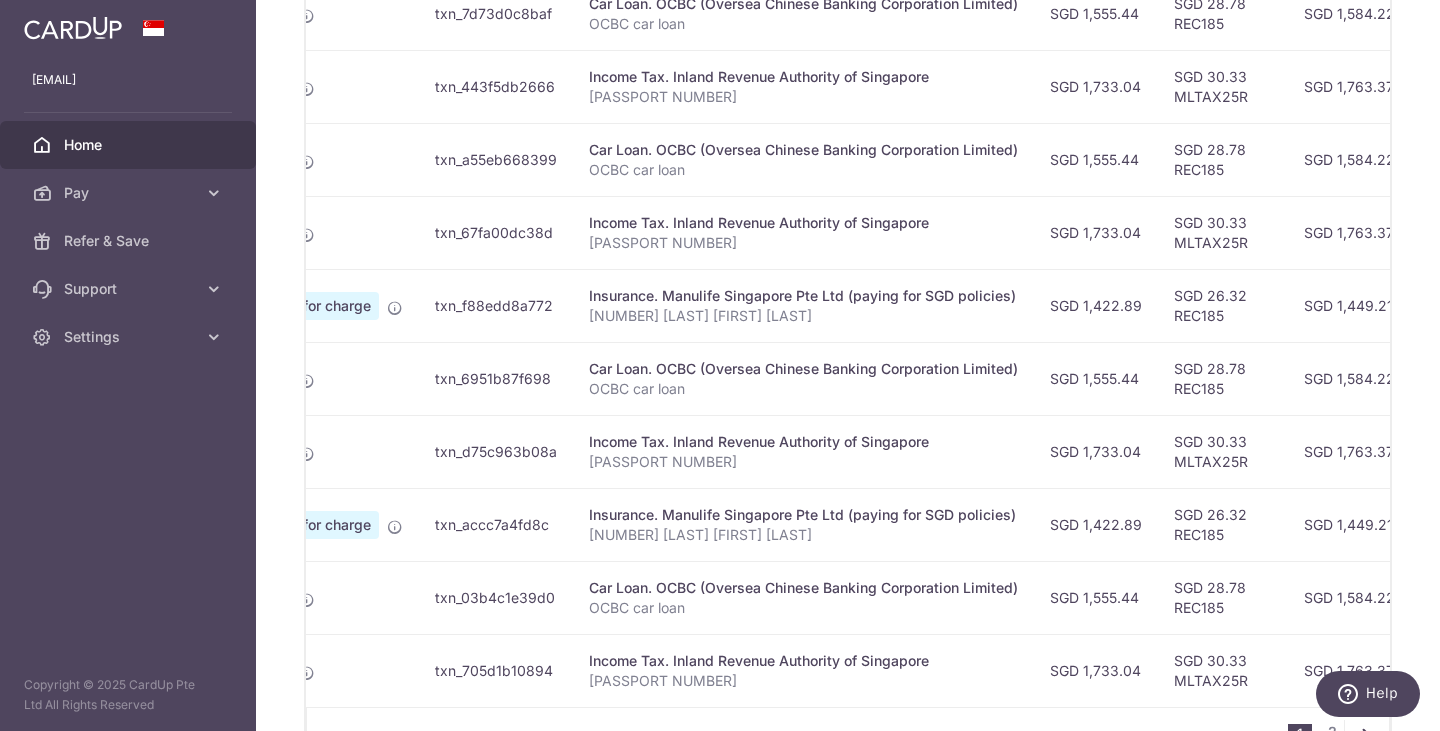 scroll, scrollTop: 0, scrollLeft: 0, axis: both 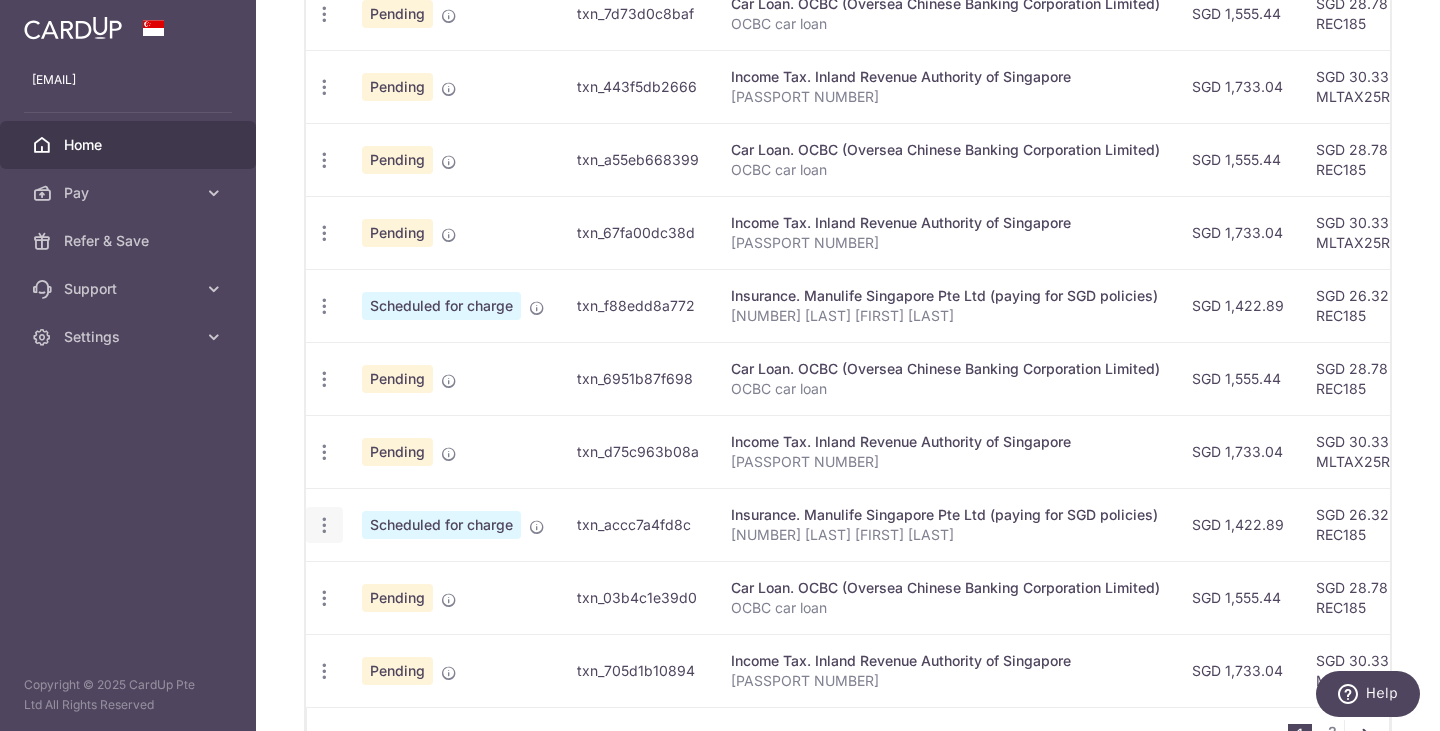 click at bounding box center (324, 14) 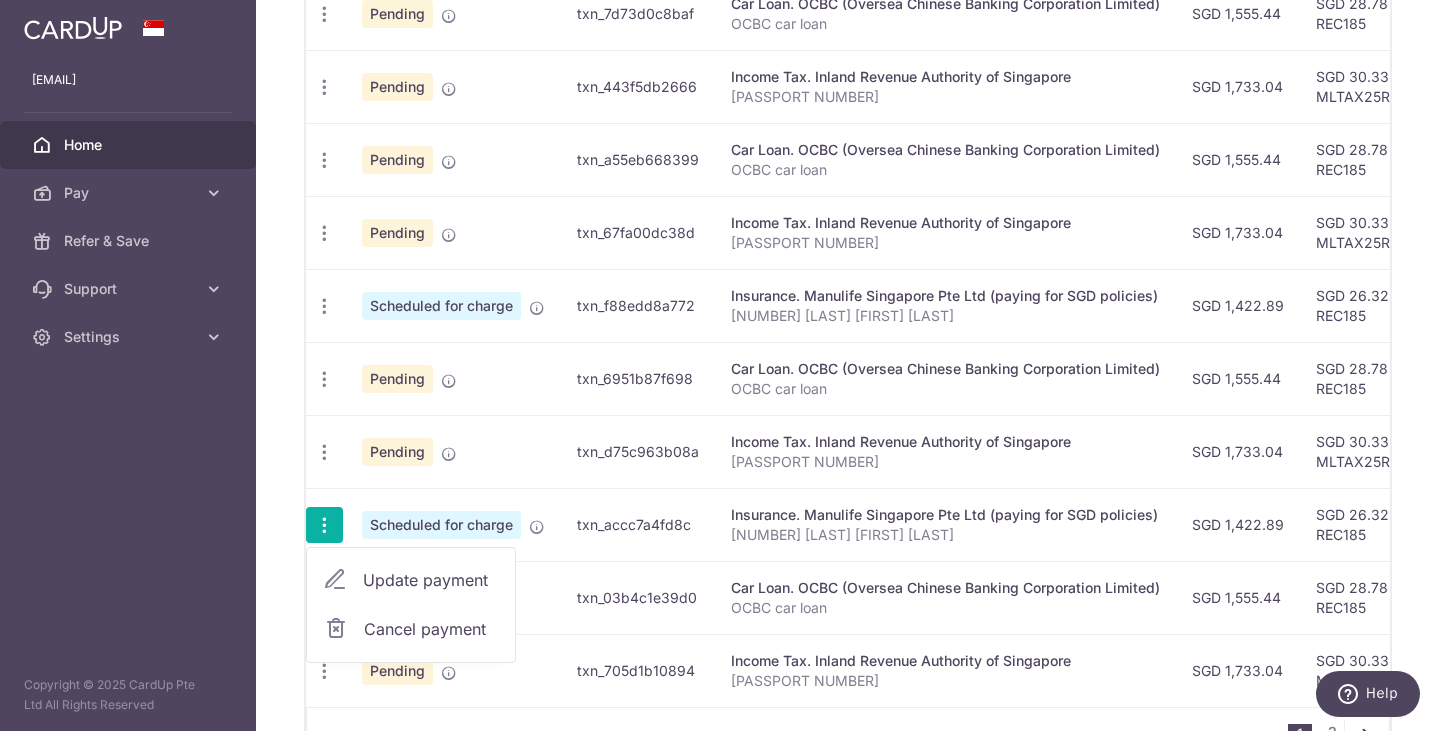 click on "Update payment" at bounding box center [431, 580] 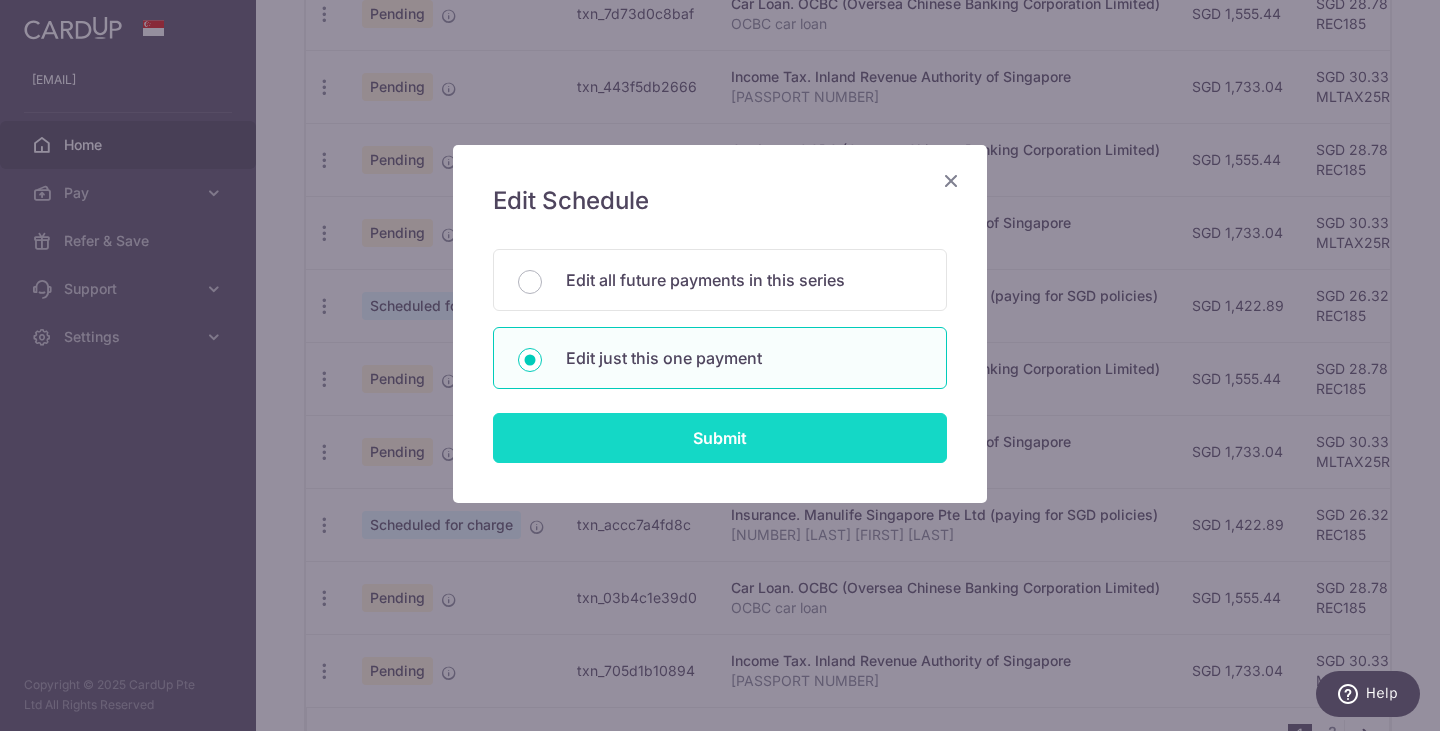 click on "Submit" at bounding box center (720, 438) 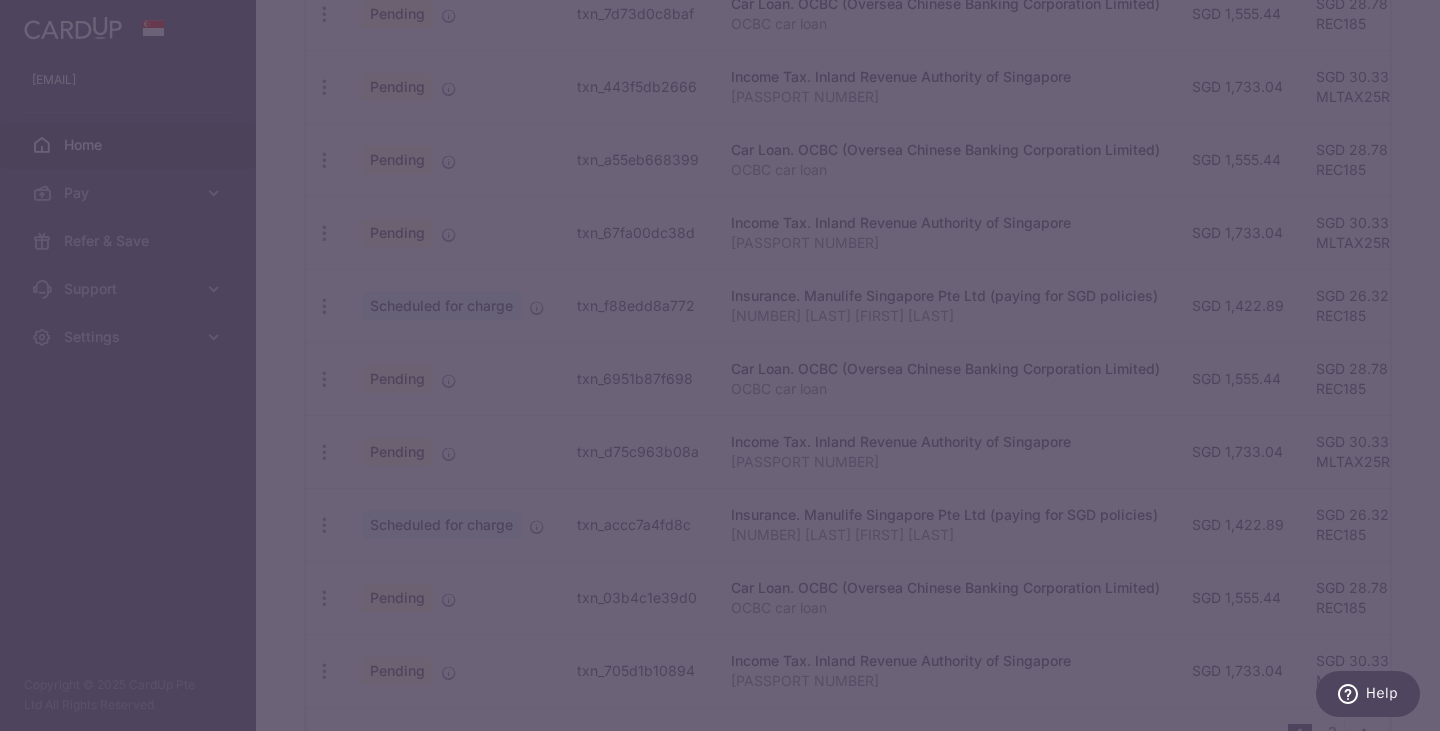 type on "REC185" 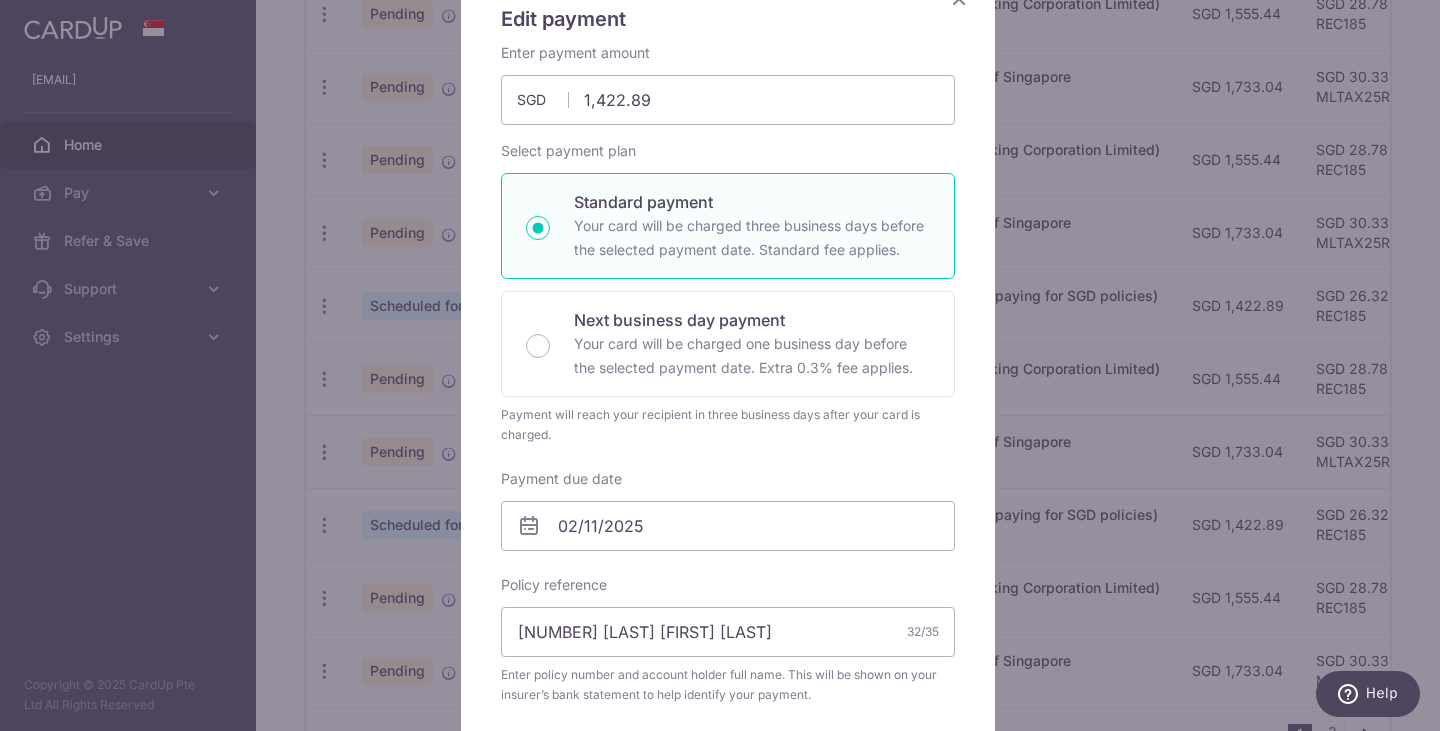 scroll, scrollTop: 190, scrollLeft: 0, axis: vertical 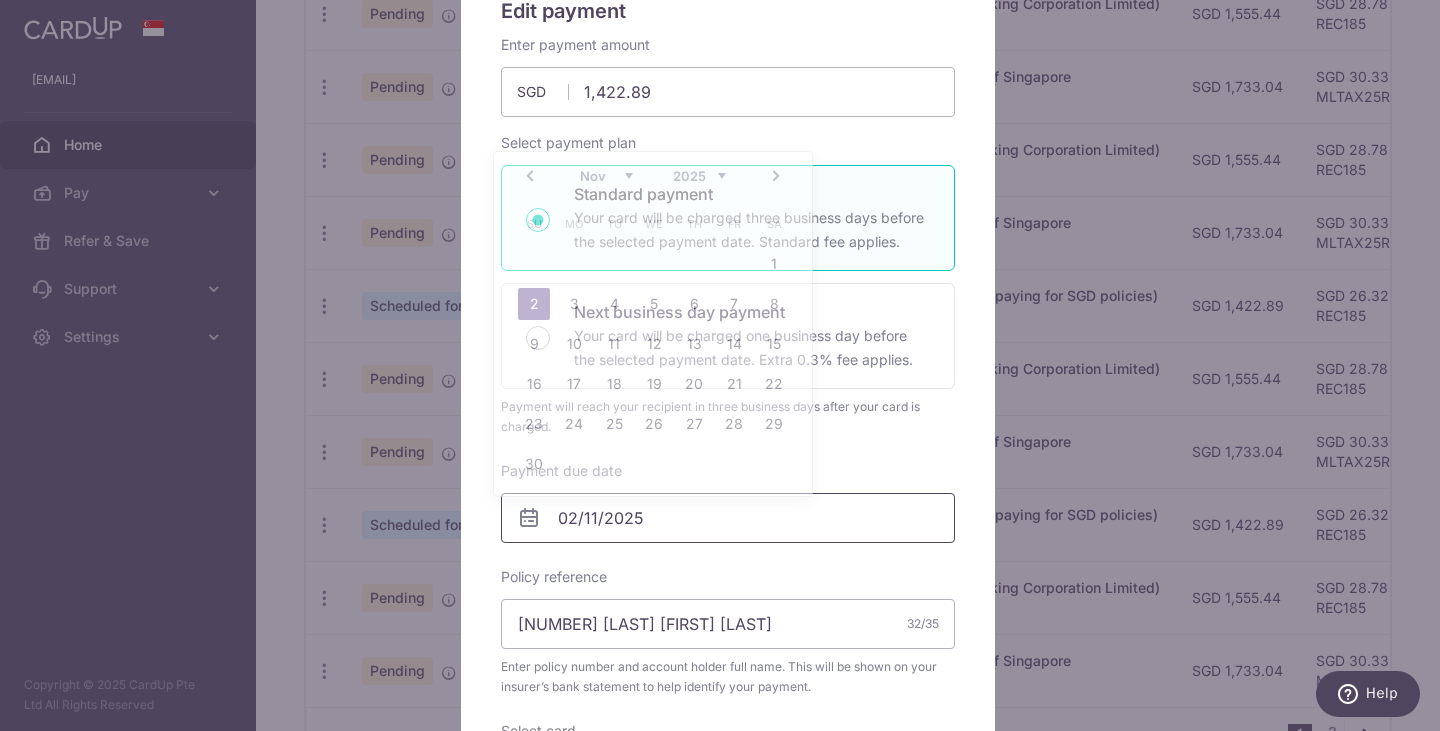 click on "02/11/2025" at bounding box center [728, 518] 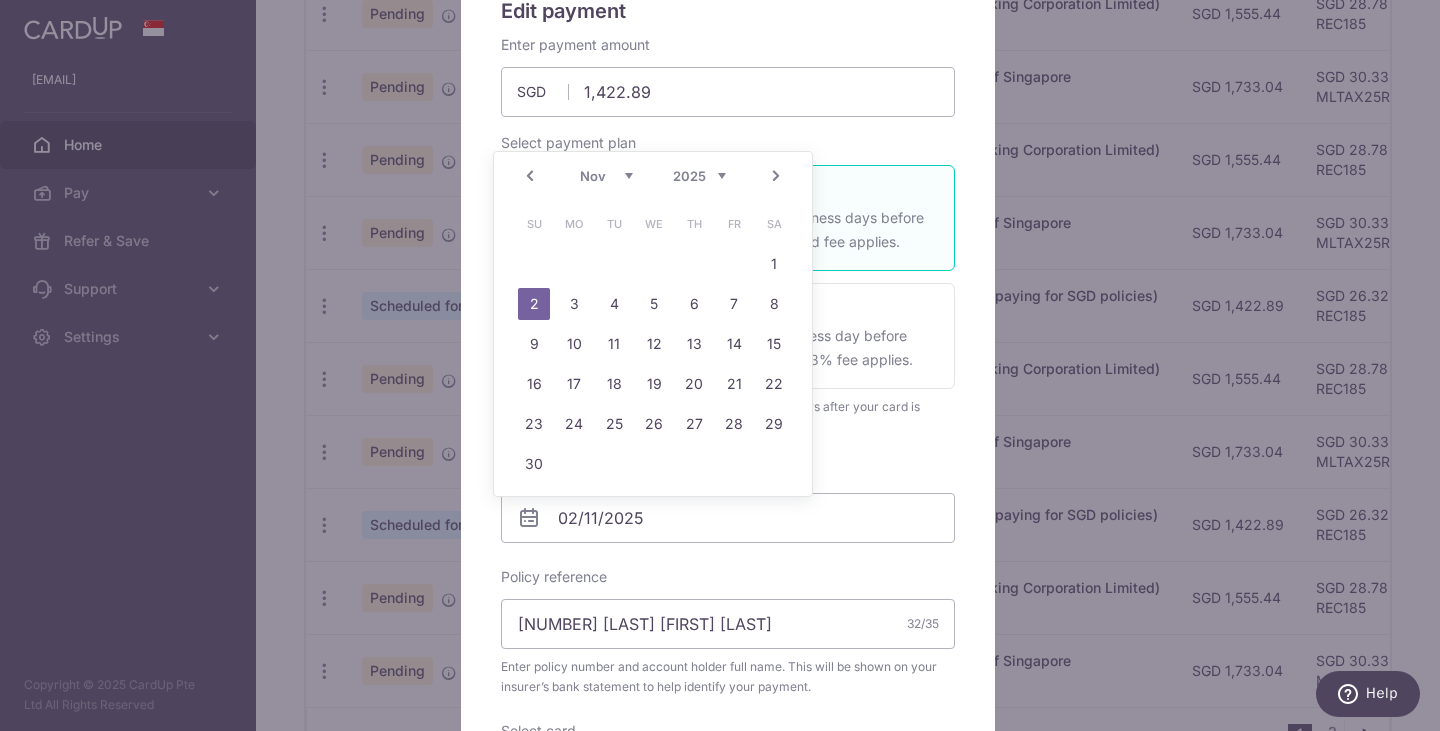 click on "Prev" at bounding box center (530, 176) 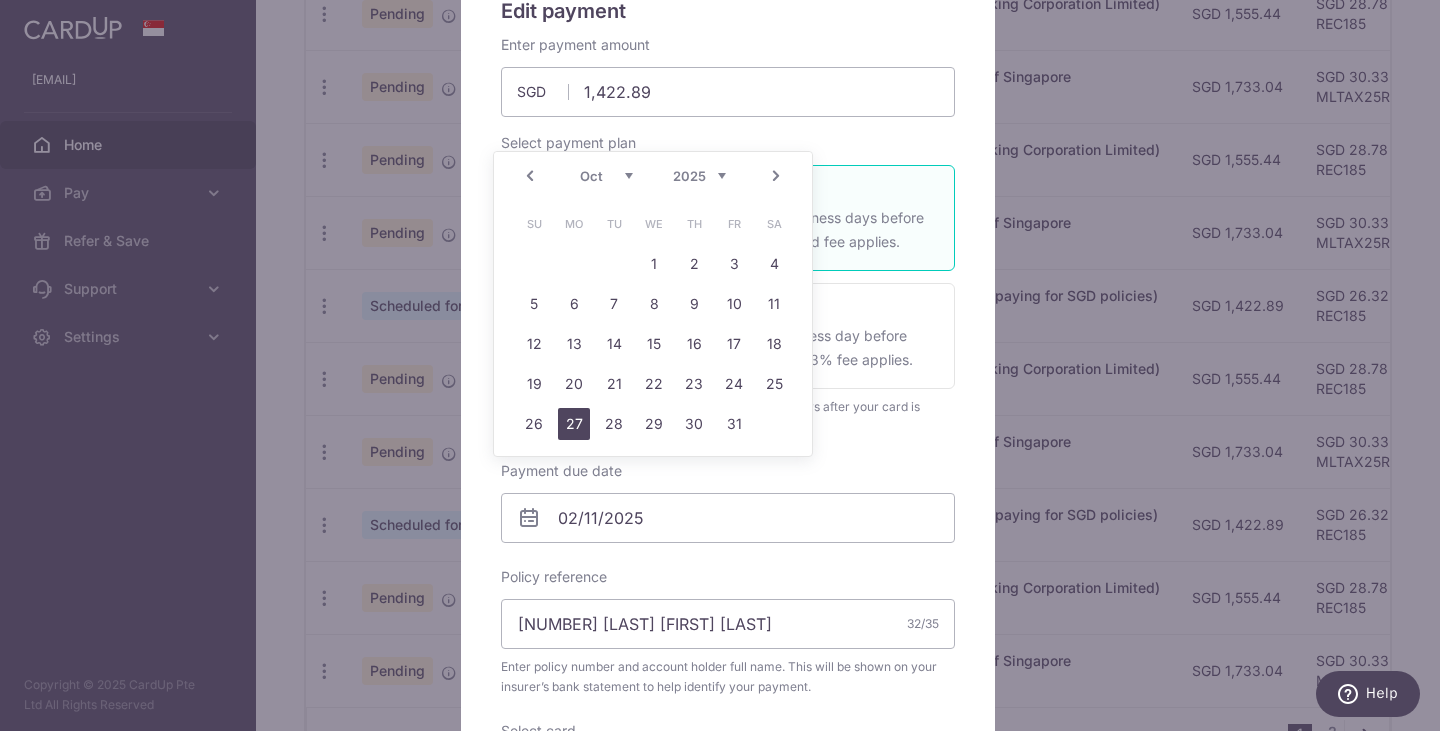click on "27" at bounding box center (574, 424) 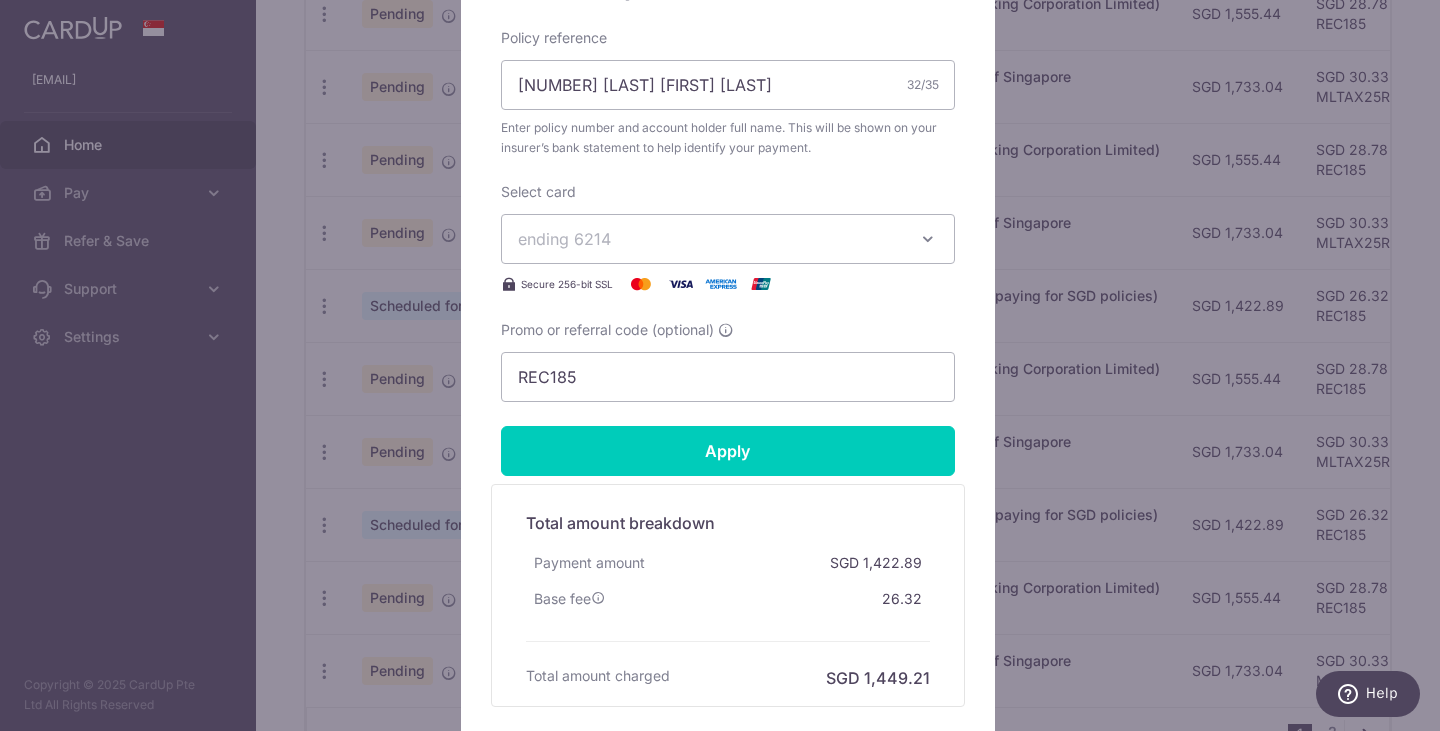 scroll, scrollTop: 795, scrollLeft: 0, axis: vertical 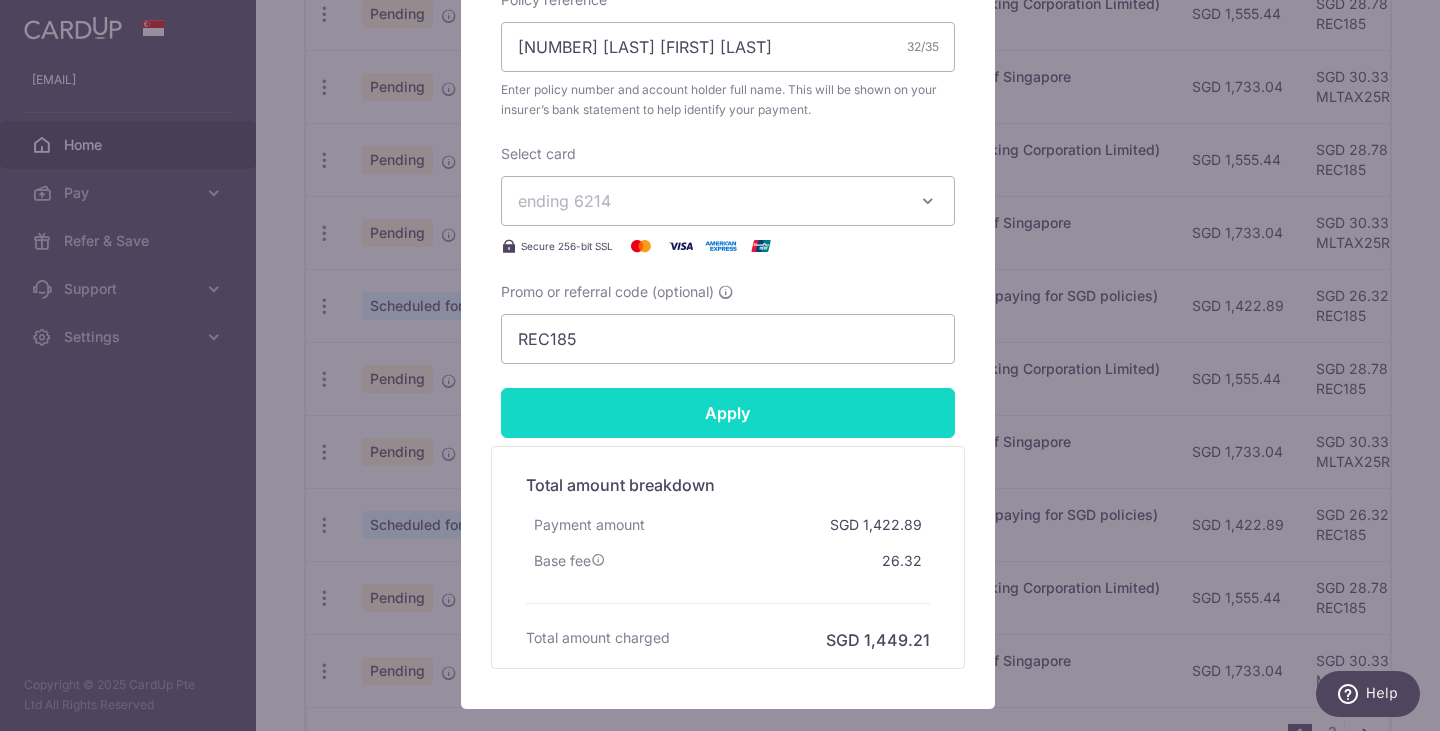 click on "Apply" at bounding box center (728, 413) 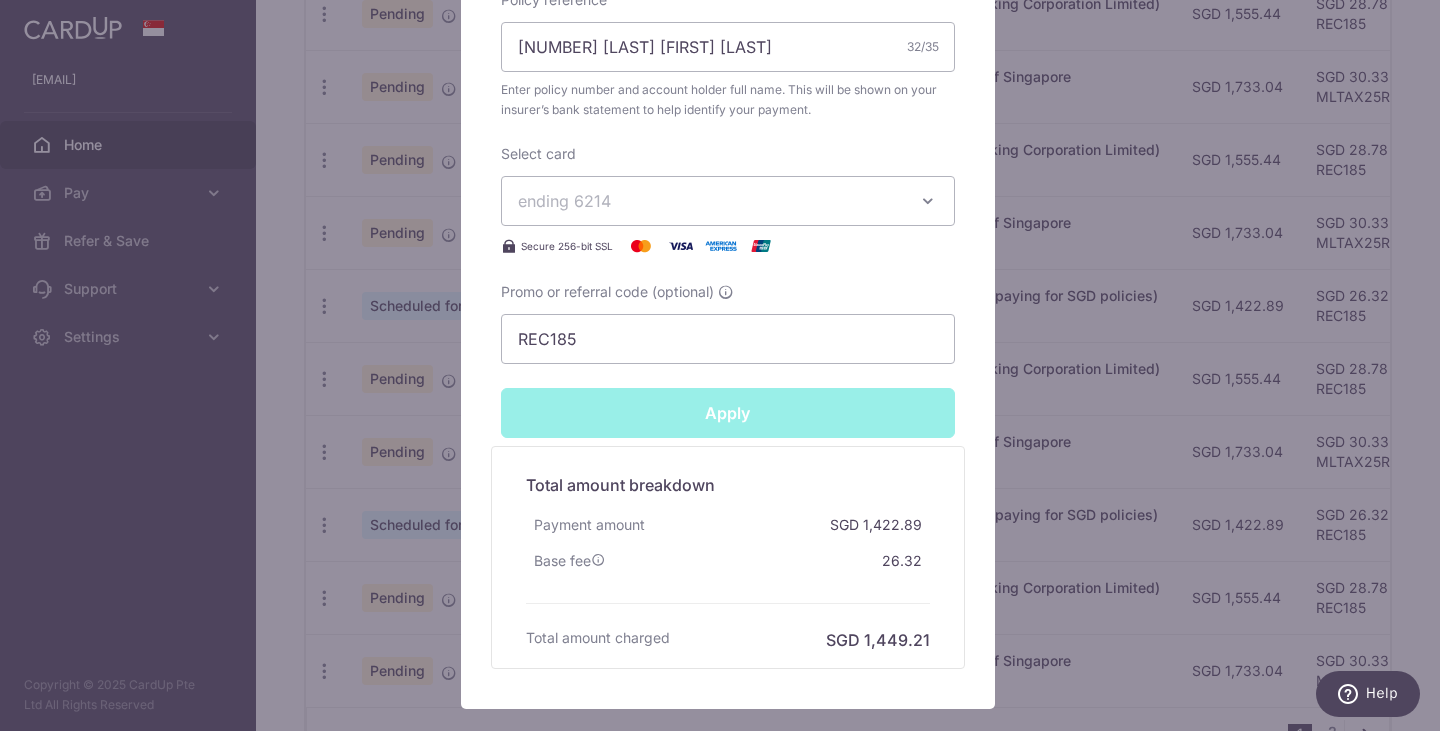 type on "Successfully Applied" 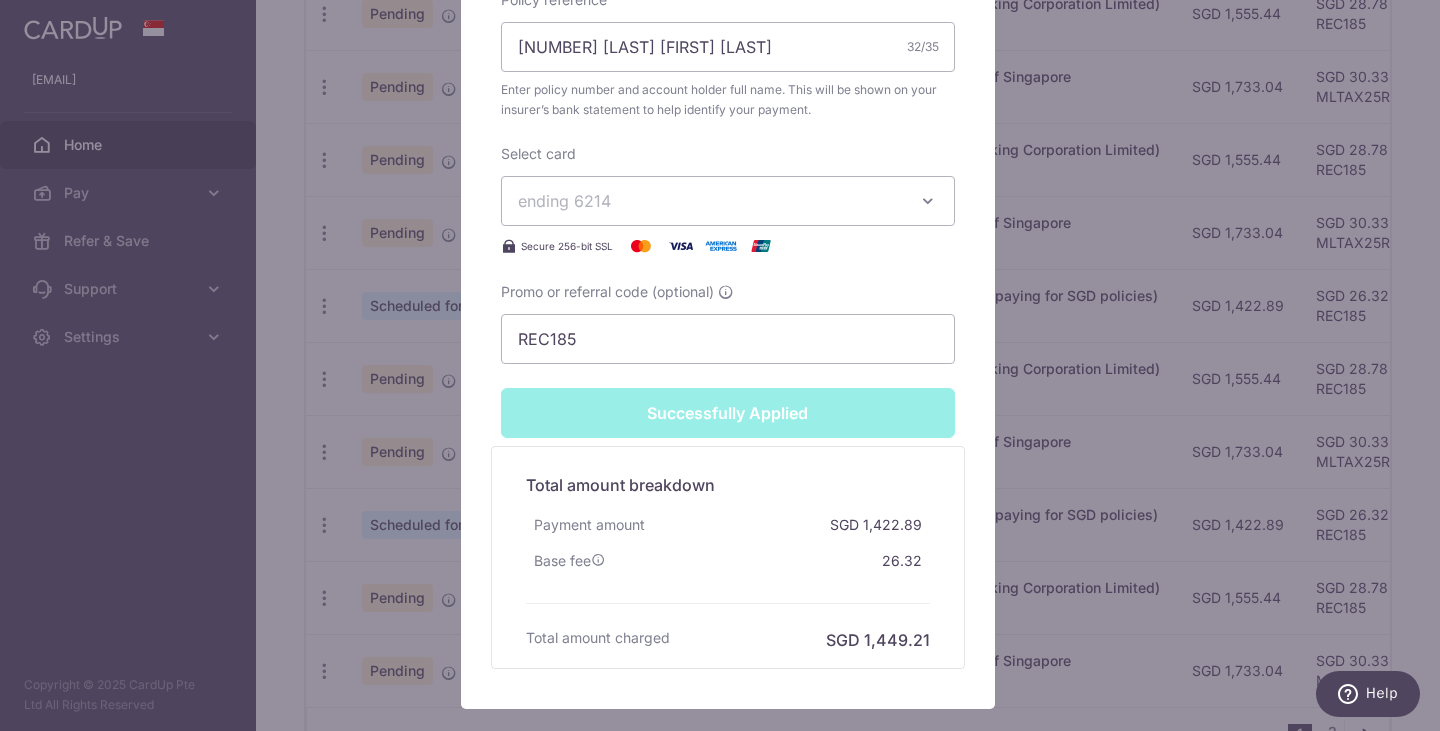 scroll, scrollTop: 865, scrollLeft: 0, axis: vertical 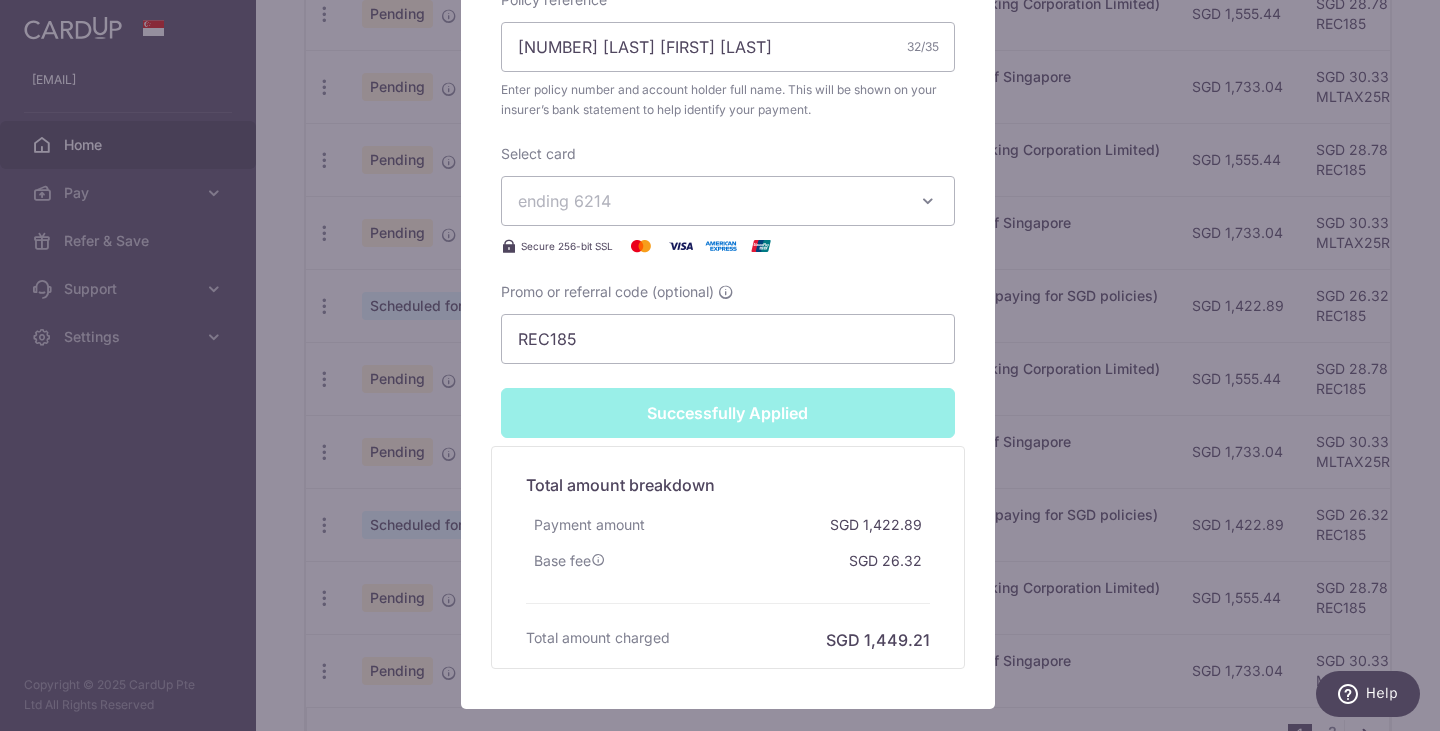 click on "Edit payment
By clicking apply,  you will make changes to all   payments to  Manulife Singapore Pte Ltd (paying for SGD policies)  scheduled from
.
By clicking below, you confirm you are editing this payment to  Manulife Singapore Pte Ltd (paying for SGD policies)  on
02/11/2025 .
Your payment is updated successfully
SGD" at bounding box center (720, 365) 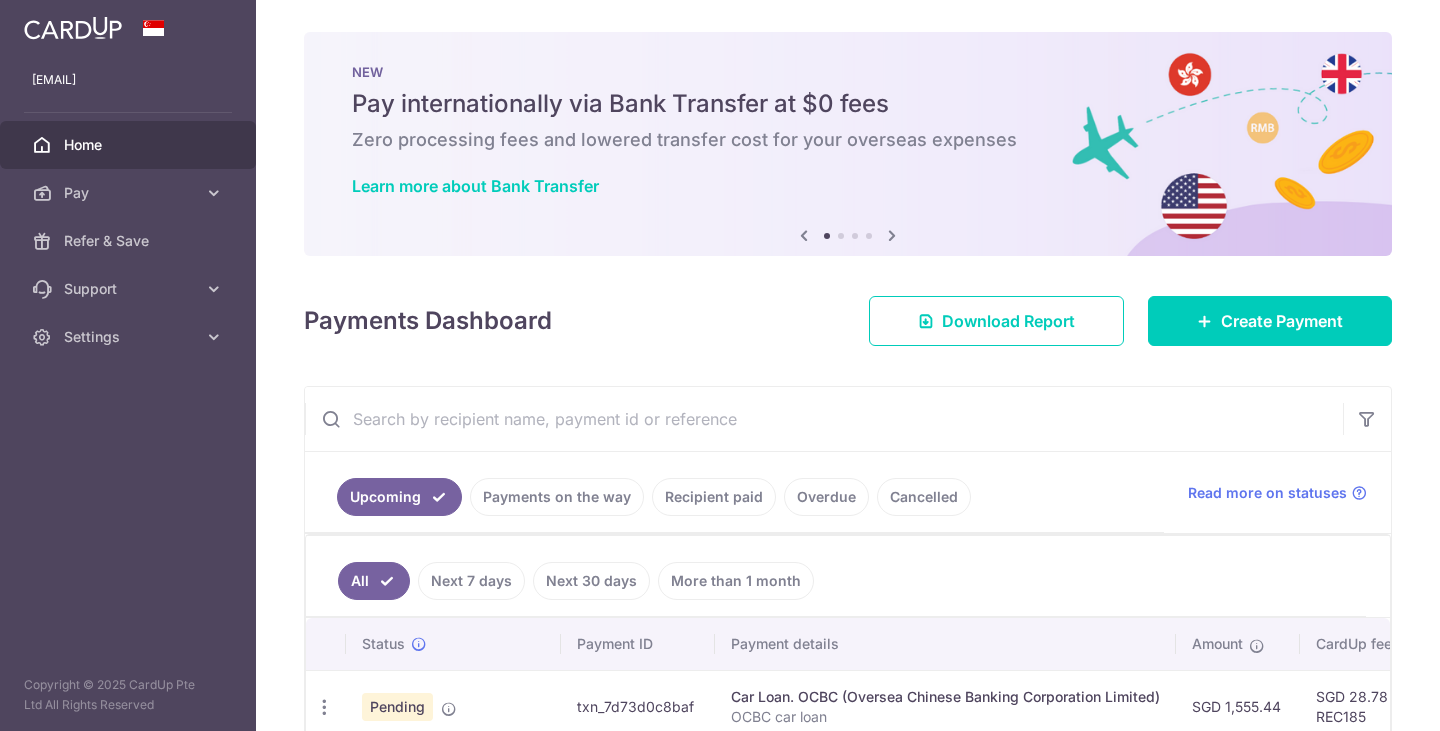 scroll, scrollTop: 0, scrollLeft: 0, axis: both 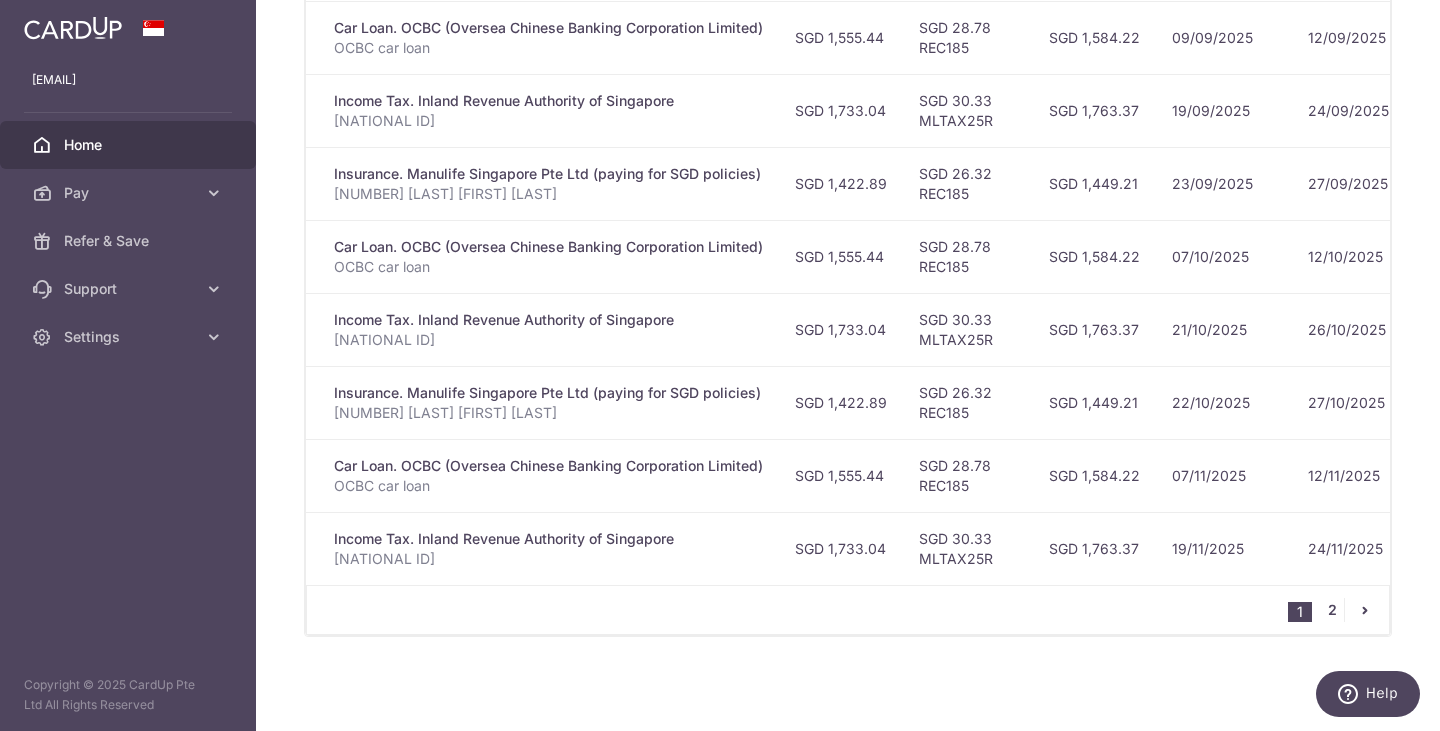 click on "2" at bounding box center [1332, 610] 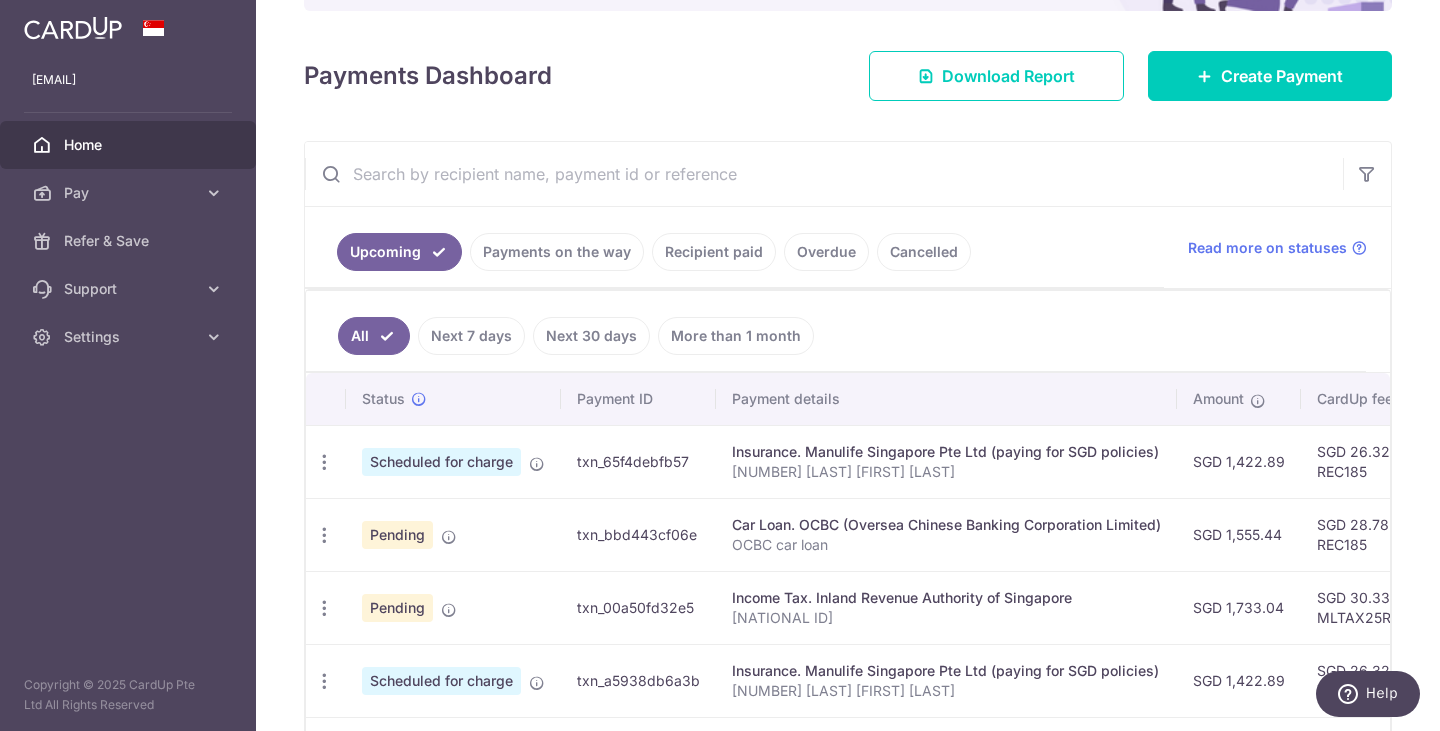 scroll, scrollTop: 247, scrollLeft: 0, axis: vertical 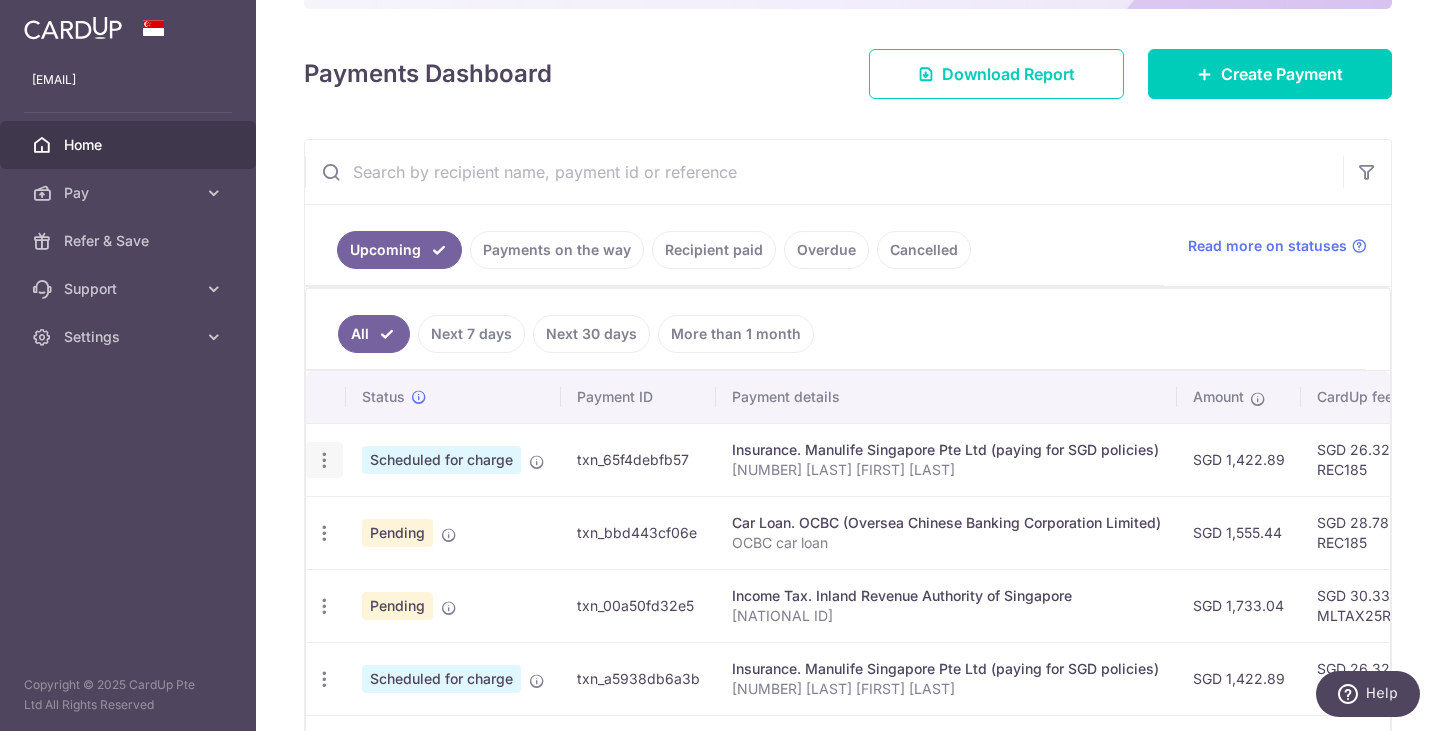 click at bounding box center (324, 460) 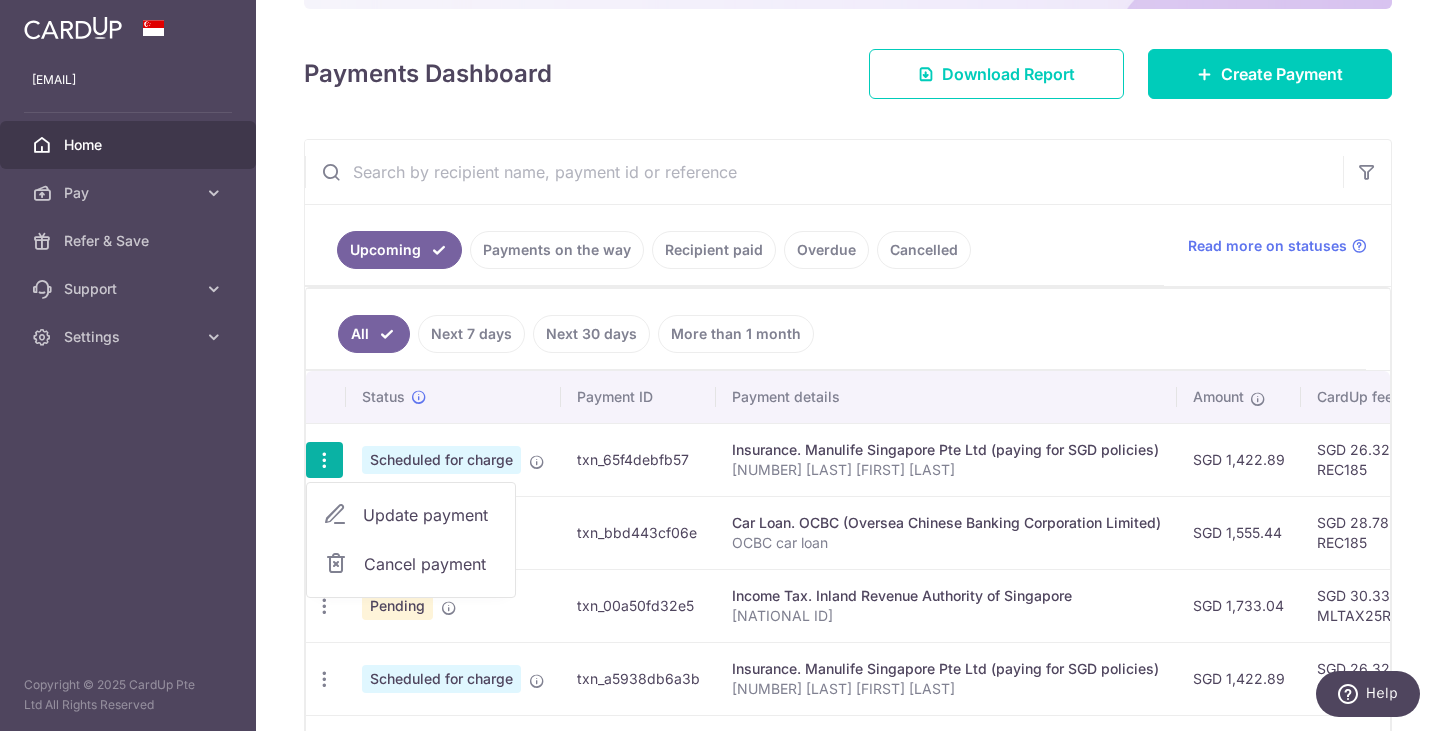 click on "Update payment" at bounding box center [431, 515] 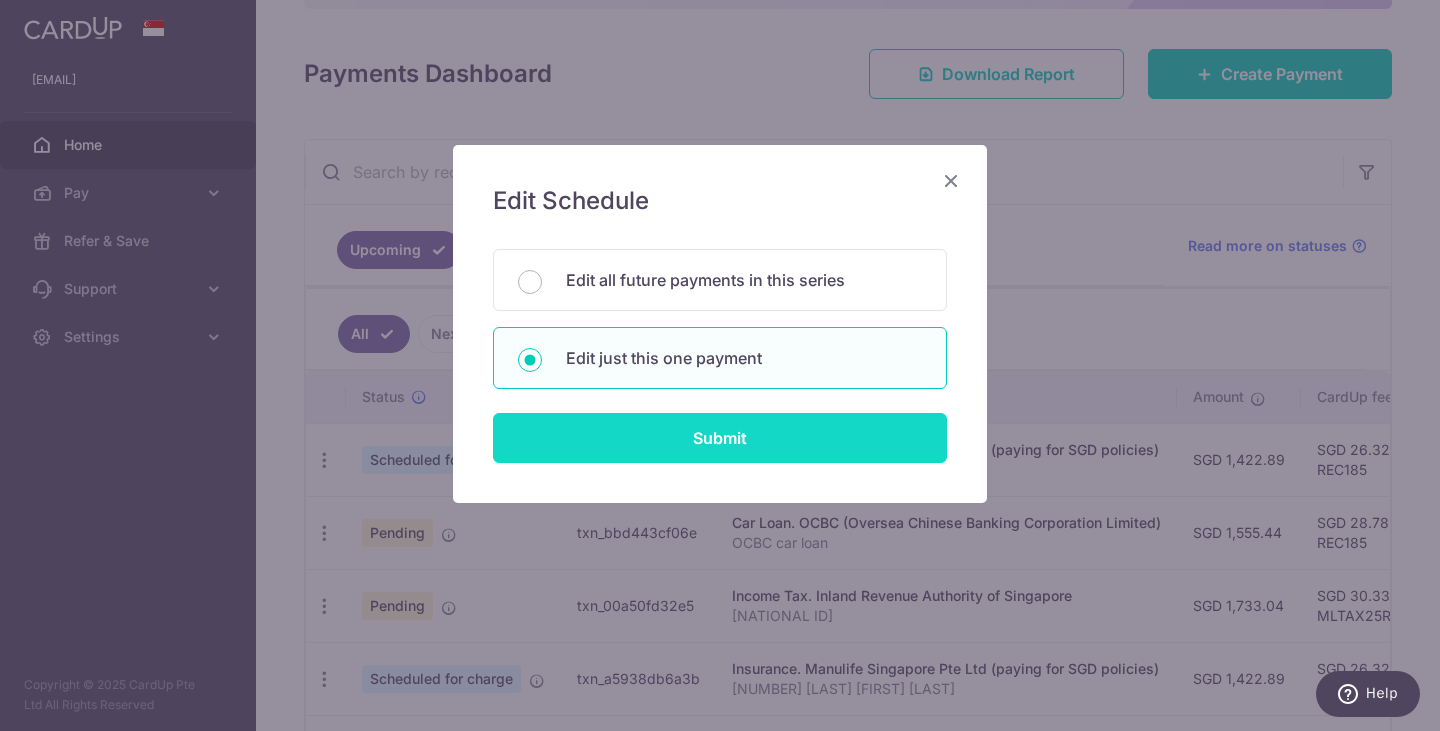 click on "Submit" at bounding box center (720, 438) 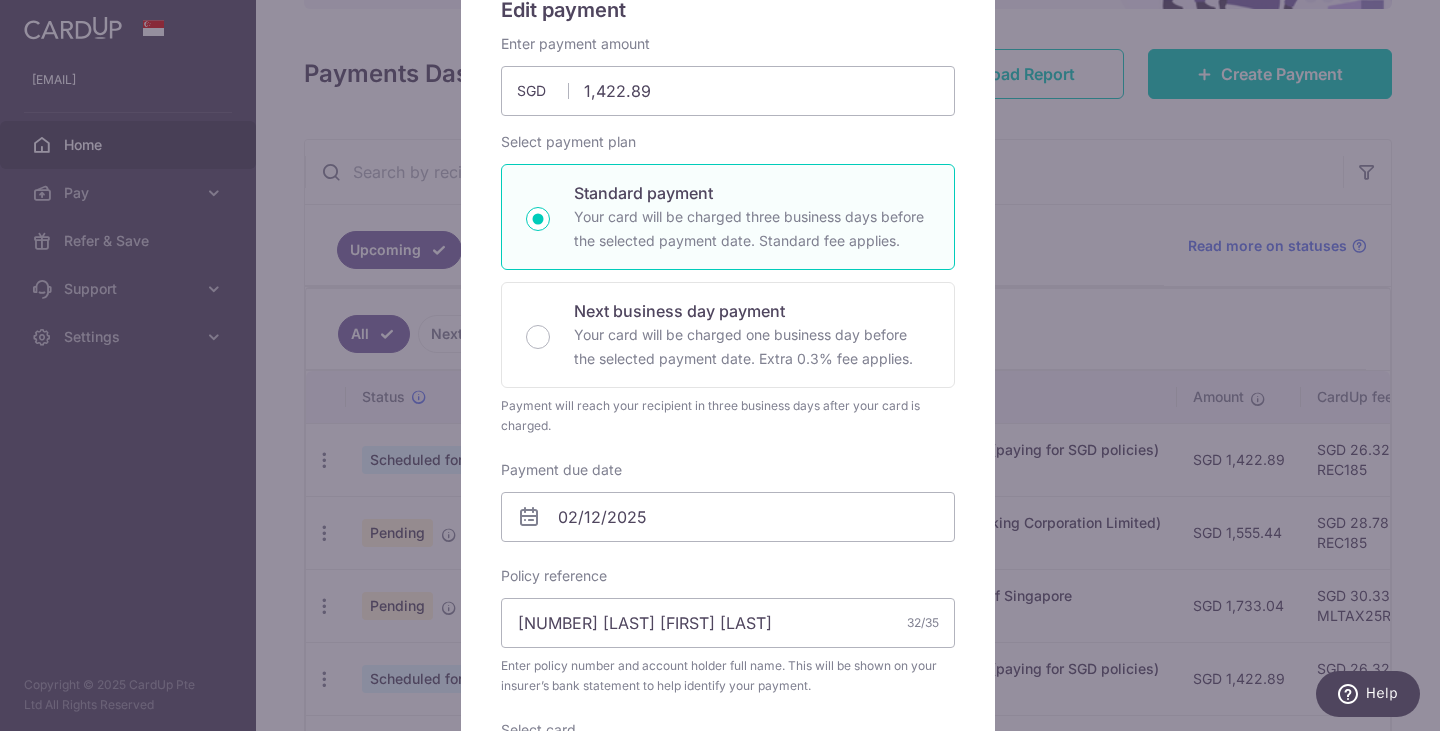 scroll, scrollTop: 192, scrollLeft: 0, axis: vertical 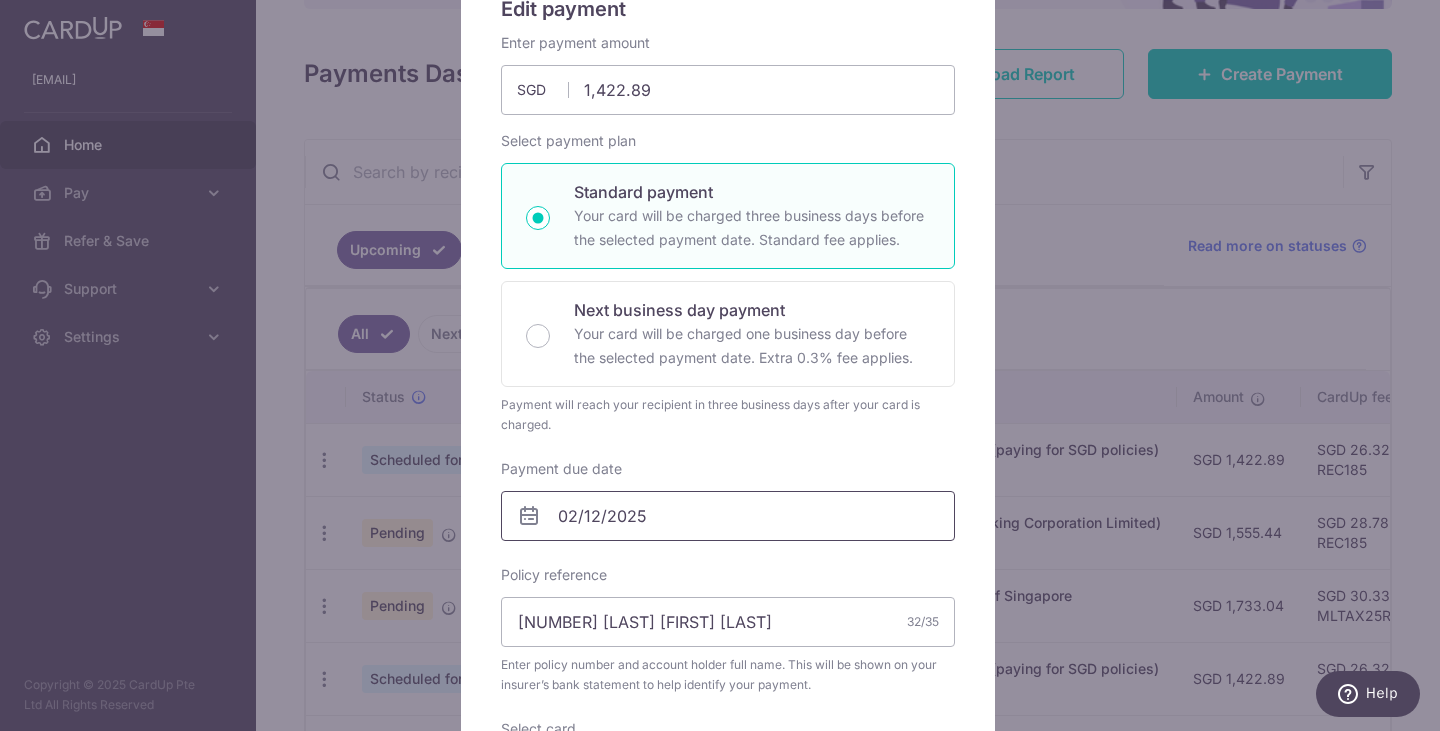 click on "02/12/2025" at bounding box center [728, 516] 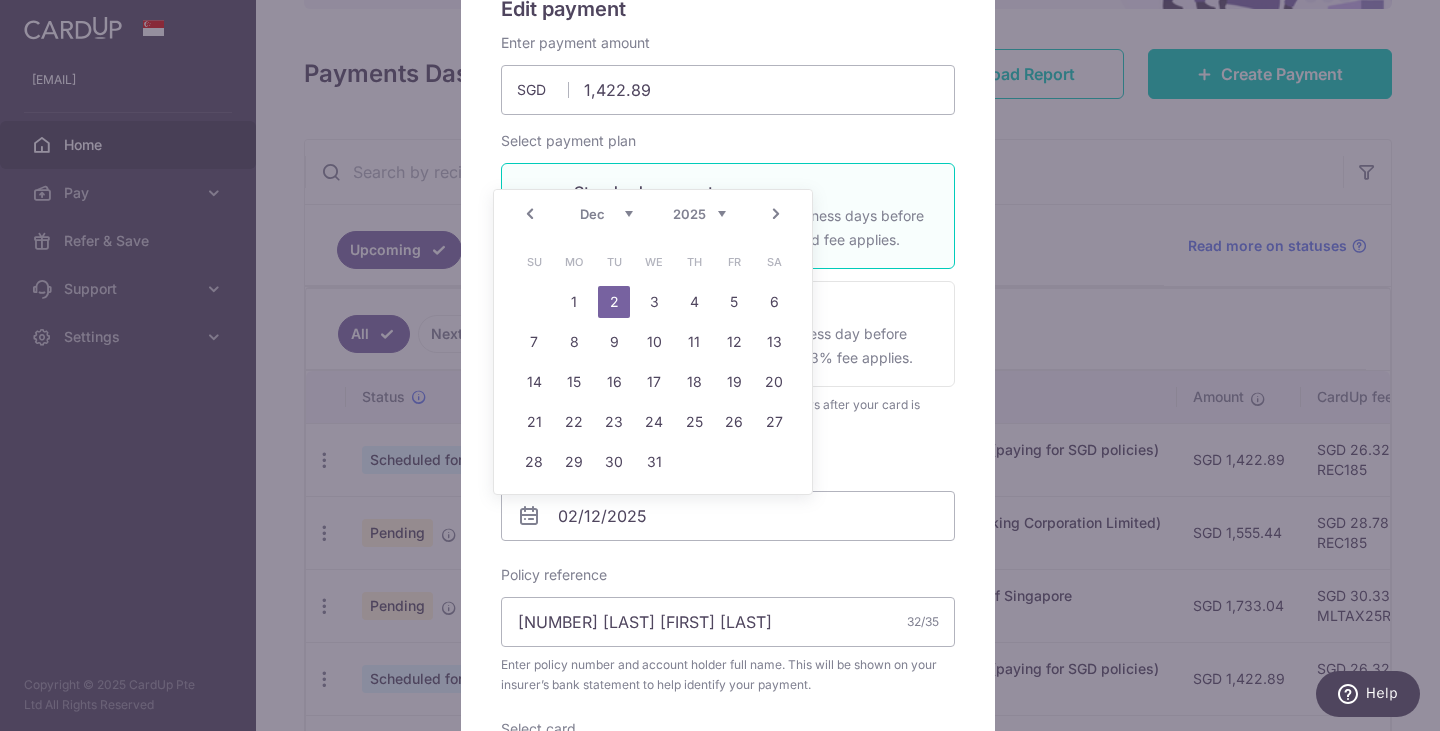 click on "Prev" at bounding box center (530, 214) 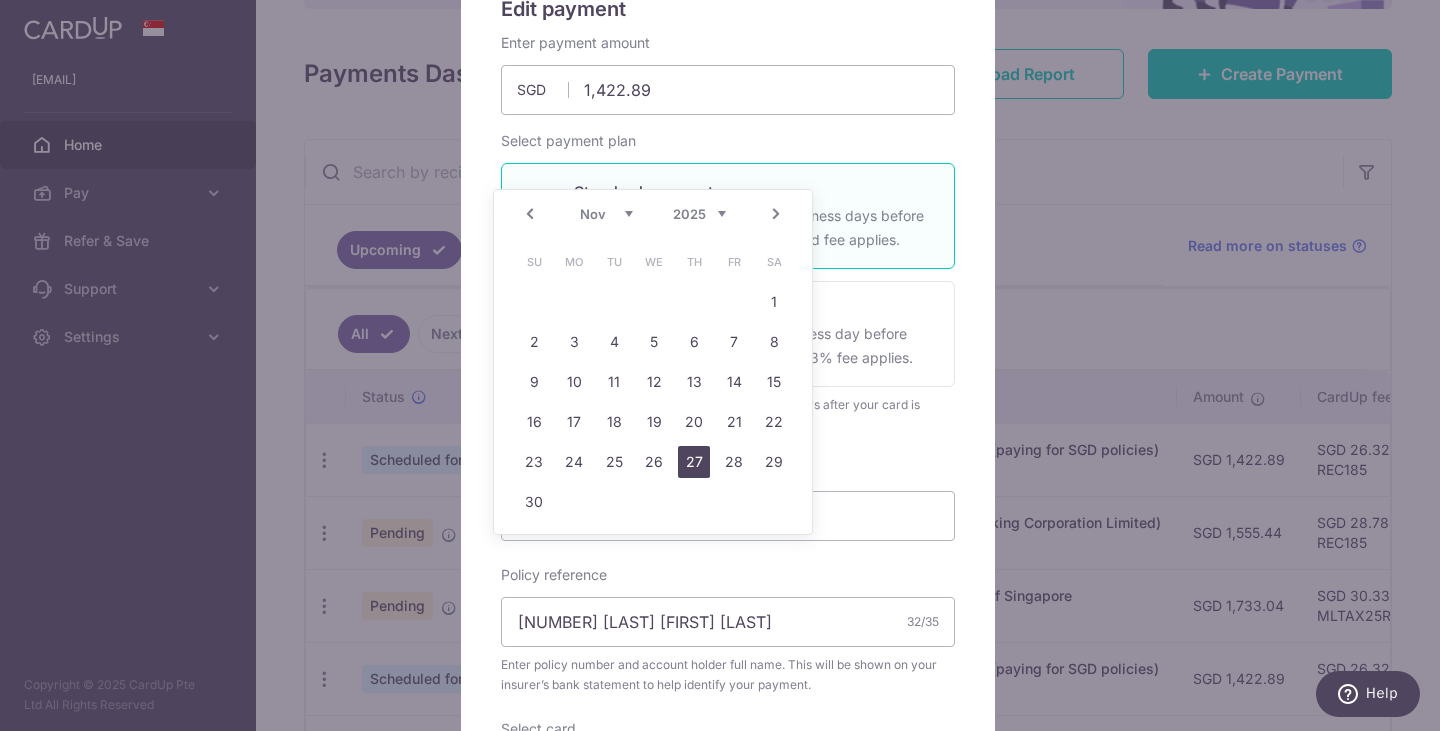click on "27" at bounding box center [694, 462] 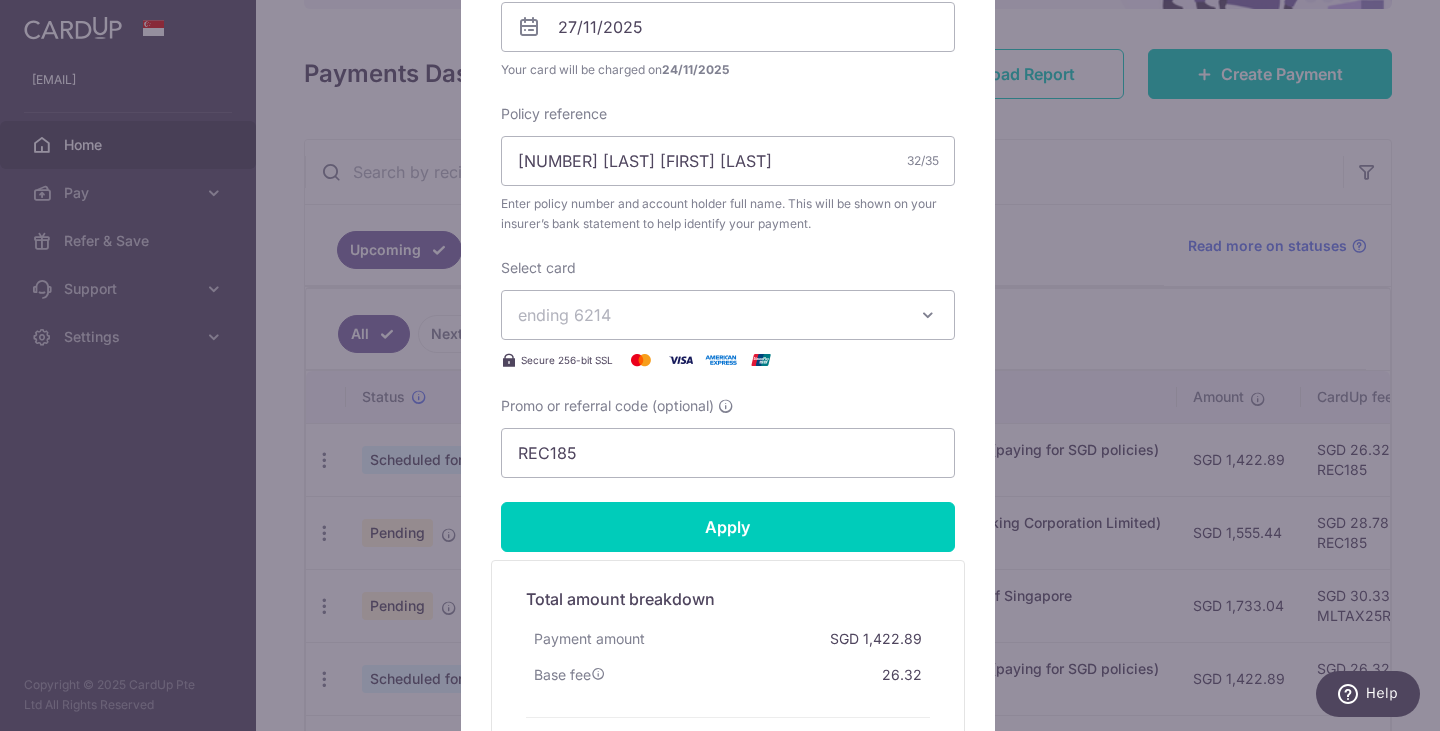 scroll, scrollTop: 682, scrollLeft: 0, axis: vertical 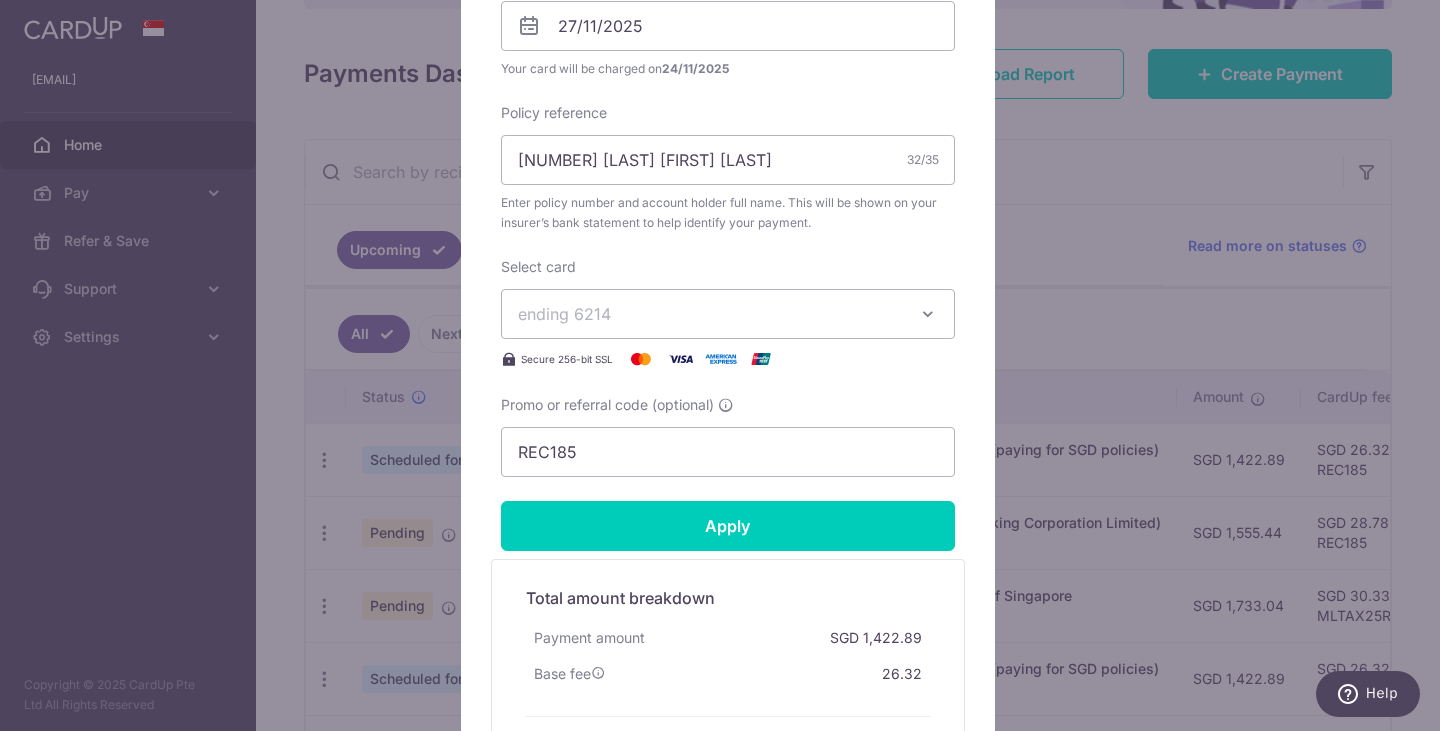 click on "Total amount breakdown
Payment amount
SGD 1,422.89
Base fee
26.32
Processing fee
Next Day fee
Extend fee
Total amount charged
SGD 1,449.21" at bounding box center [728, 670] 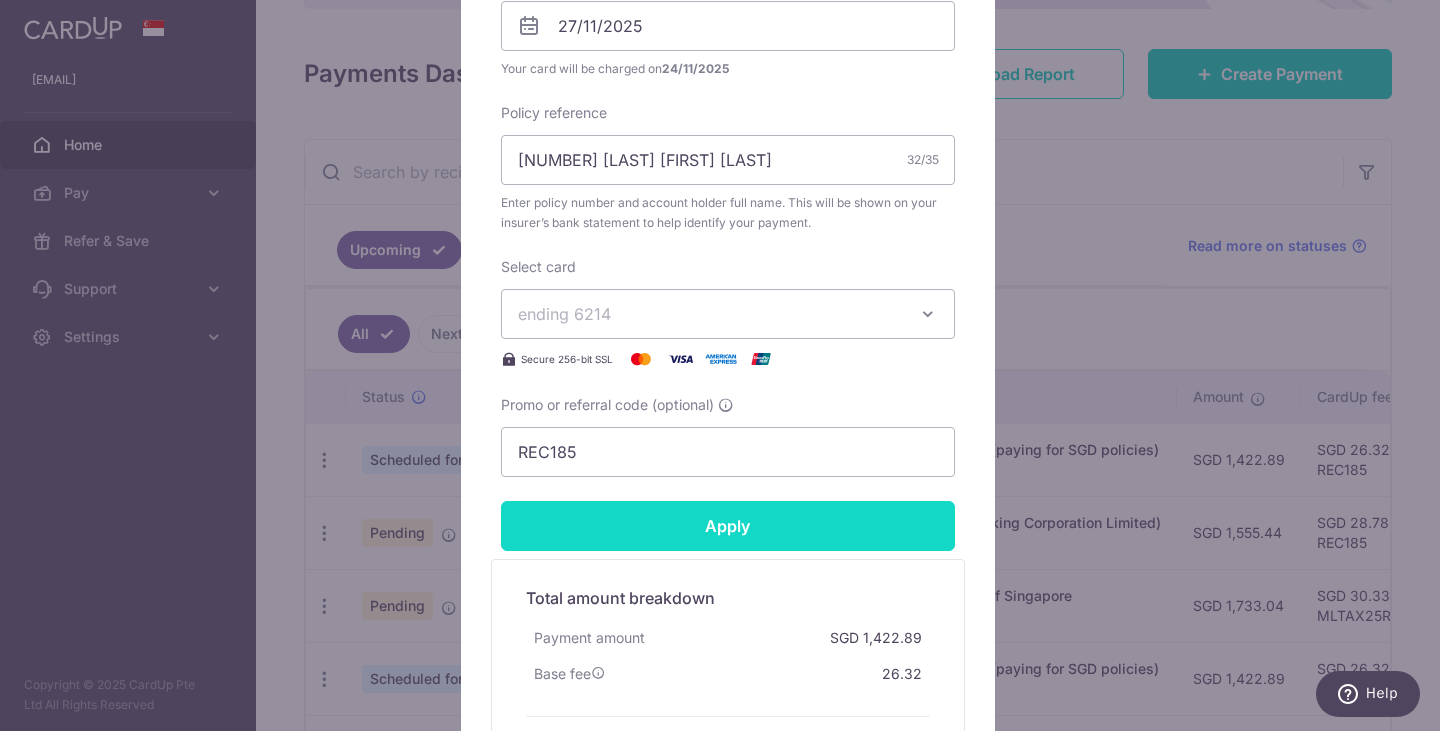 click on "Apply" at bounding box center [728, 526] 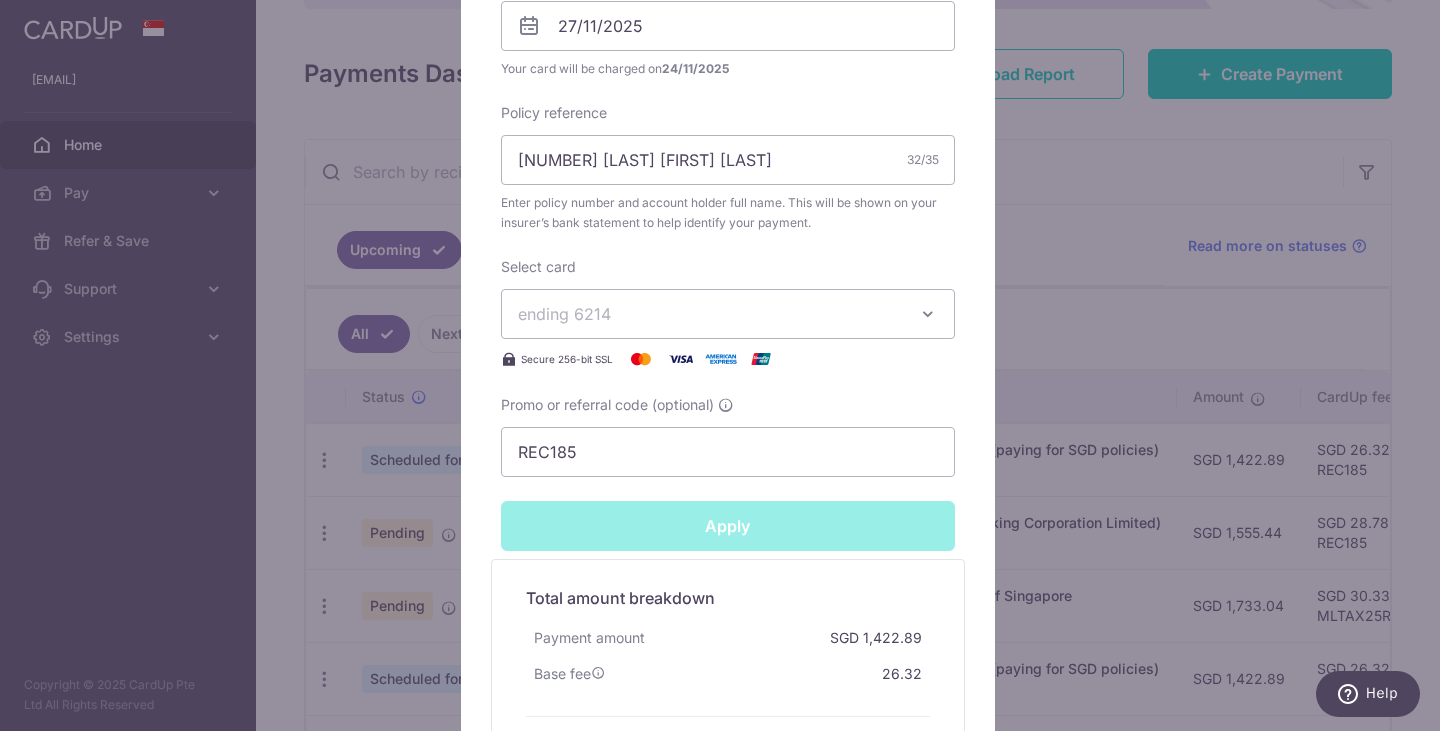 type on "Successfully Applied" 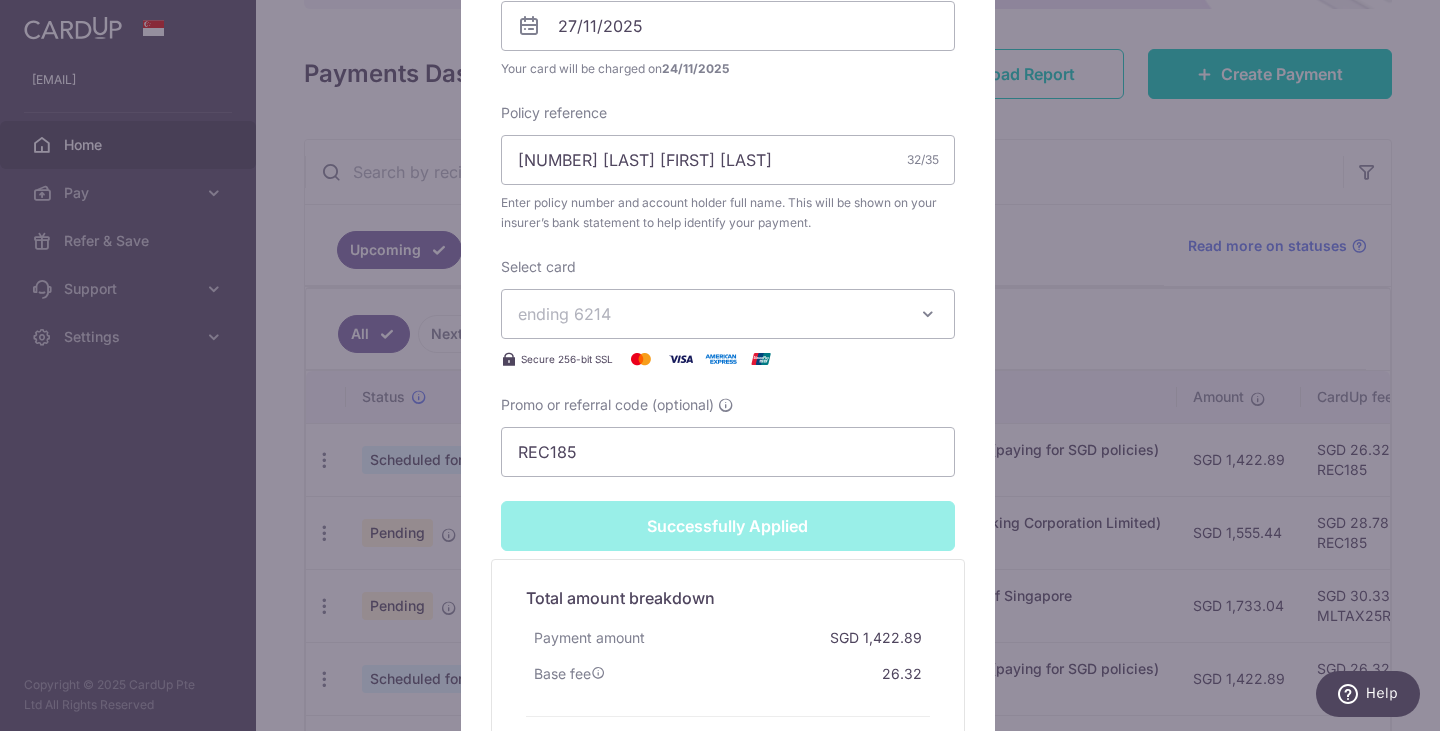 scroll, scrollTop: 752, scrollLeft: 0, axis: vertical 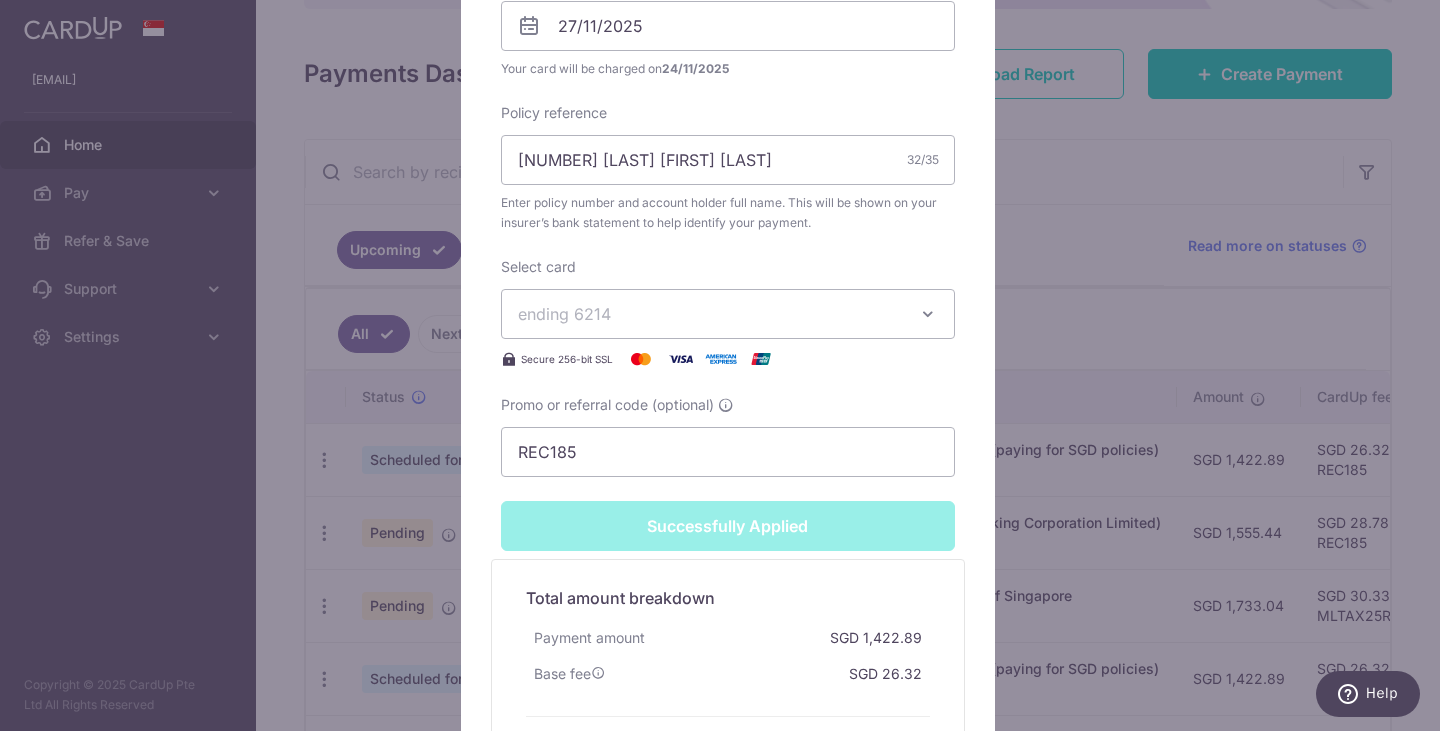 click on "Edit payment
By clicking apply,  you will make changes to all   payments to  Manulife Singapore Pte Ltd (paying for SGD policies)  scheduled from
.
By clicking below, you confirm you are editing this payment to  Manulife Singapore Pte Ltd (paying for SGD policies)  on
02/12/2025 .
Your payment is updated successfully
SGD" at bounding box center (720, 365) 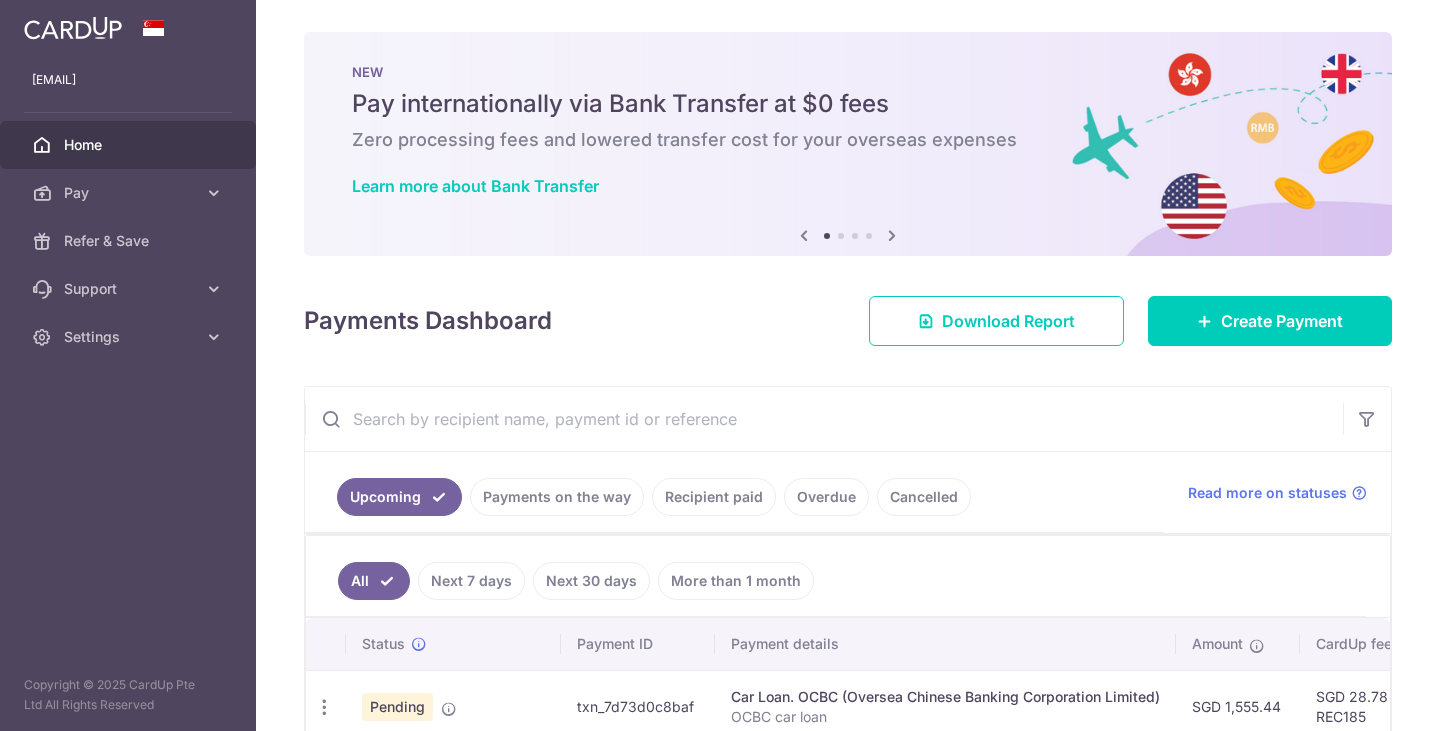 scroll, scrollTop: 0, scrollLeft: 0, axis: both 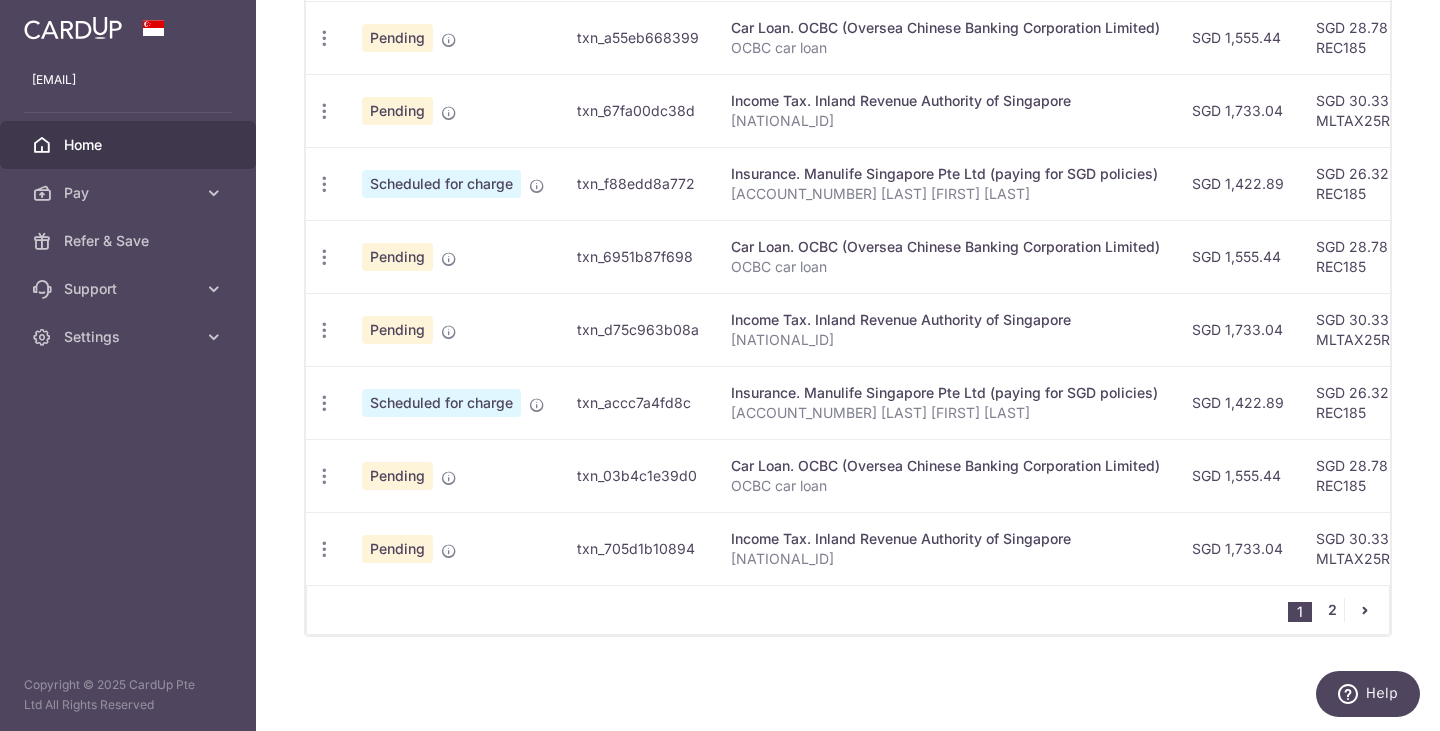 click on "2" at bounding box center (1332, 610) 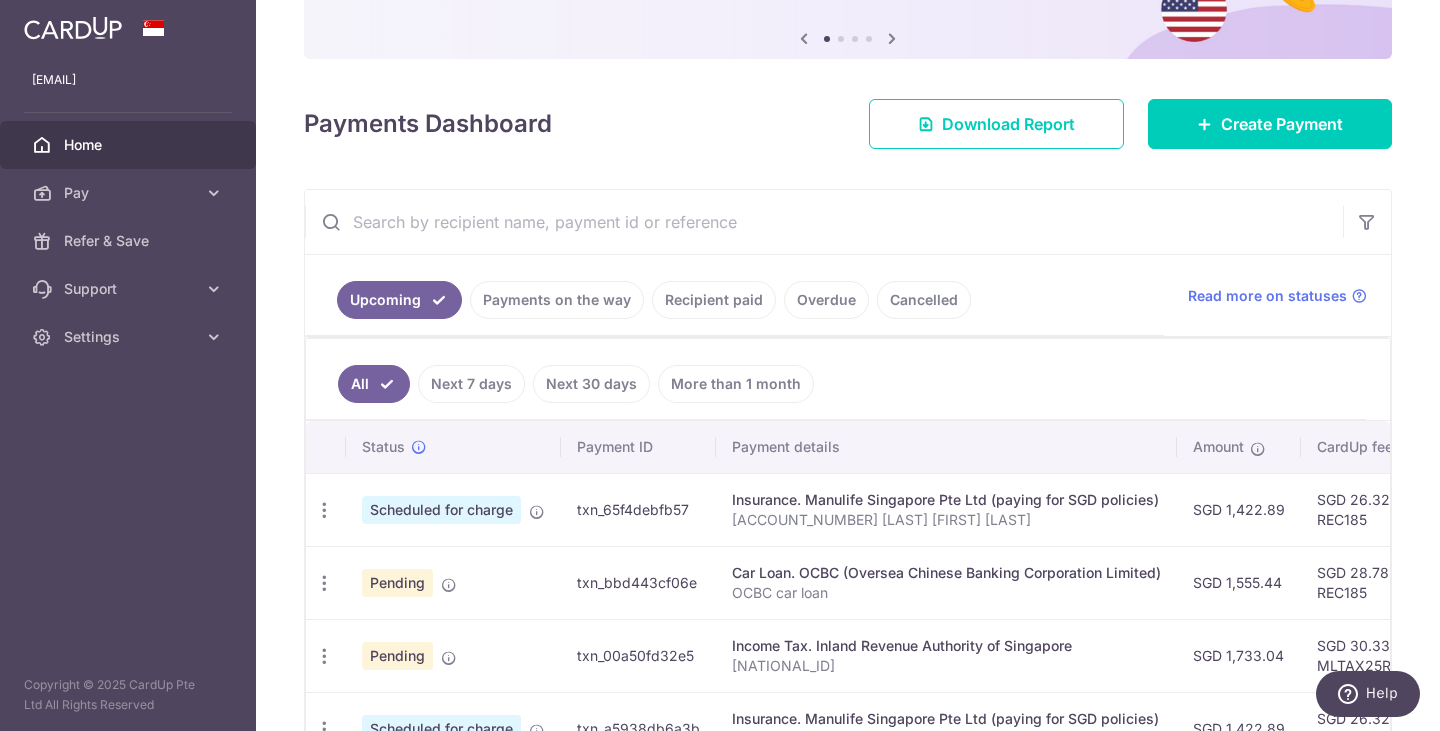 scroll, scrollTop: 200, scrollLeft: 0, axis: vertical 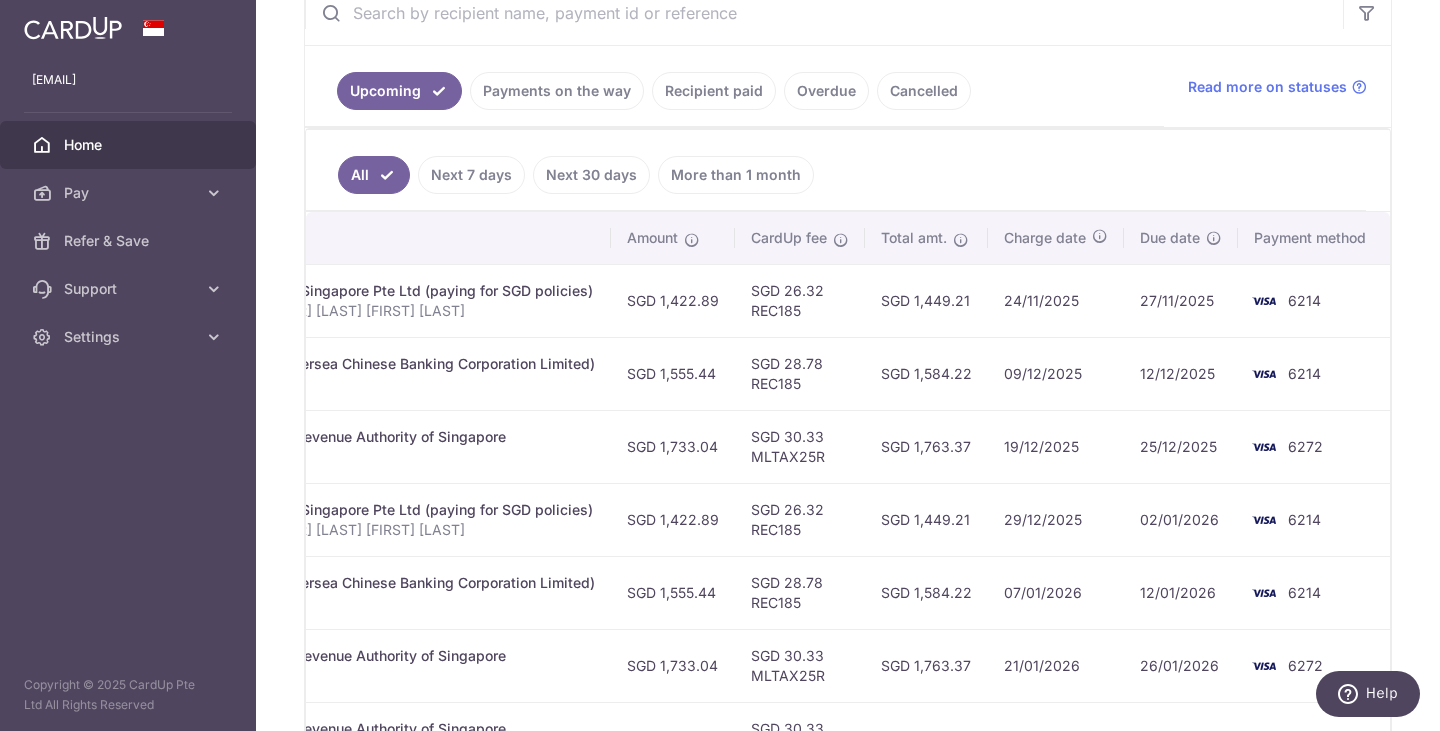click on "02/01/2026" at bounding box center [1181, 519] 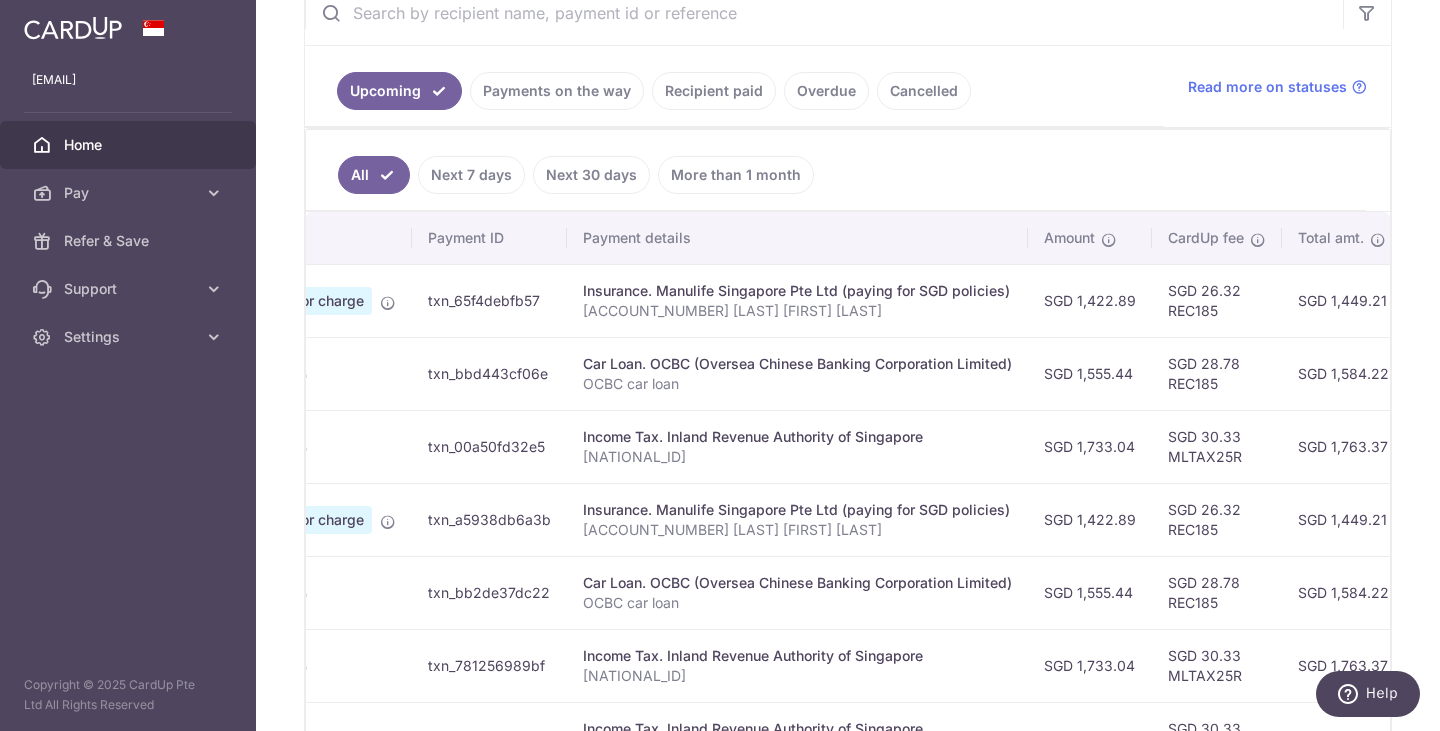 scroll, scrollTop: 0, scrollLeft: 0, axis: both 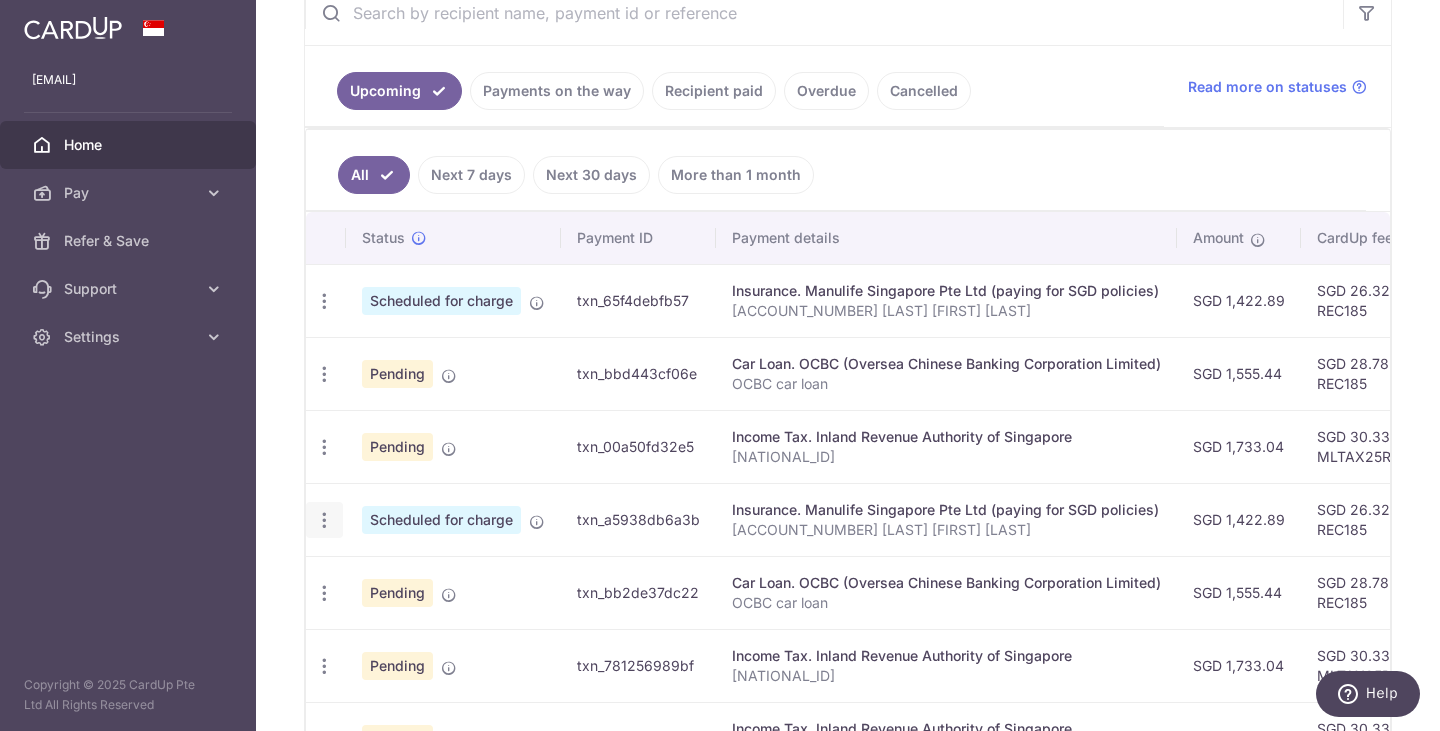 click at bounding box center (324, 301) 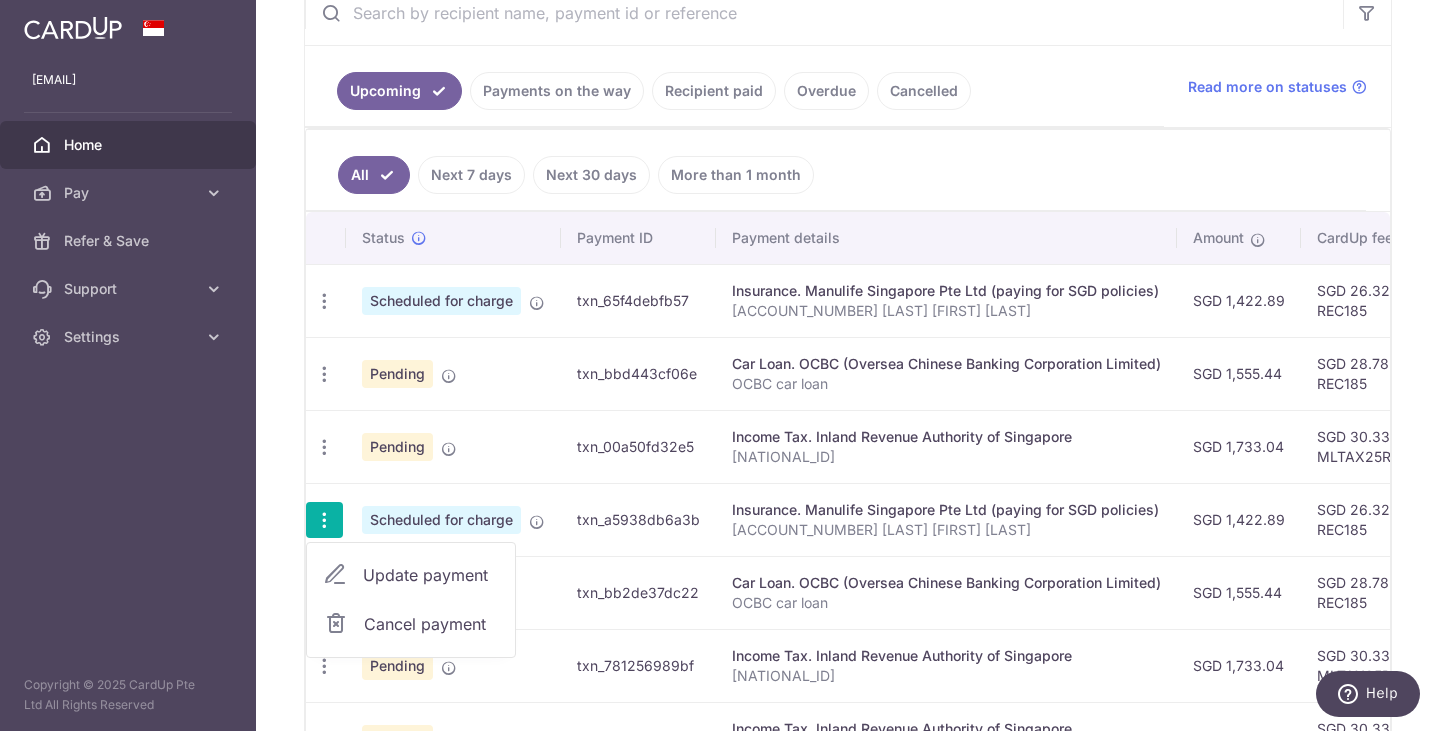 click on "Update payment" at bounding box center [411, 575] 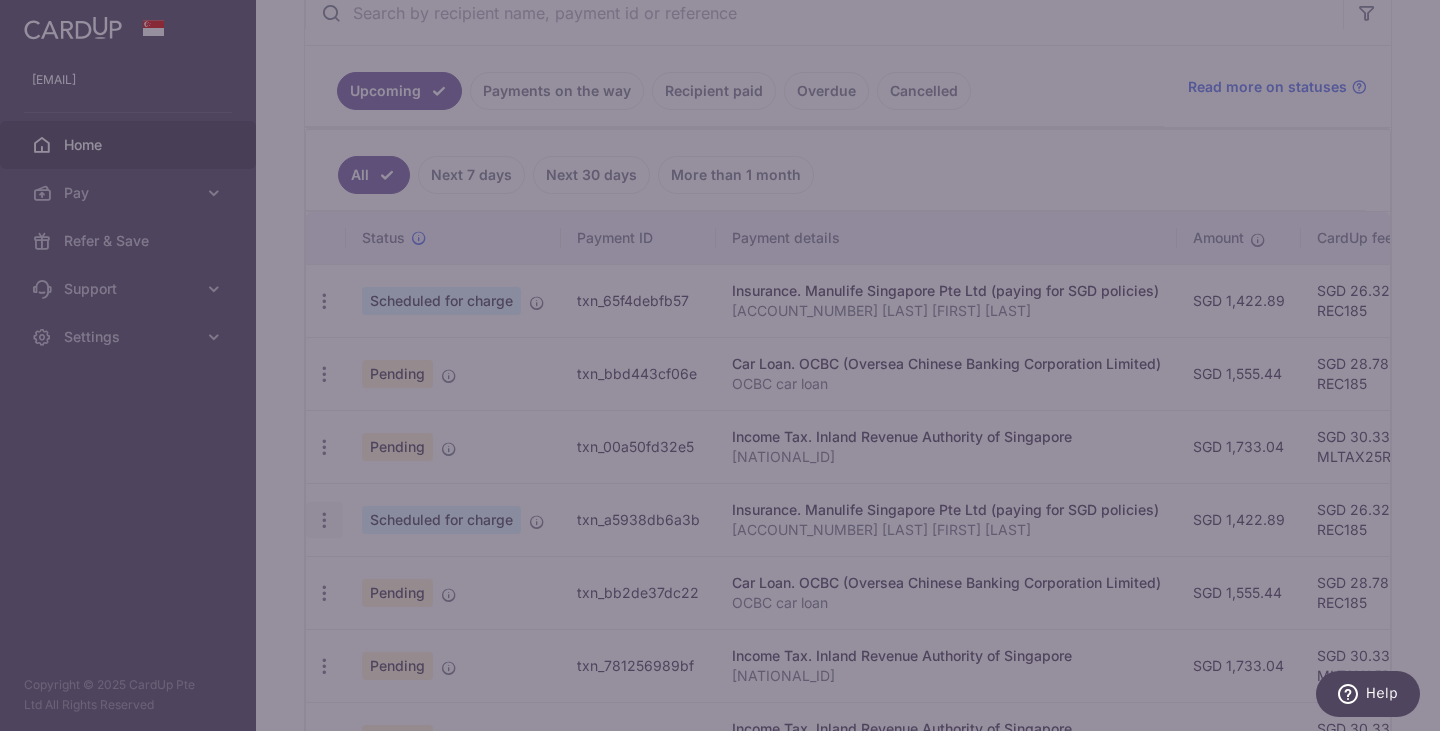type on "1,422.89" 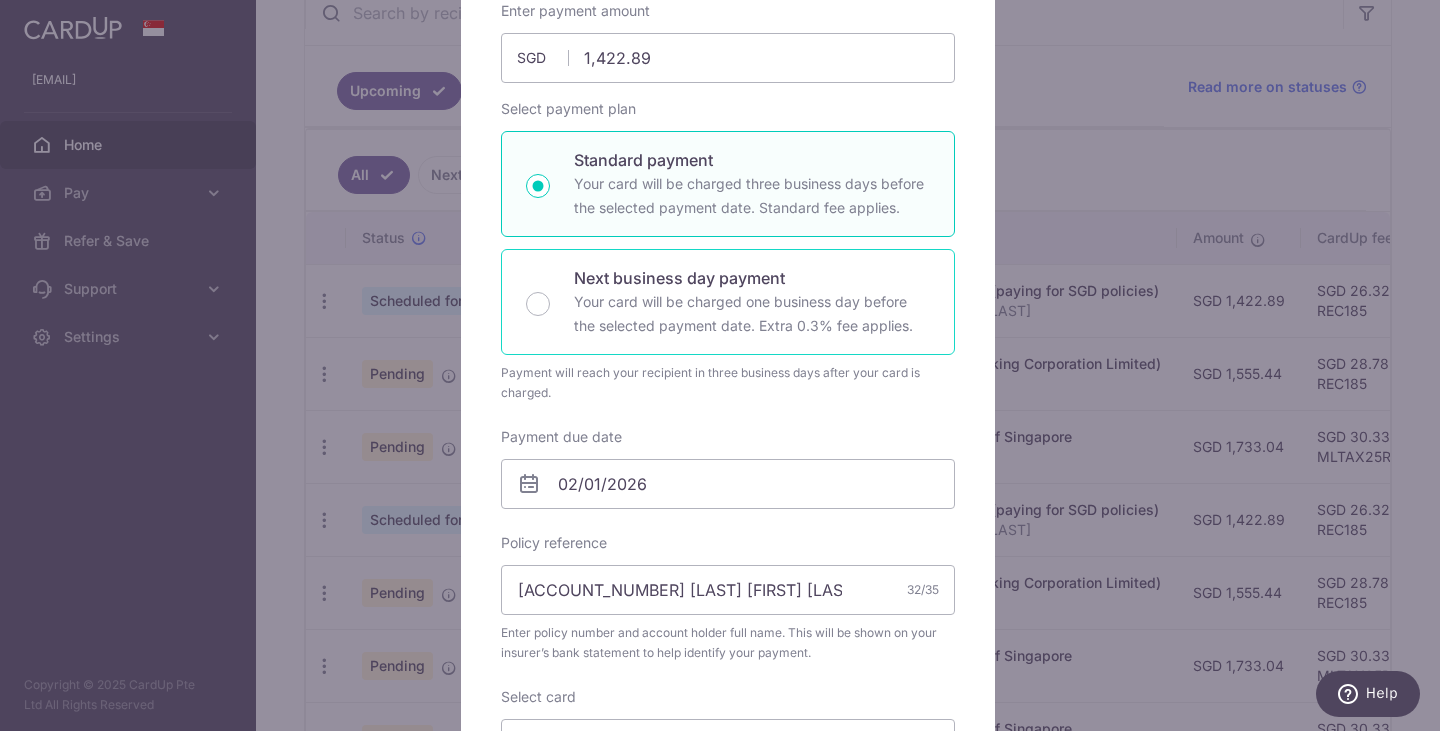 scroll, scrollTop: 225, scrollLeft: 0, axis: vertical 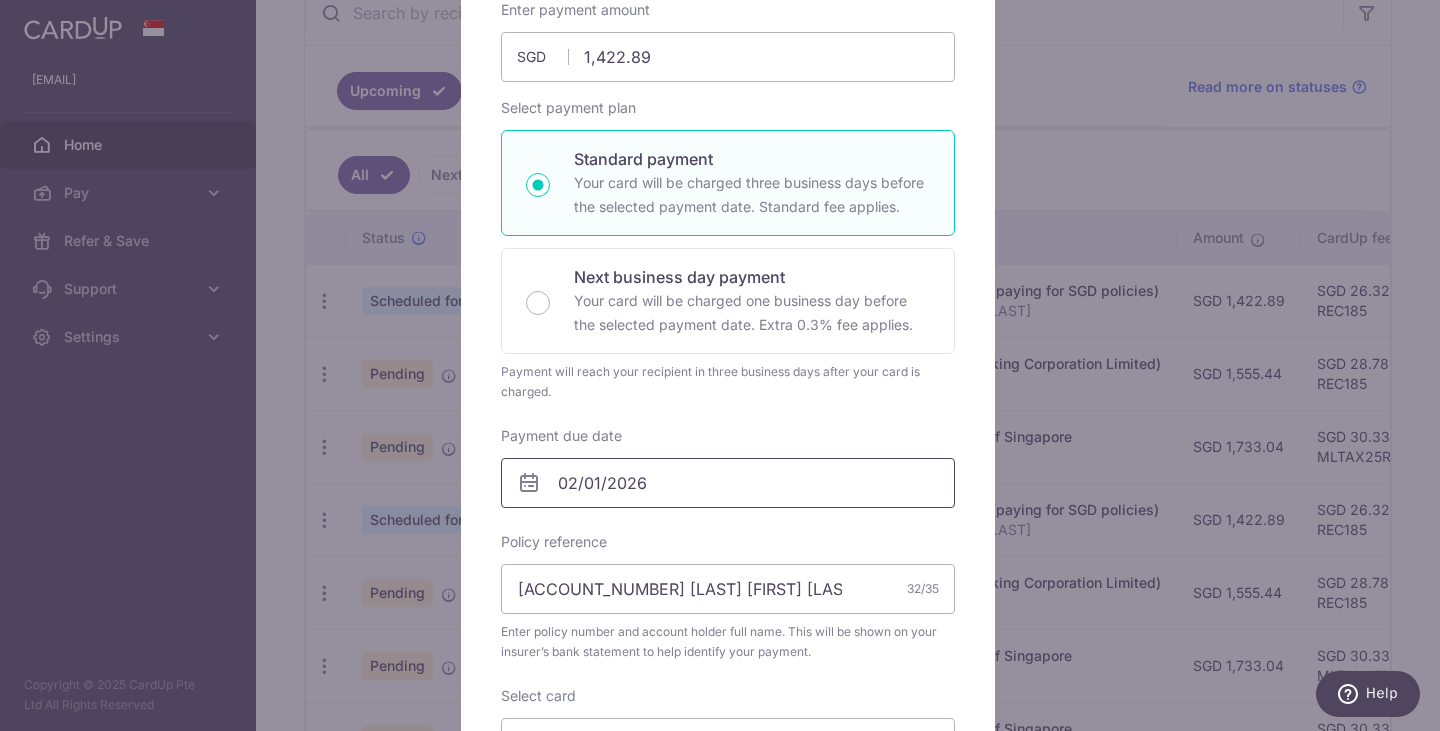 click on "02/01/2026" at bounding box center [728, 483] 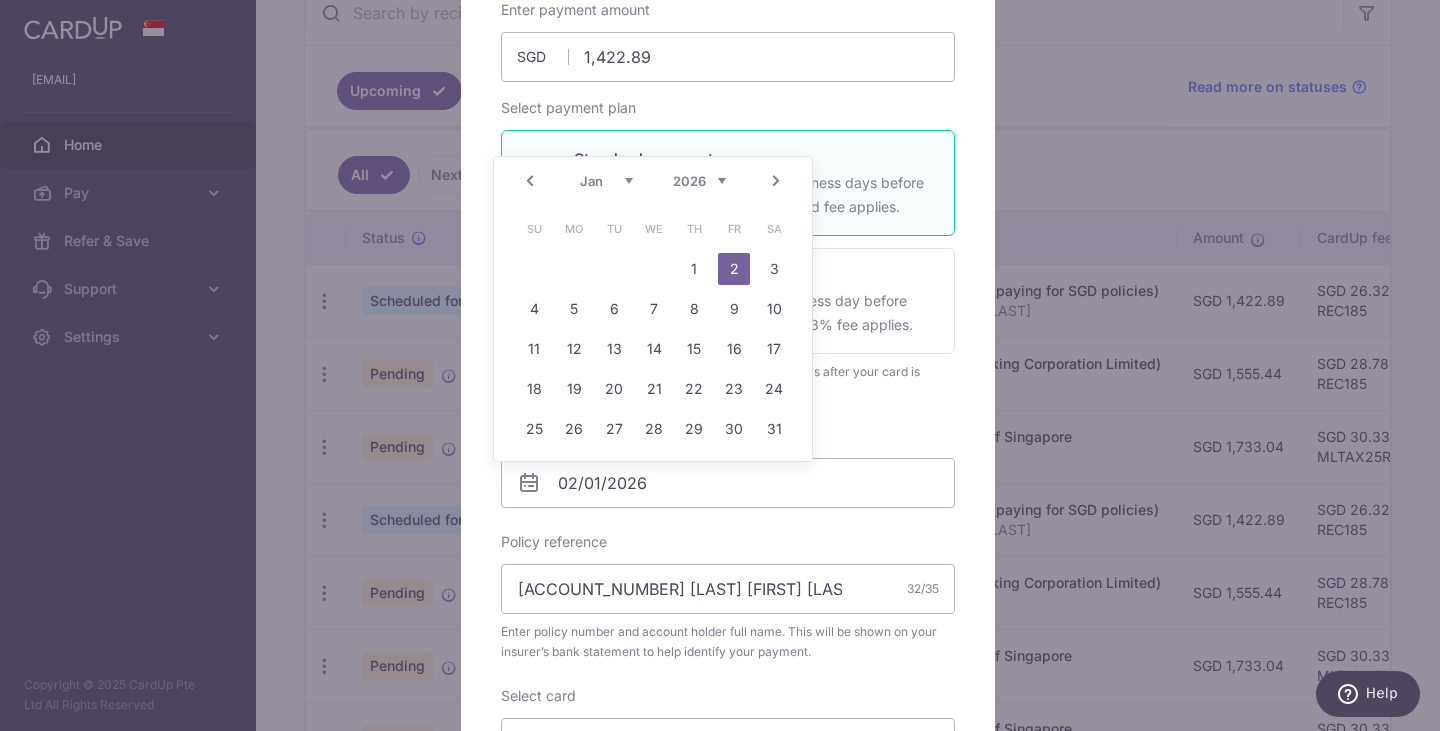 click on "Prev" at bounding box center (530, 181) 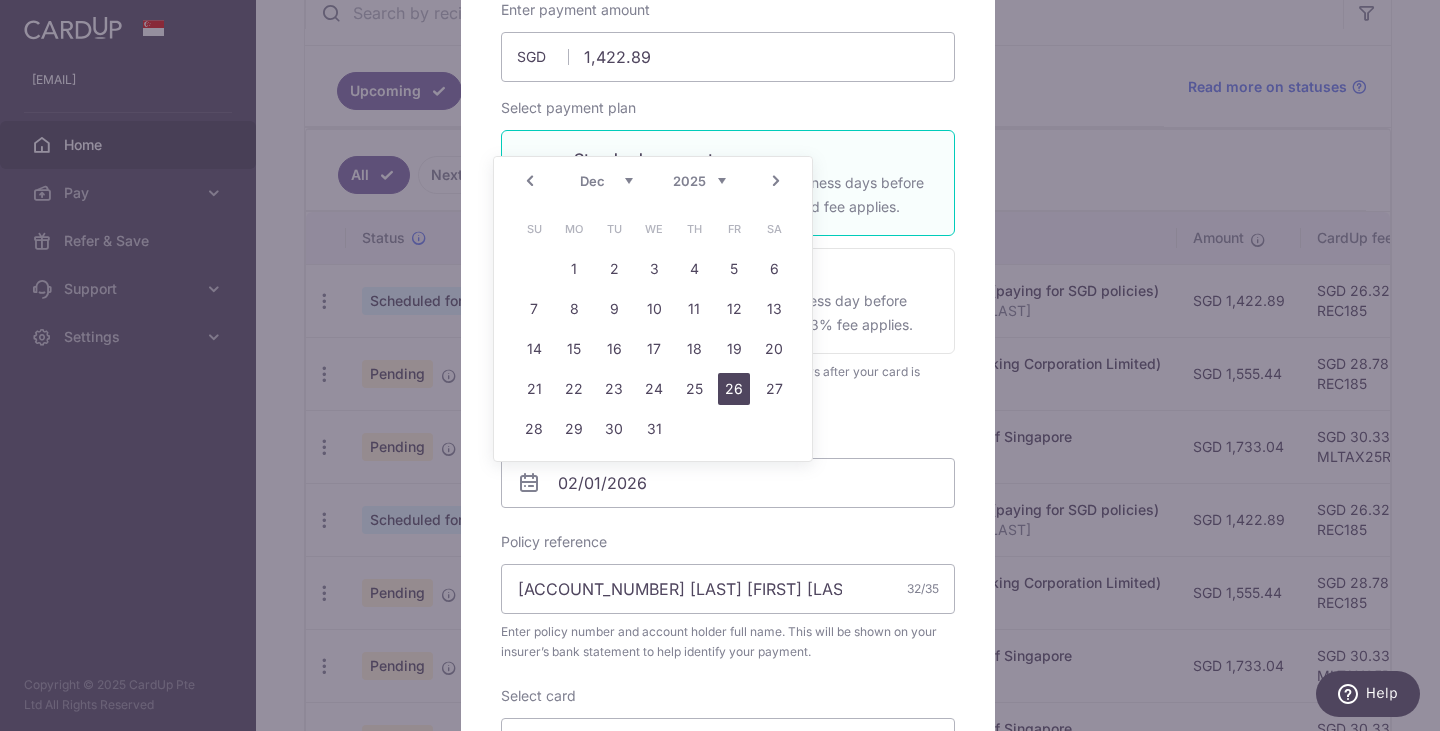 click on "26" at bounding box center [734, 389] 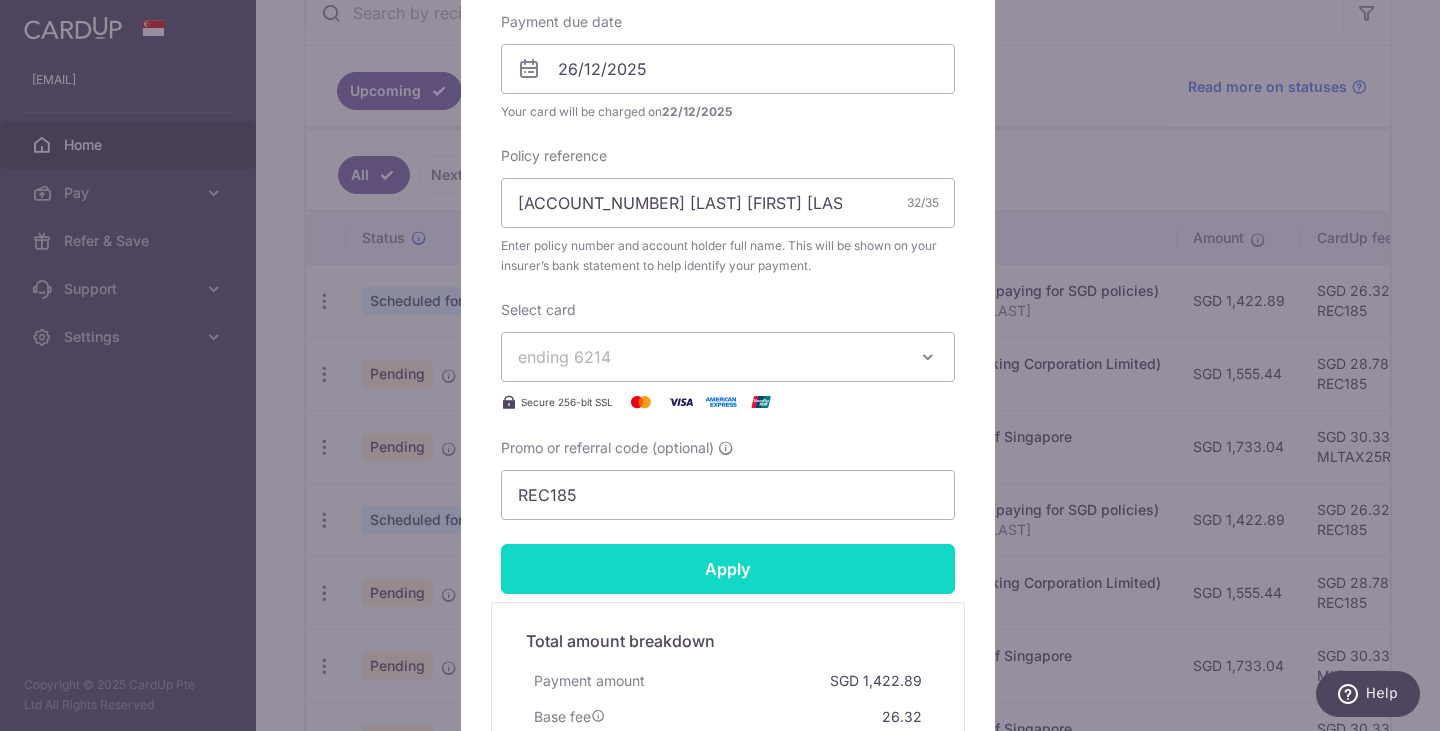 click on "Apply" at bounding box center (728, 569) 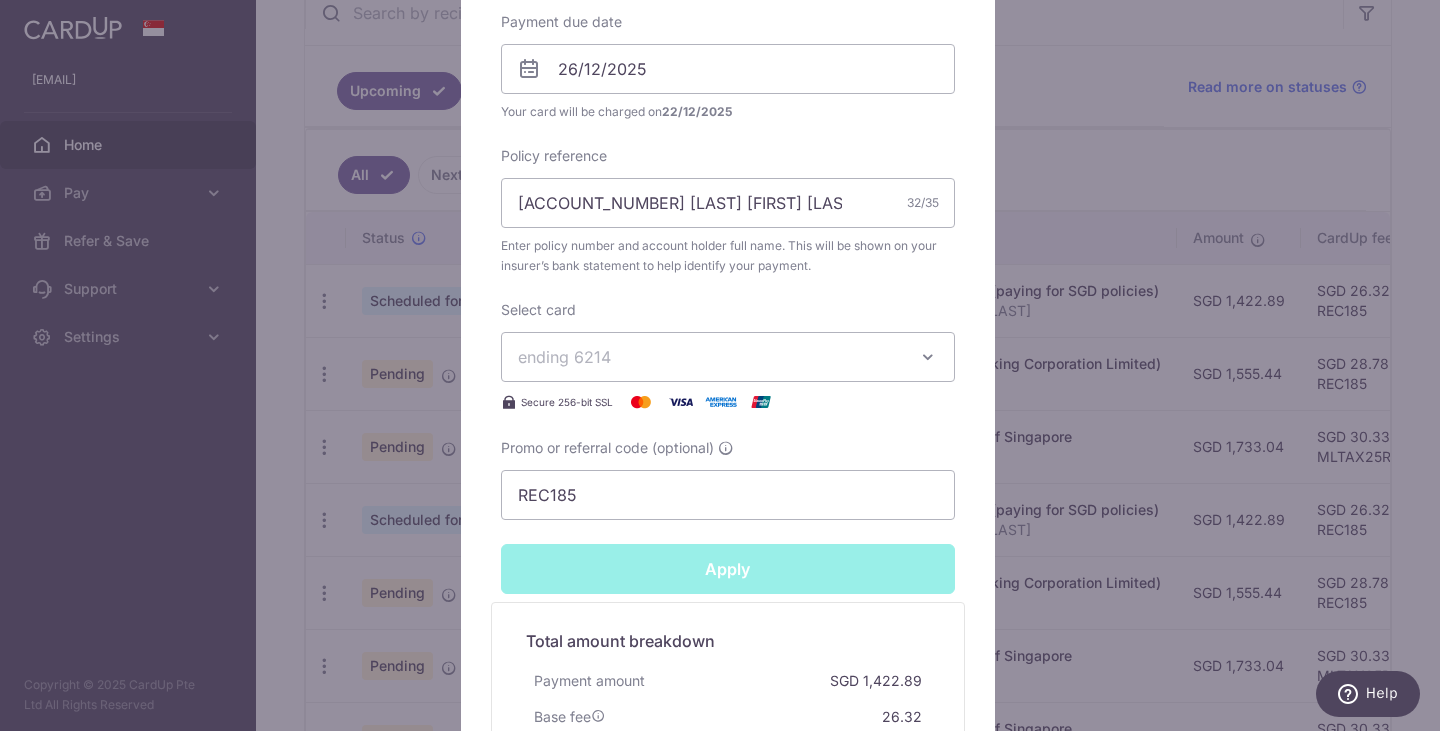 type on "Successfully Applied" 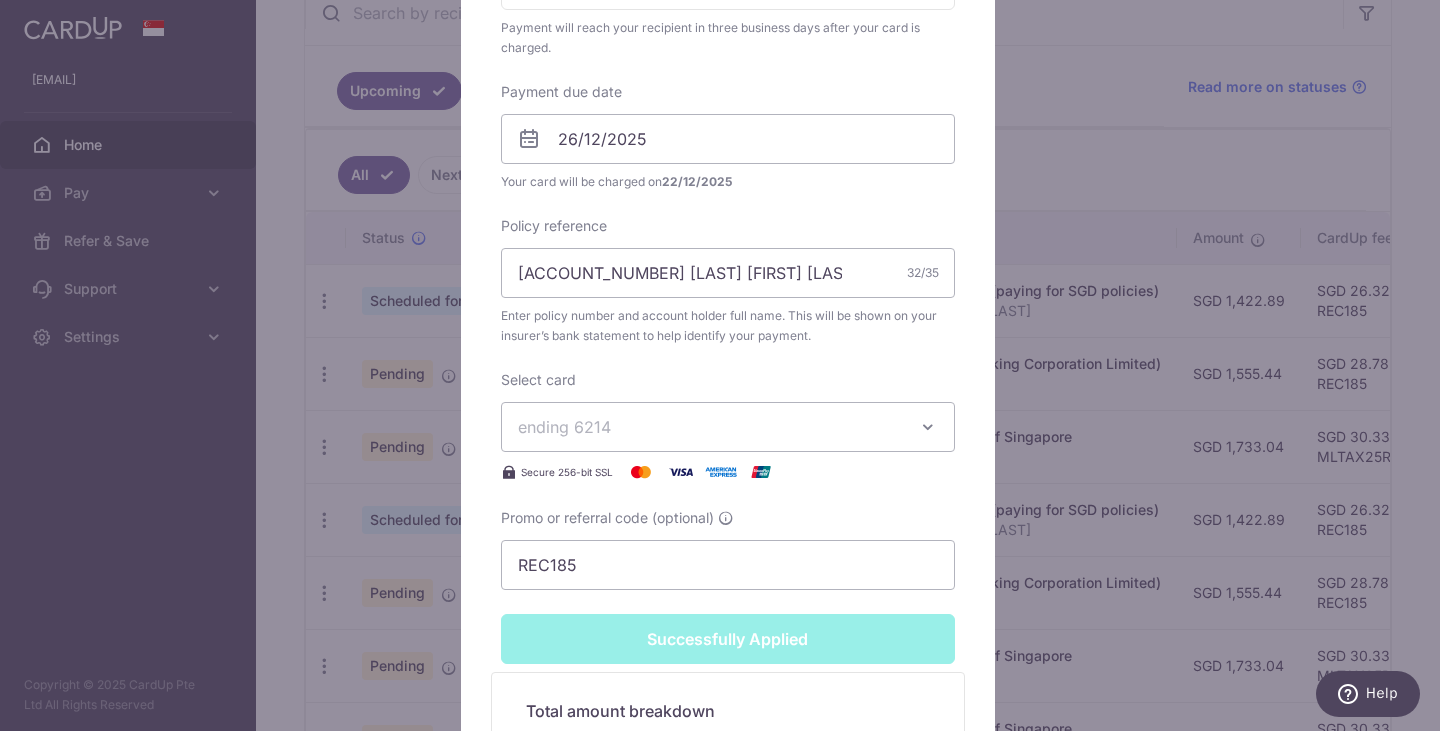 scroll, scrollTop: 709, scrollLeft: 0, axis: vertical 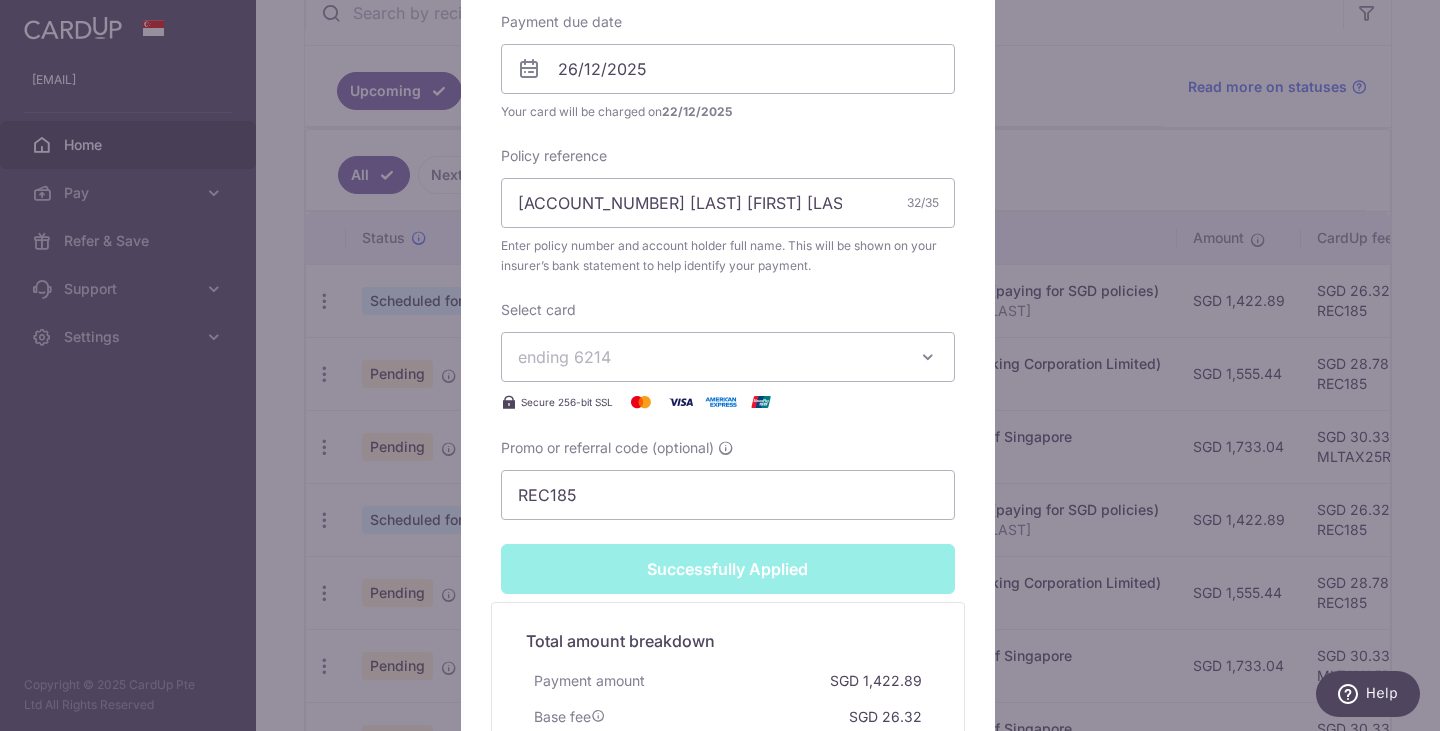 click on "Edit payment
By clicking apply,  you will make changes to all   payments to  Manulife Singapore Pte Ltd (paying for SGD policies)  scheduled from
.
By clicking below, you confirm you are editing this payment to  Manulife Singapore Pte Ltd (paying for SGD policies)  on
02/01/2026 .
Your payment is updated successfully
SGD" at bounding box center (720, 365) 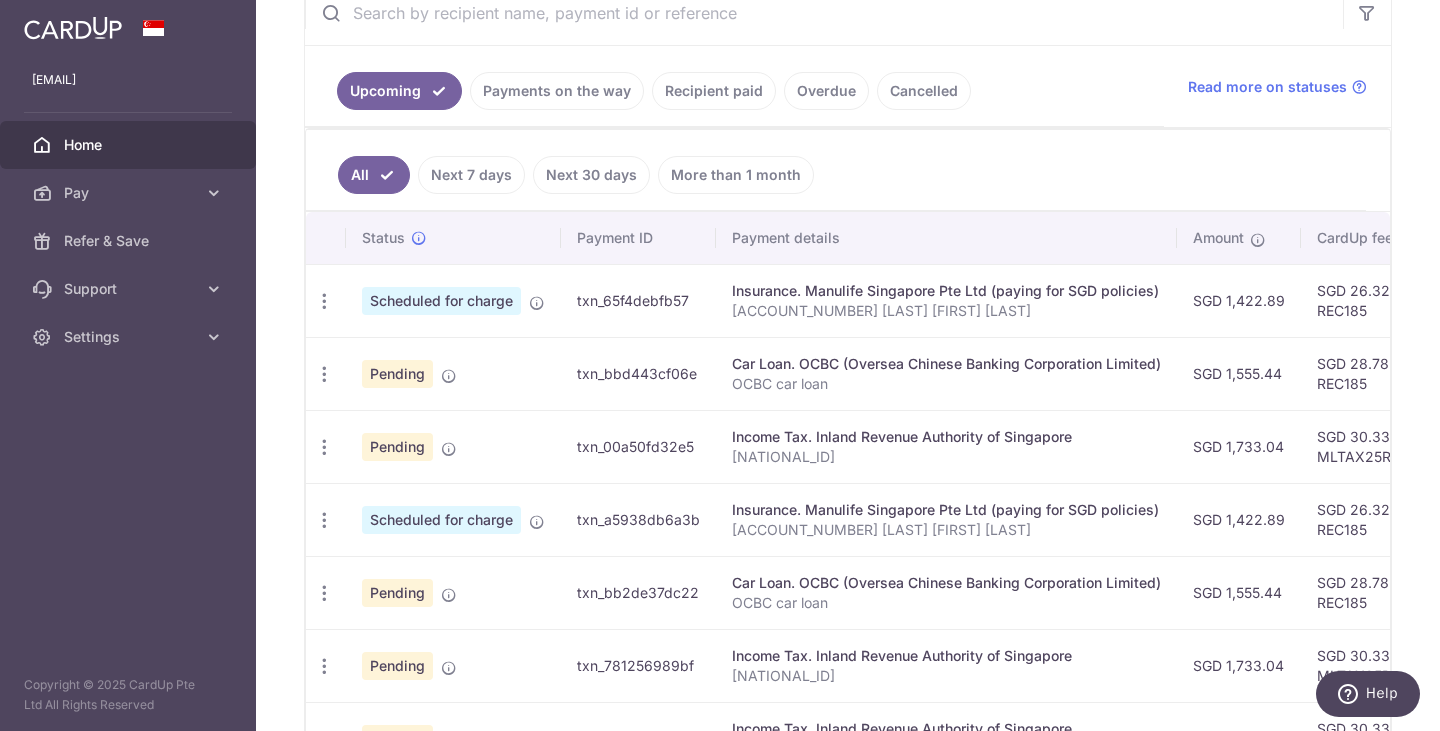scroll, scrollTop: 0, scrollLeft: 75, axis: horizontal 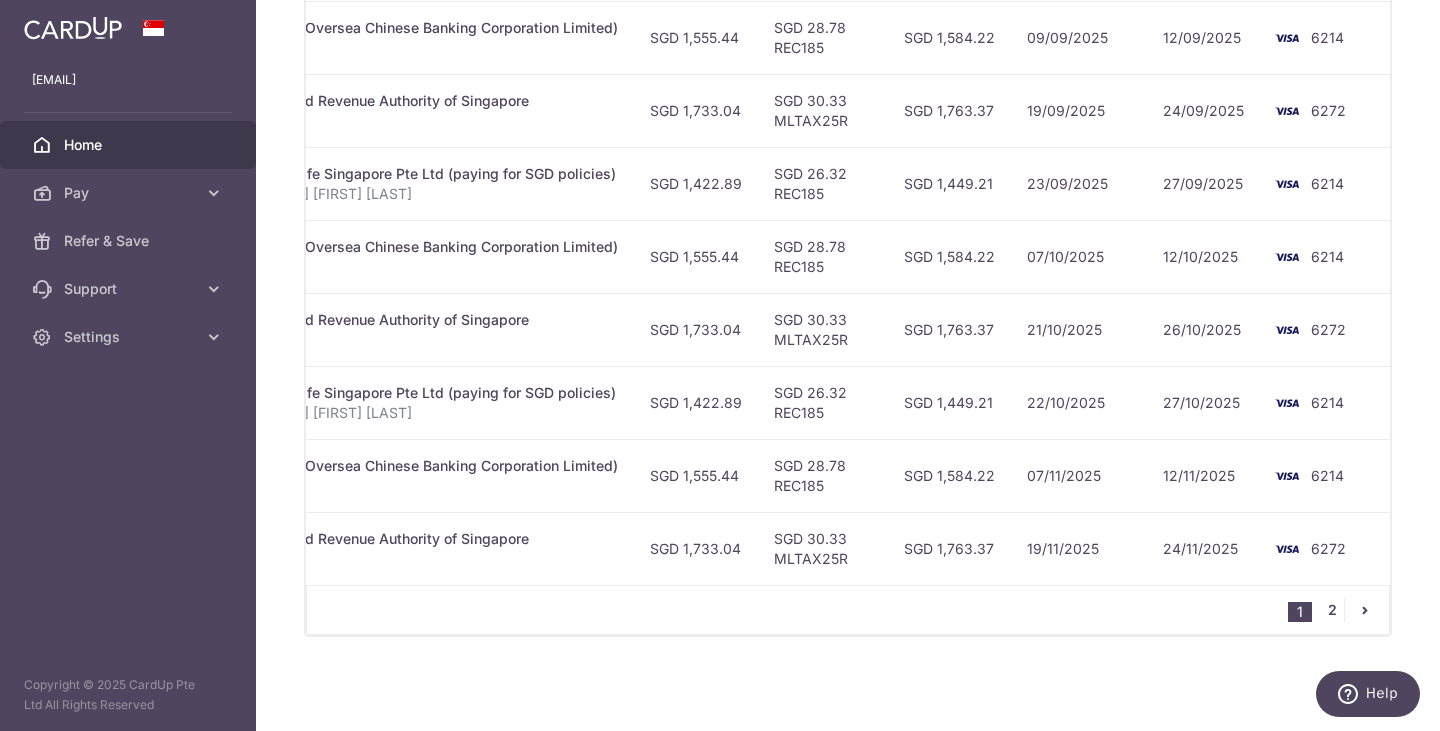 click on "2" at bounding box center [1332, 610] 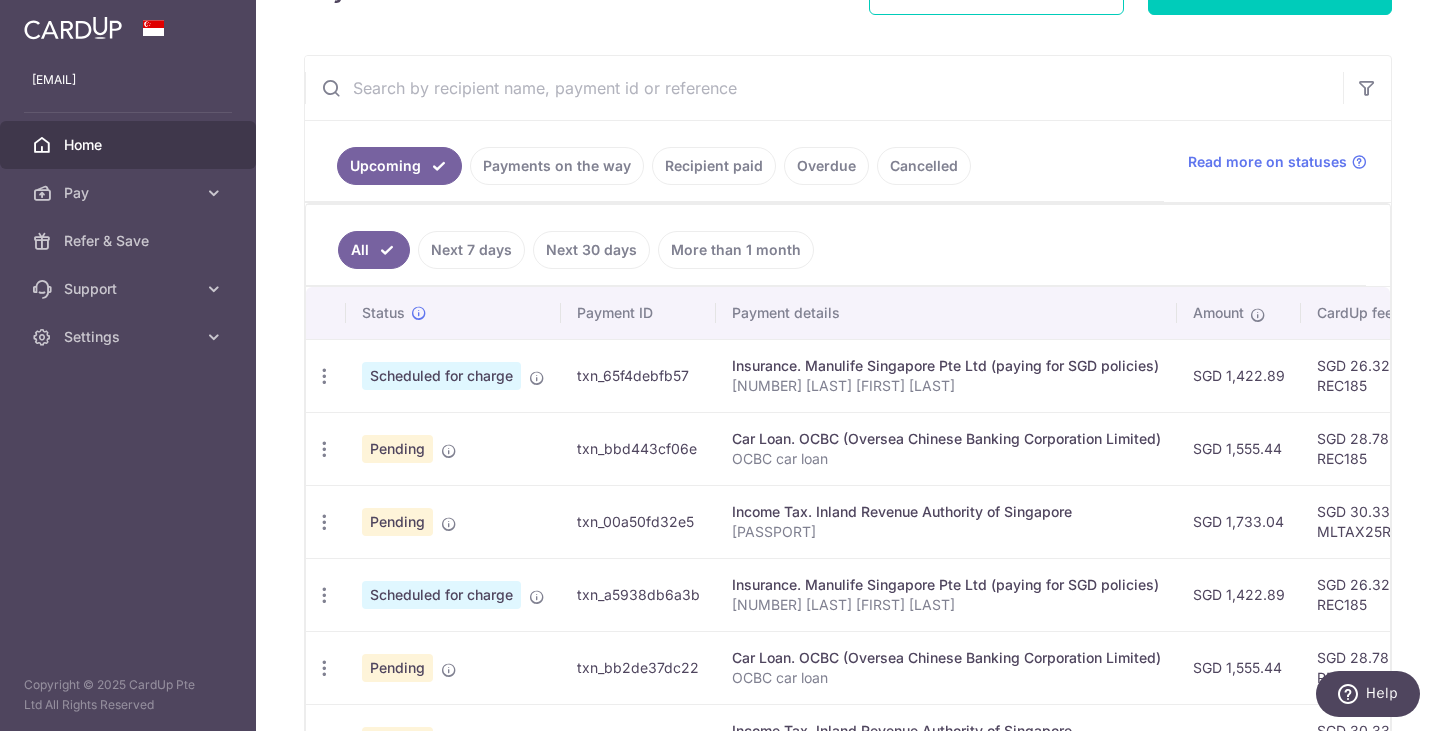 scroll, scrollTop: 381, scrollLeft: 0, axis: vertical 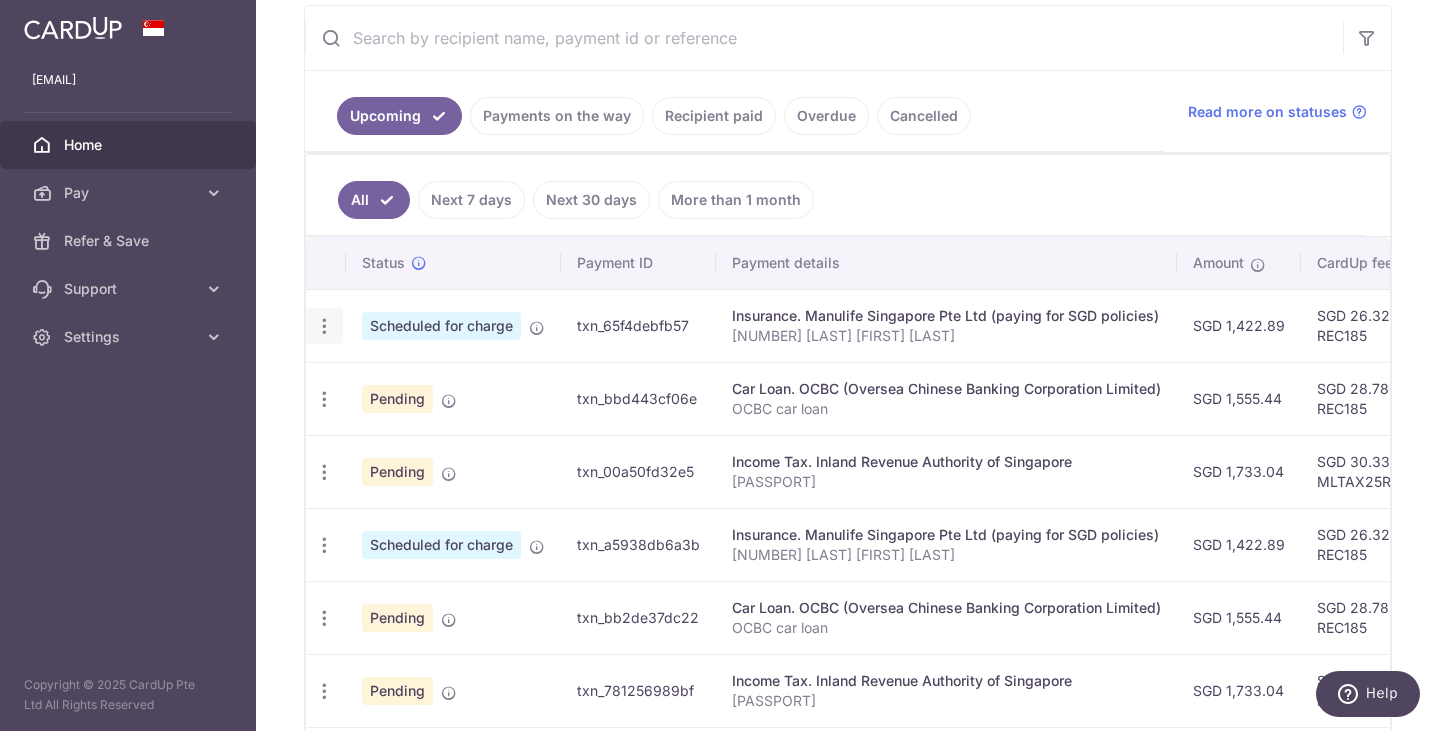 click at bounding box center (324, 326) 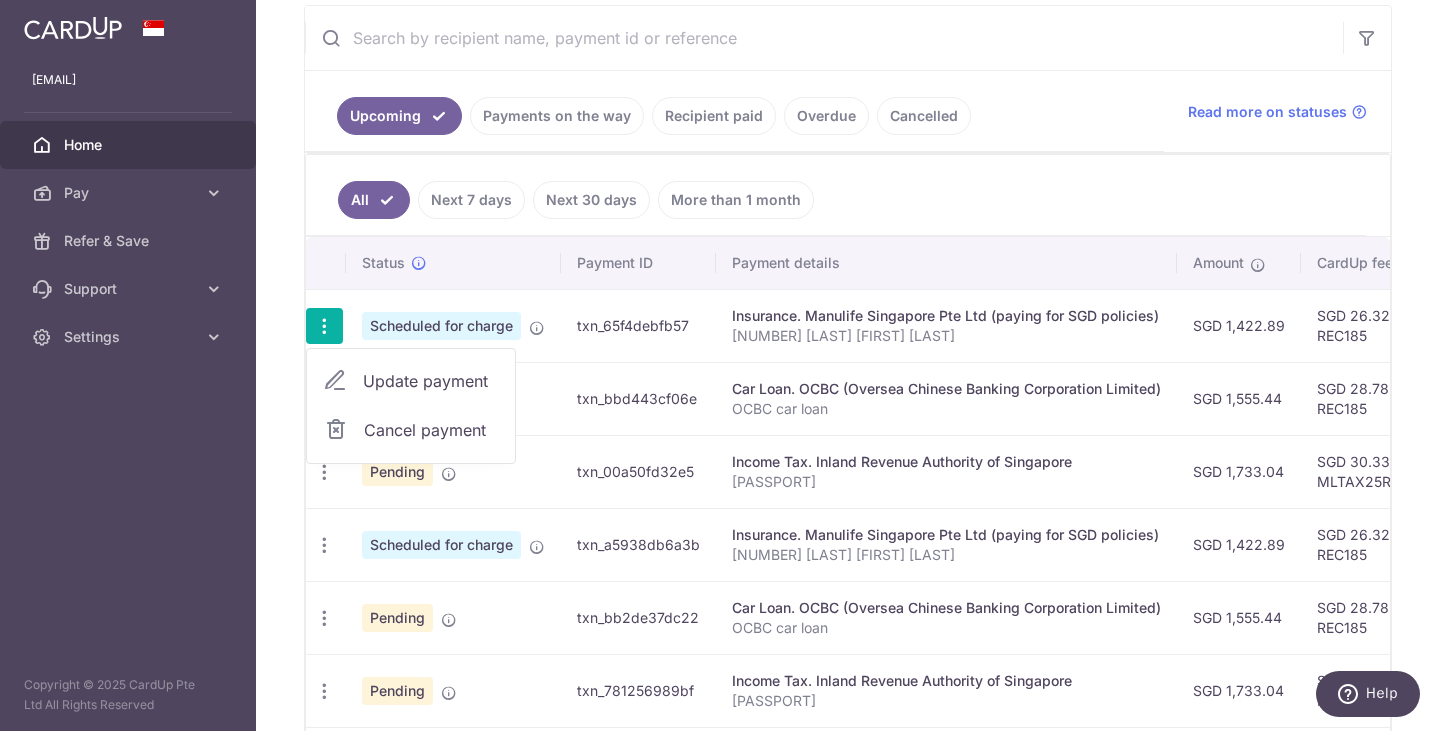 click on "Update payment" at bounding box center (431, 381) 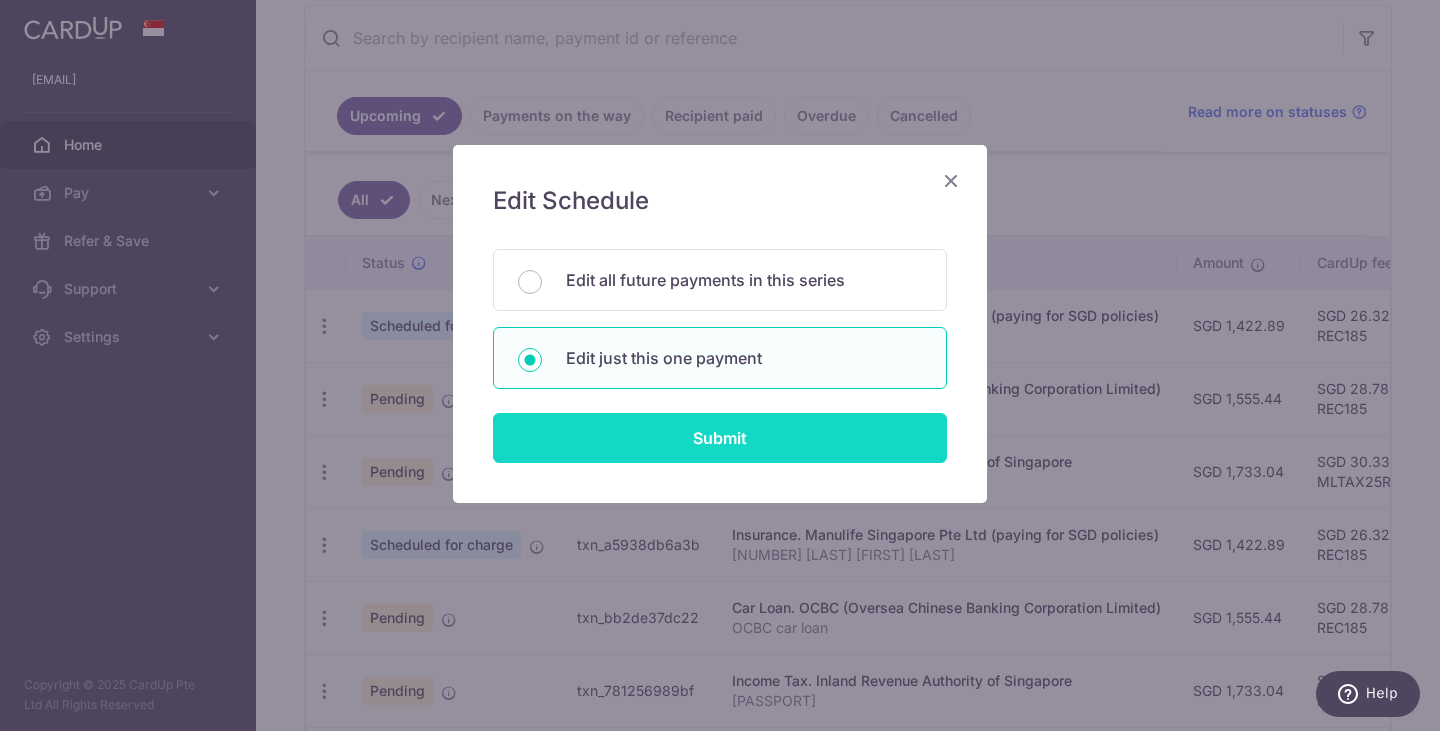 click on "Submit" at bounding box center (720, 438) 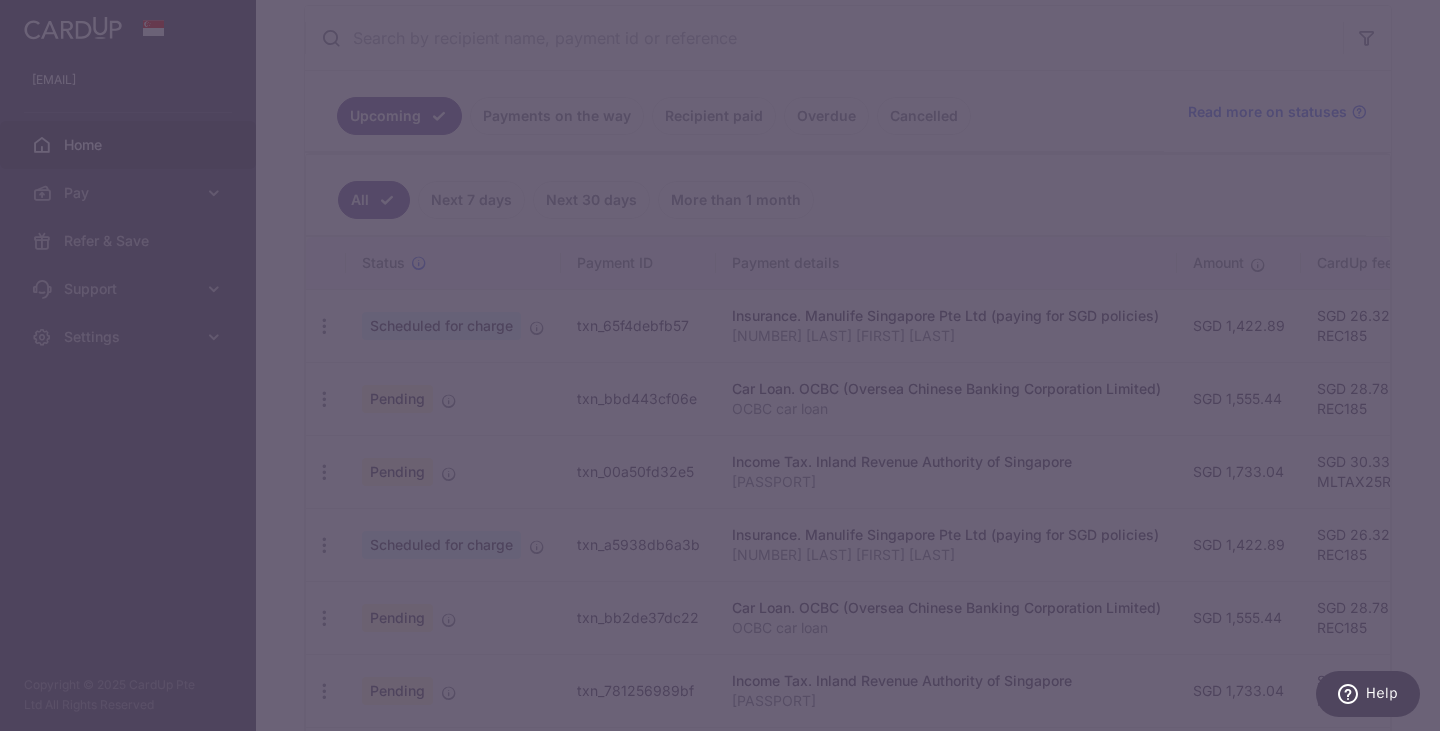type on "REC185" 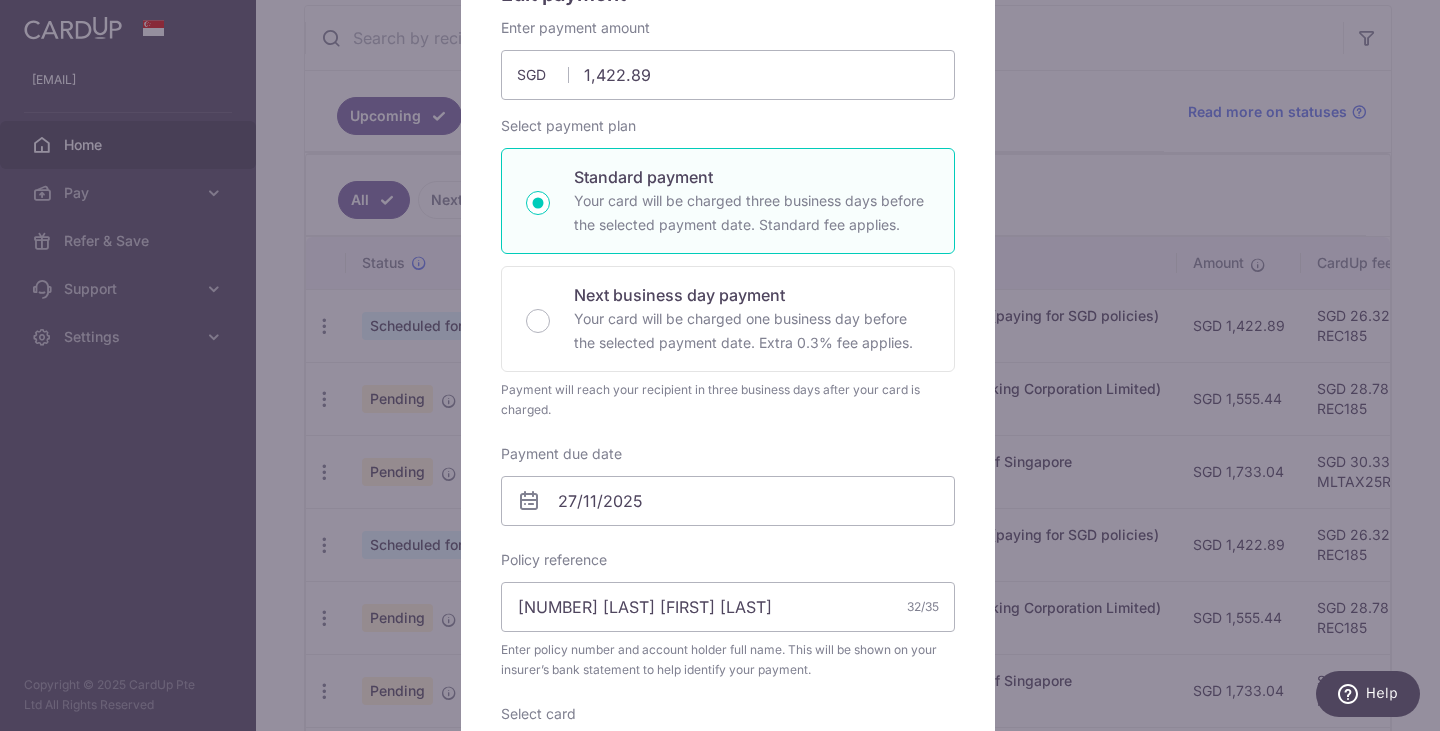 scroll, scrollTop: 272, scrollLeft: 0, axis: vertical 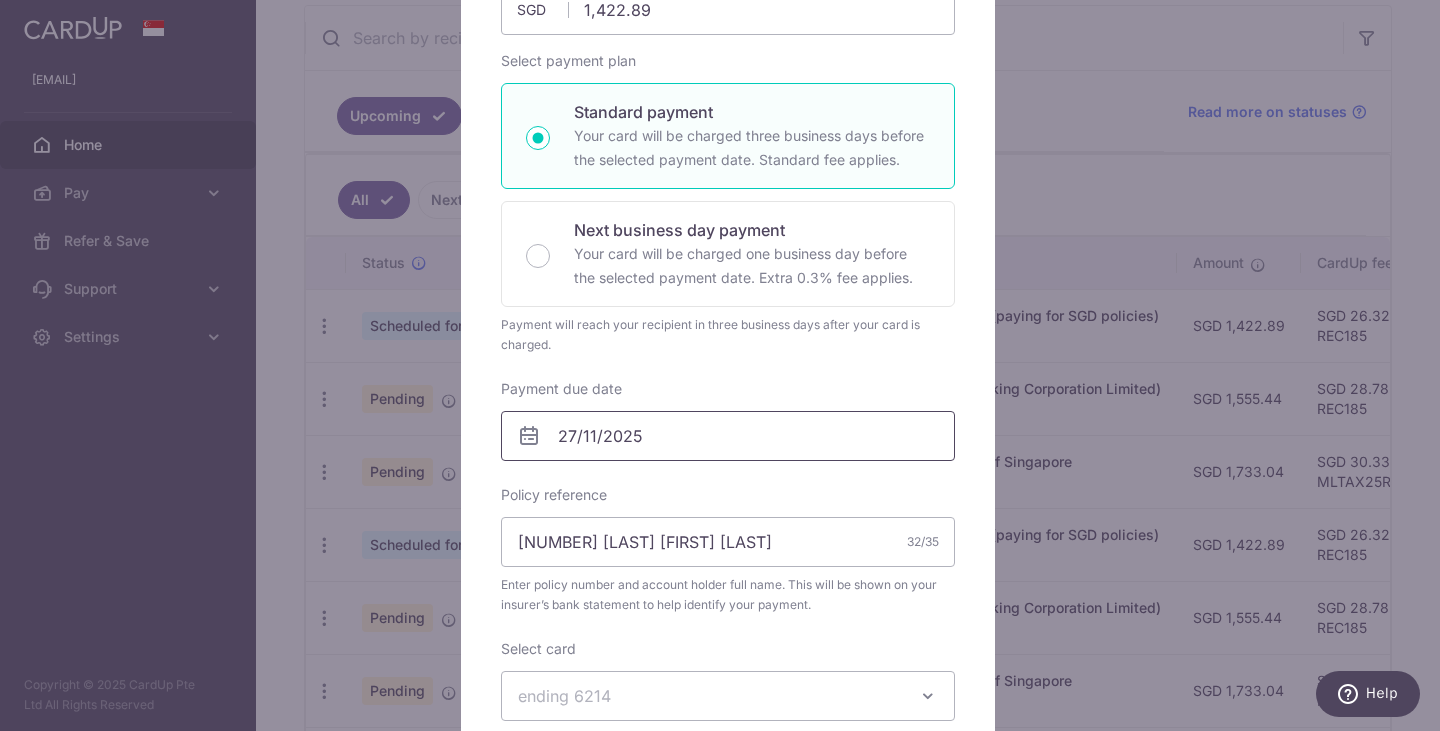 click on "27/11/2025" at bounding box center [728, 436] 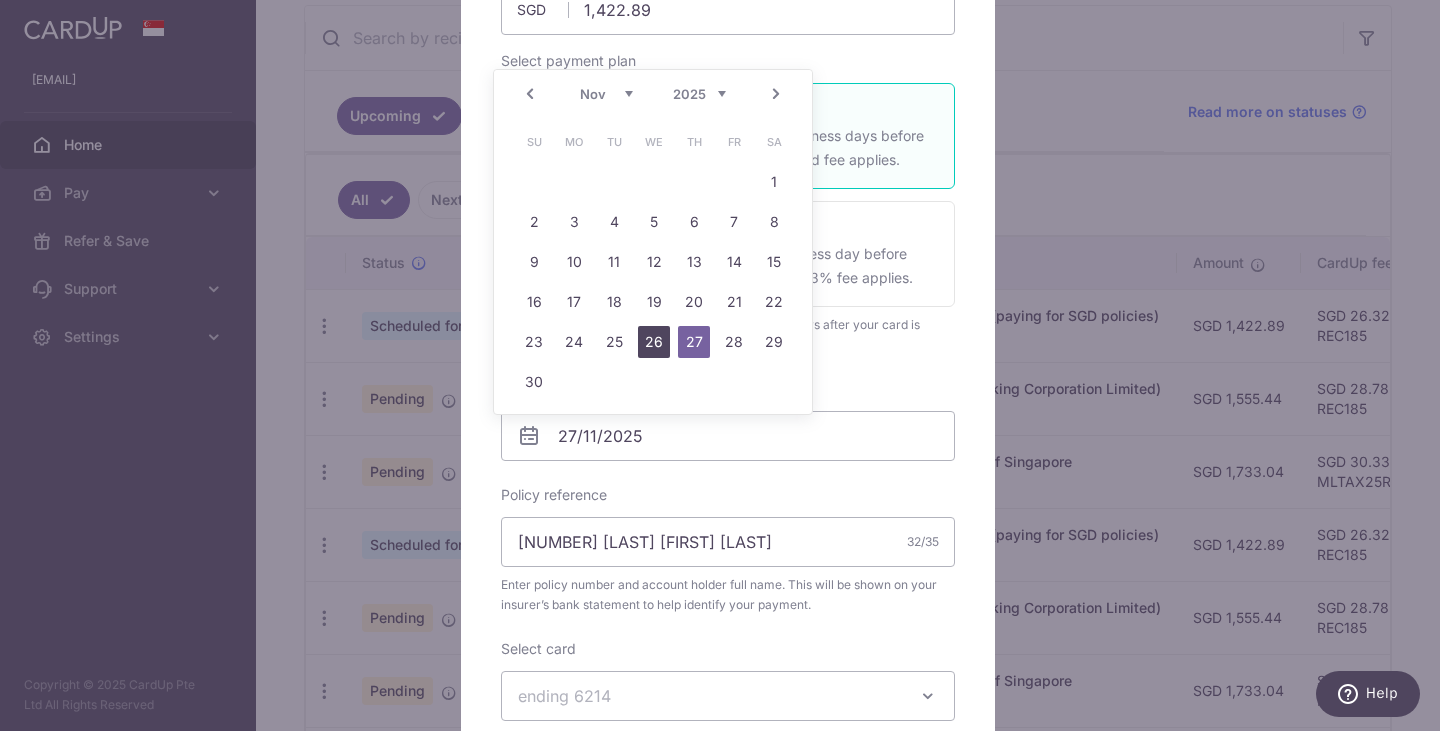 click on "26" at bounding box center [654, 342] 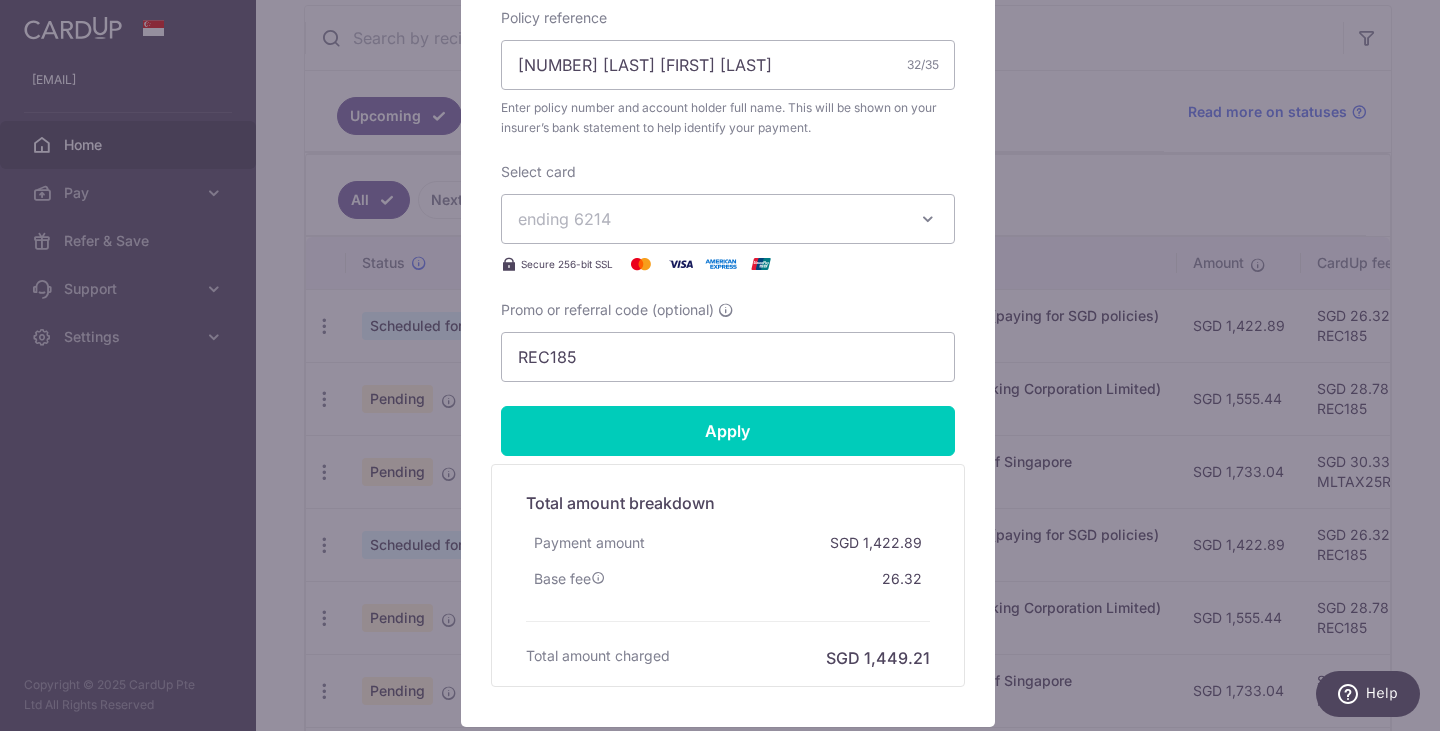 scroll, scrollTop: 782, scrollLeft: 0, axis: vertical 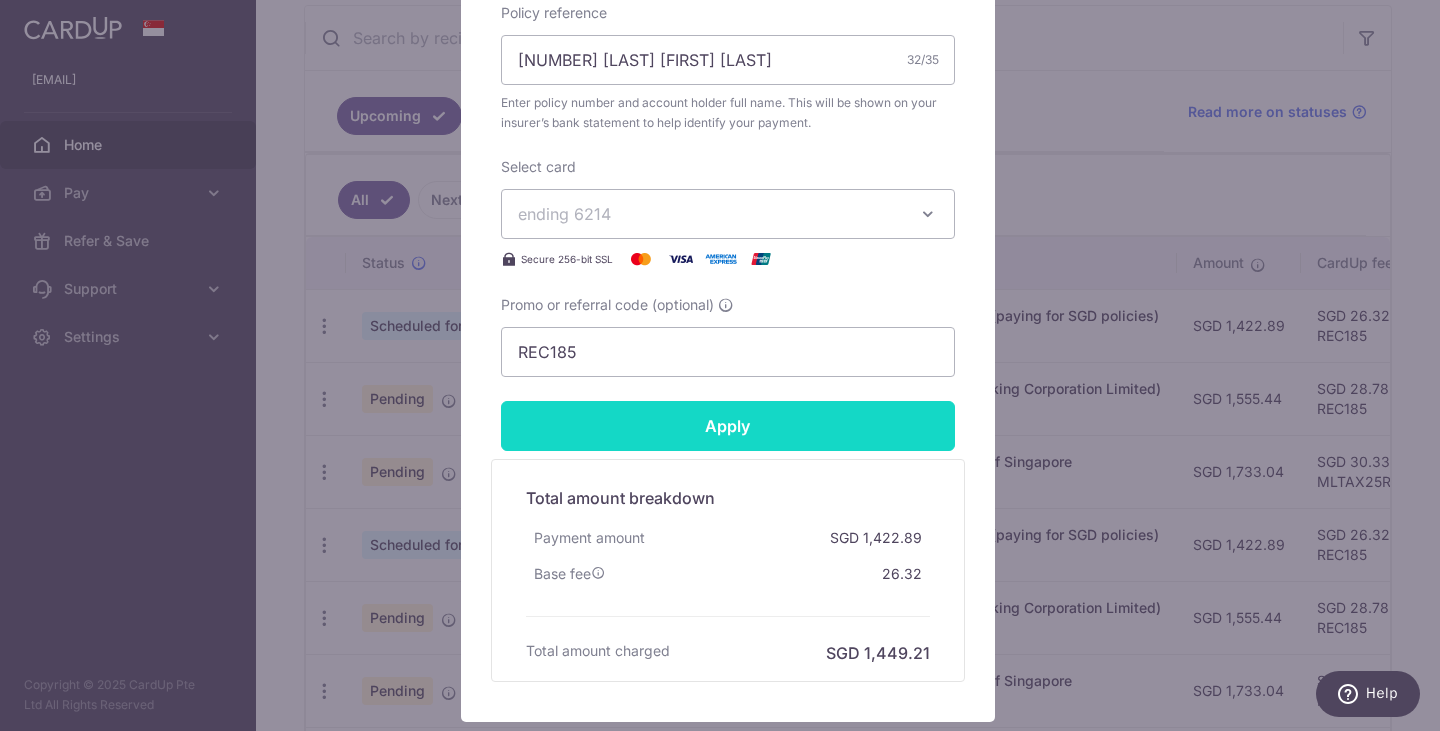 click on "Apply" at bounding box center [728, 426] 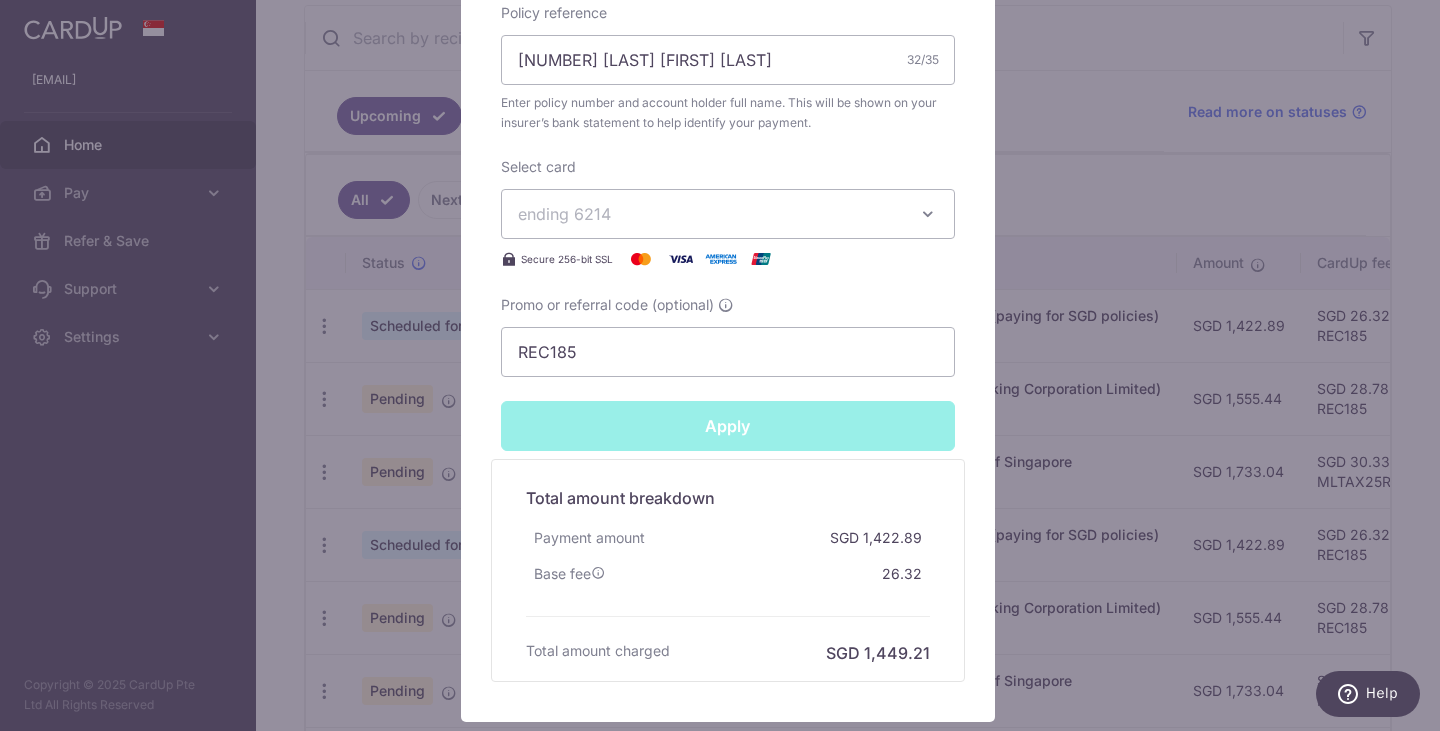 type on "Successfully Applied" 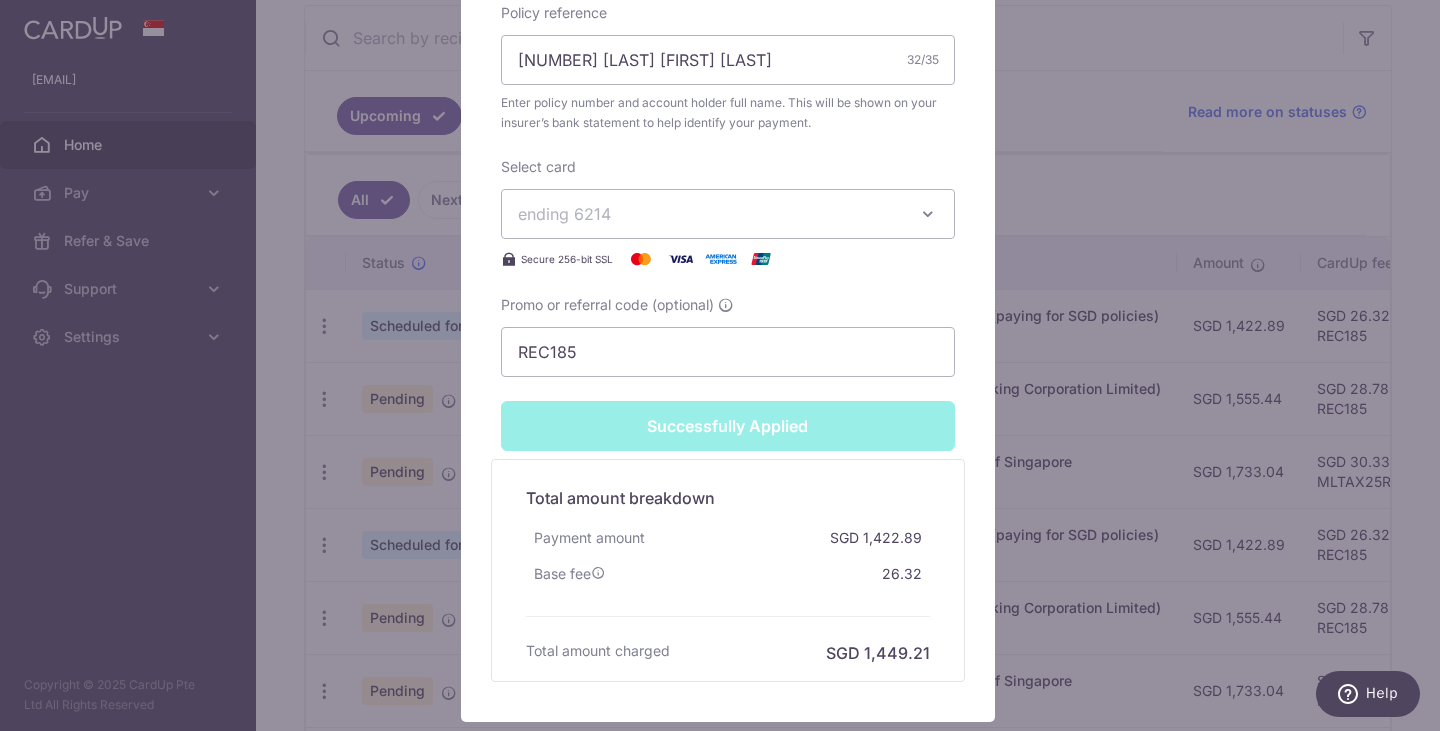 scroll, scrollTop: 852, scrollLeft: 0, axis: vertical 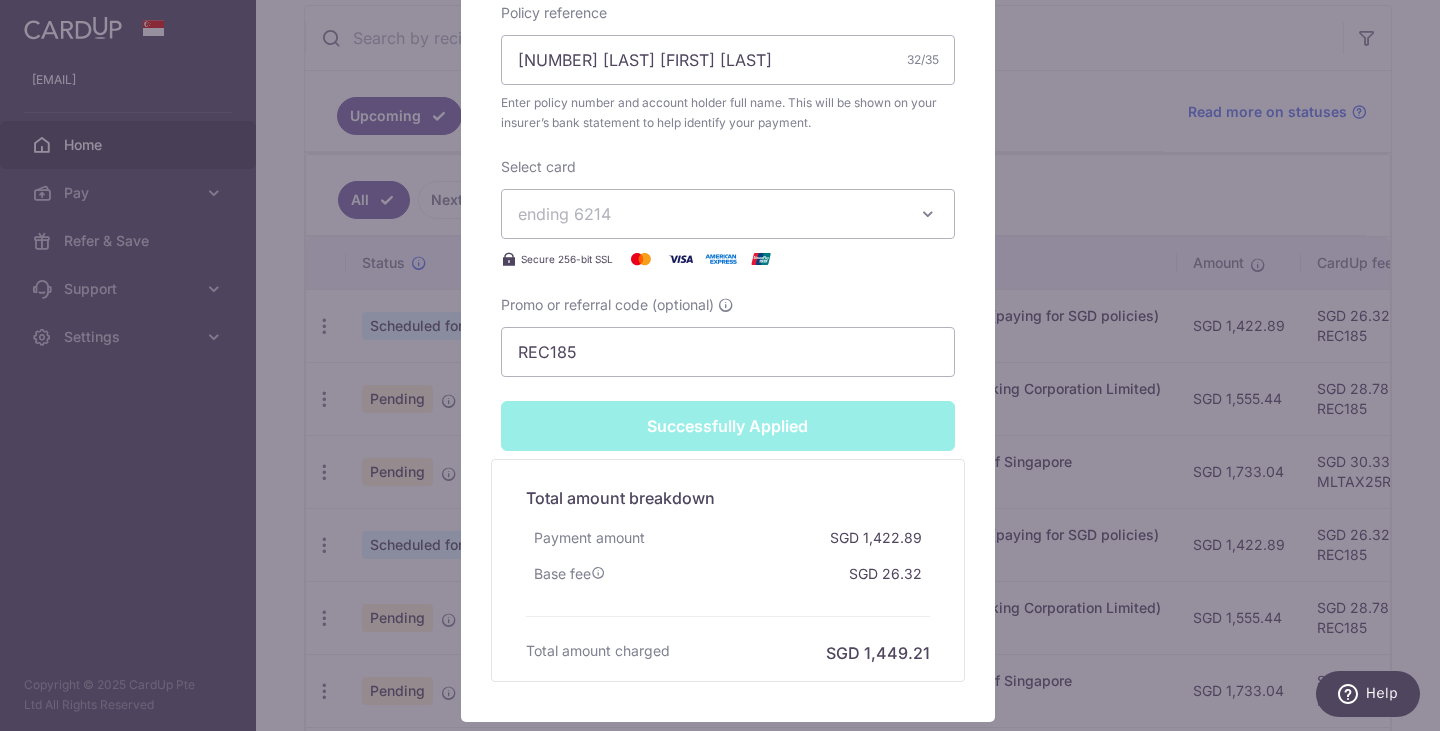 click on "Edit payment
By clicking apply,  you will make changes to all   payments to  Manulife Singapore Pte Ltd (paying for SGD policies)  scheduled from
.
By clicking below, you confirm you are editing this payment to  Manulife Singapore Pte Ltd (paying for SGD policies)  on
27/11/2025 .
Your payment is updated successfully
SGD" at bounding box center (720, 365) 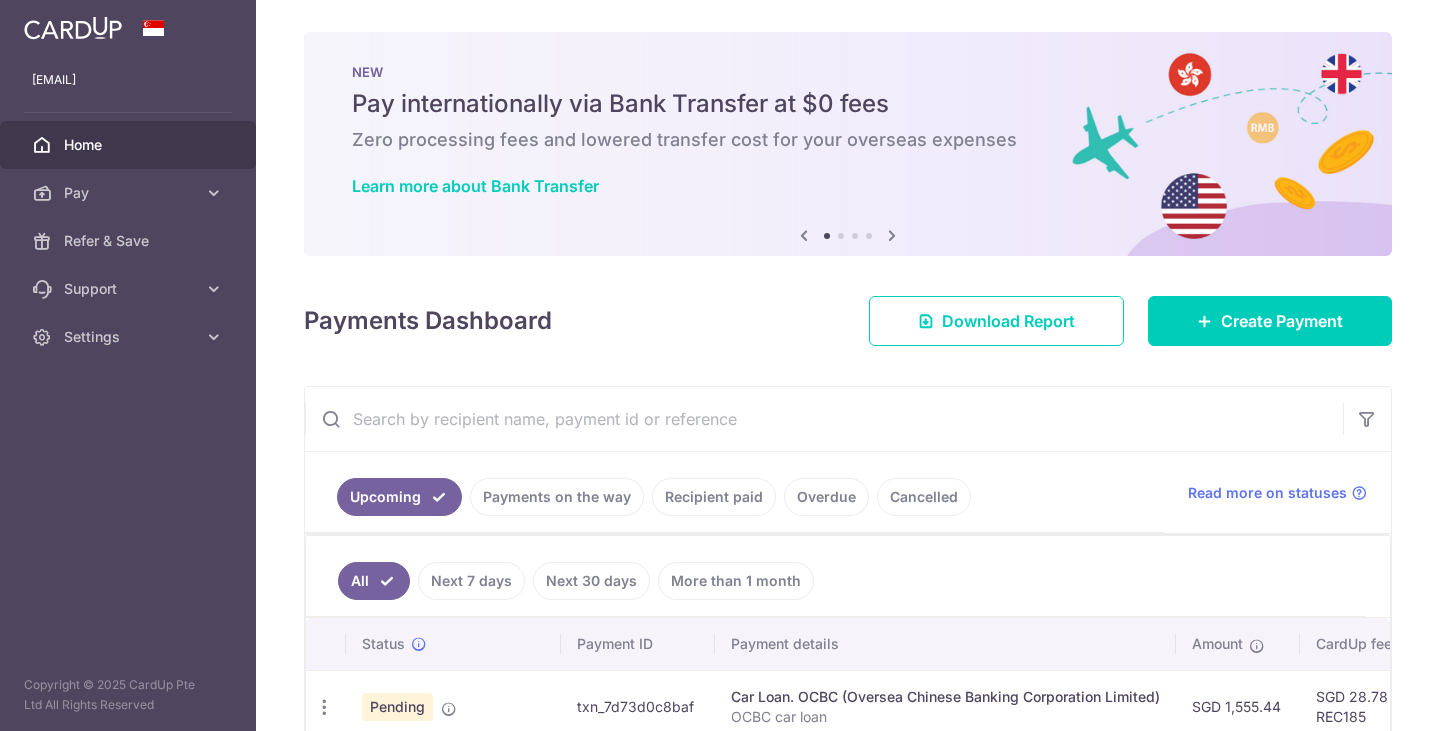 scroll, scrollTop: 0, scrollLeft: 0, axis: both 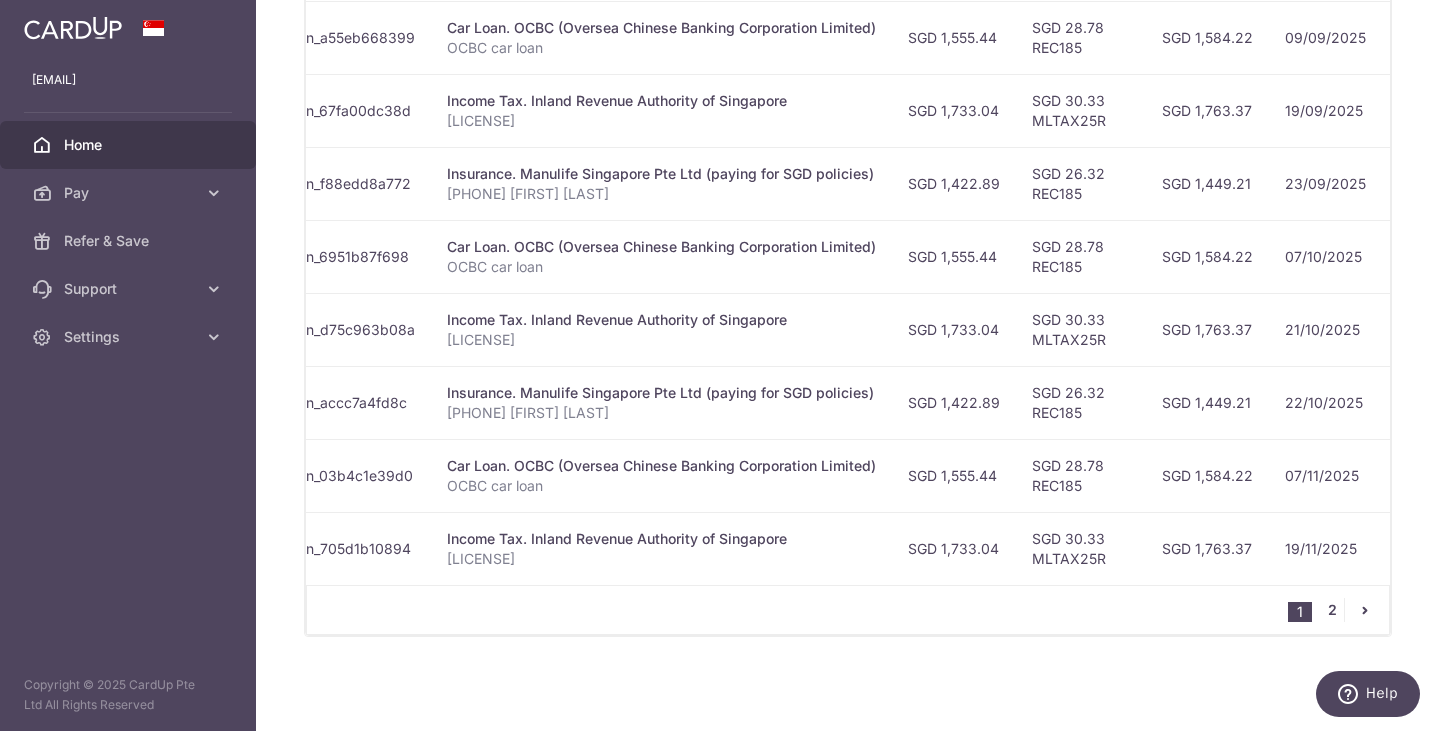 click on "2" at bounding box center [1332, 610] 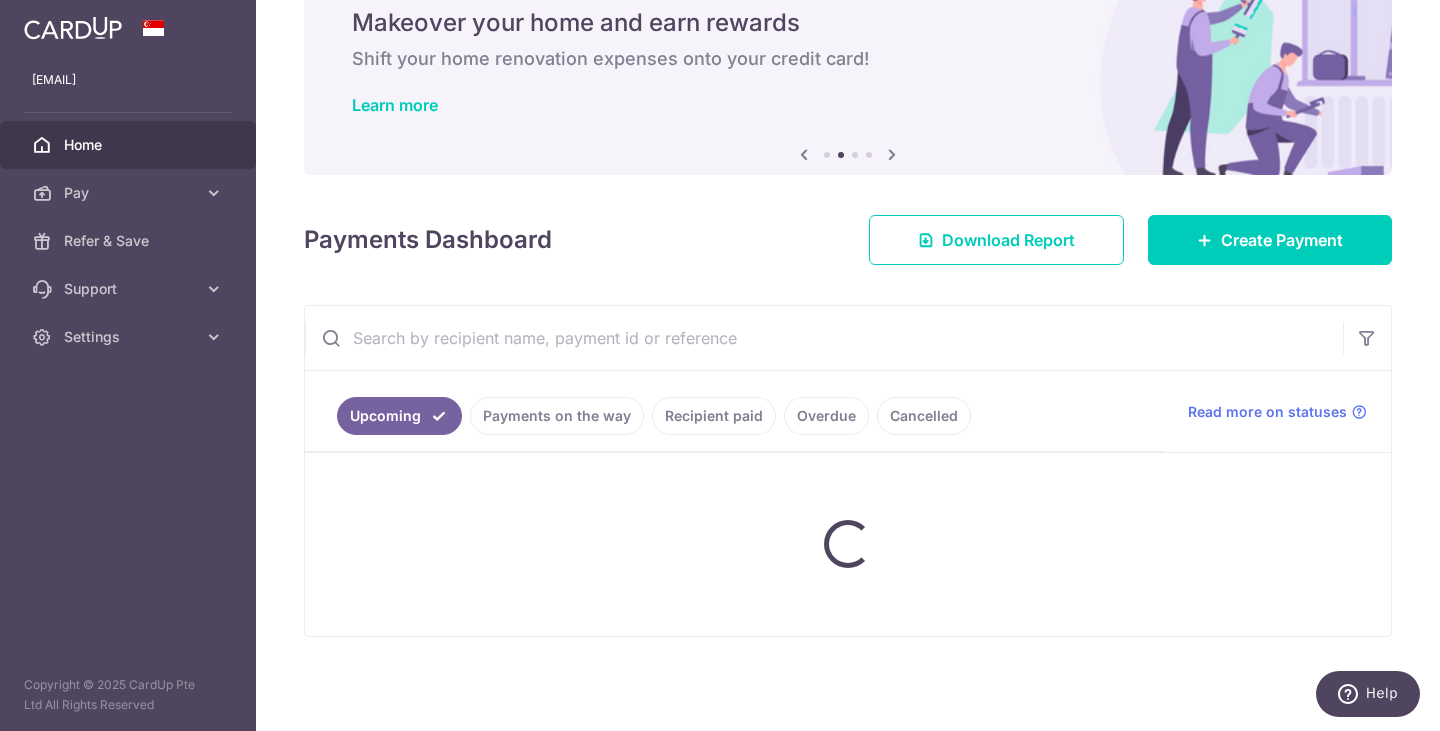 click on "Download Report" at bounding box center [996, 240] 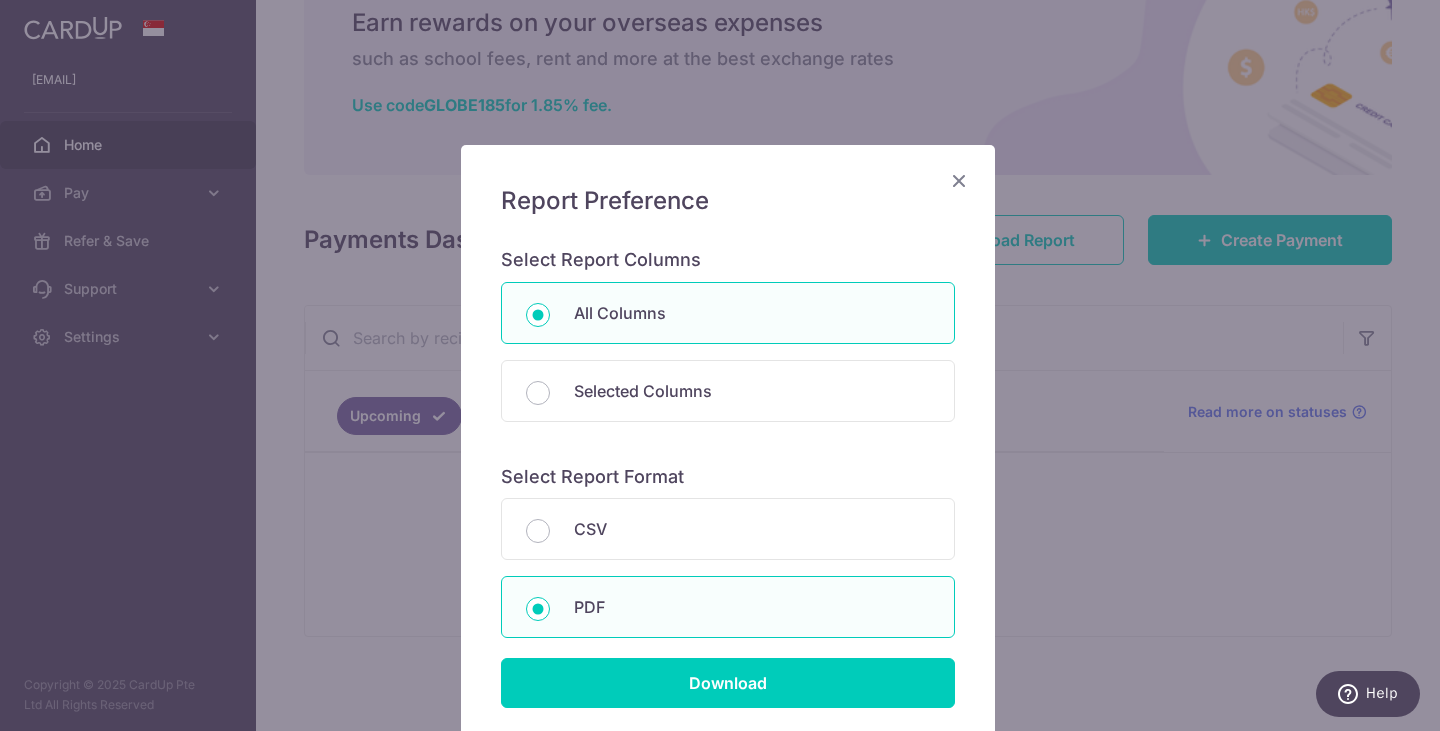 click at bounding box center [959, 180] 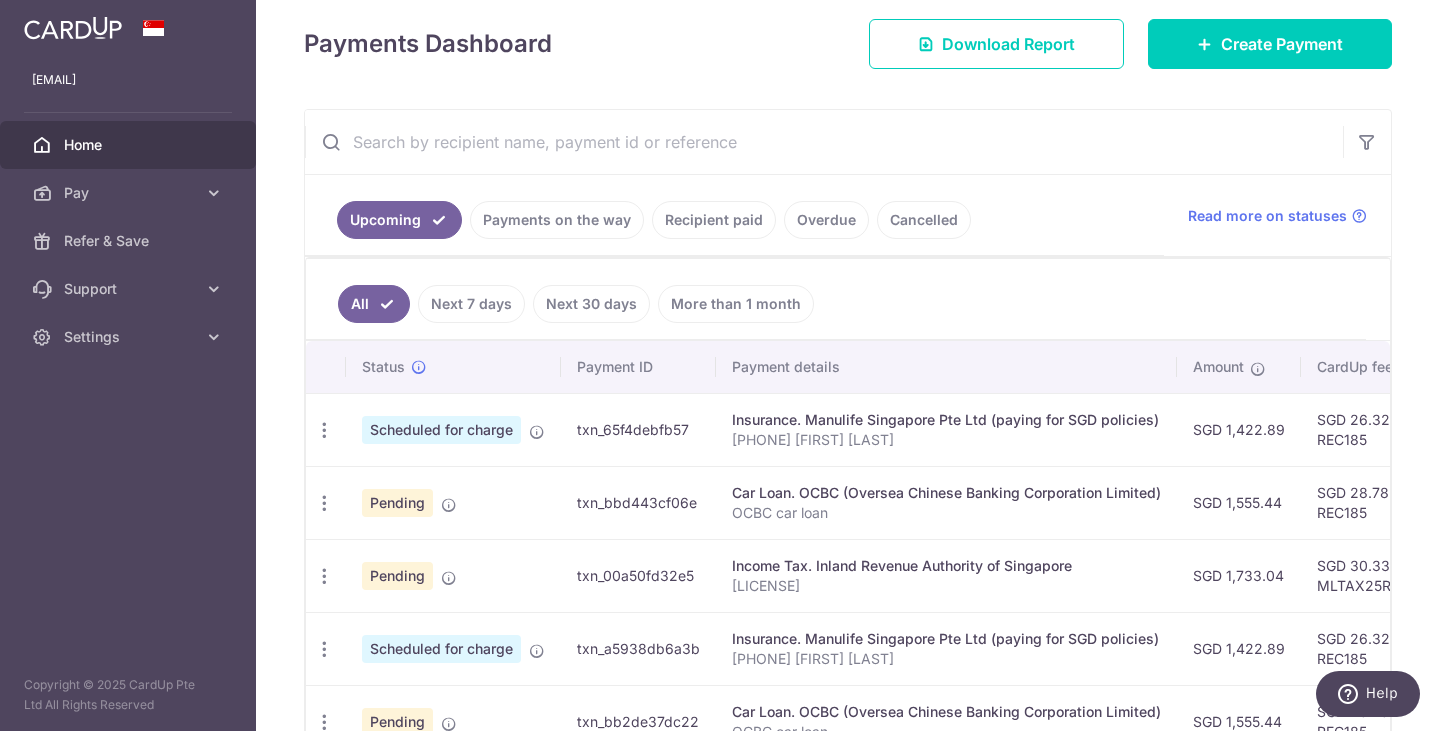 scroll, scrollTop: 311, scrollLeft: 0, axis: vertical 